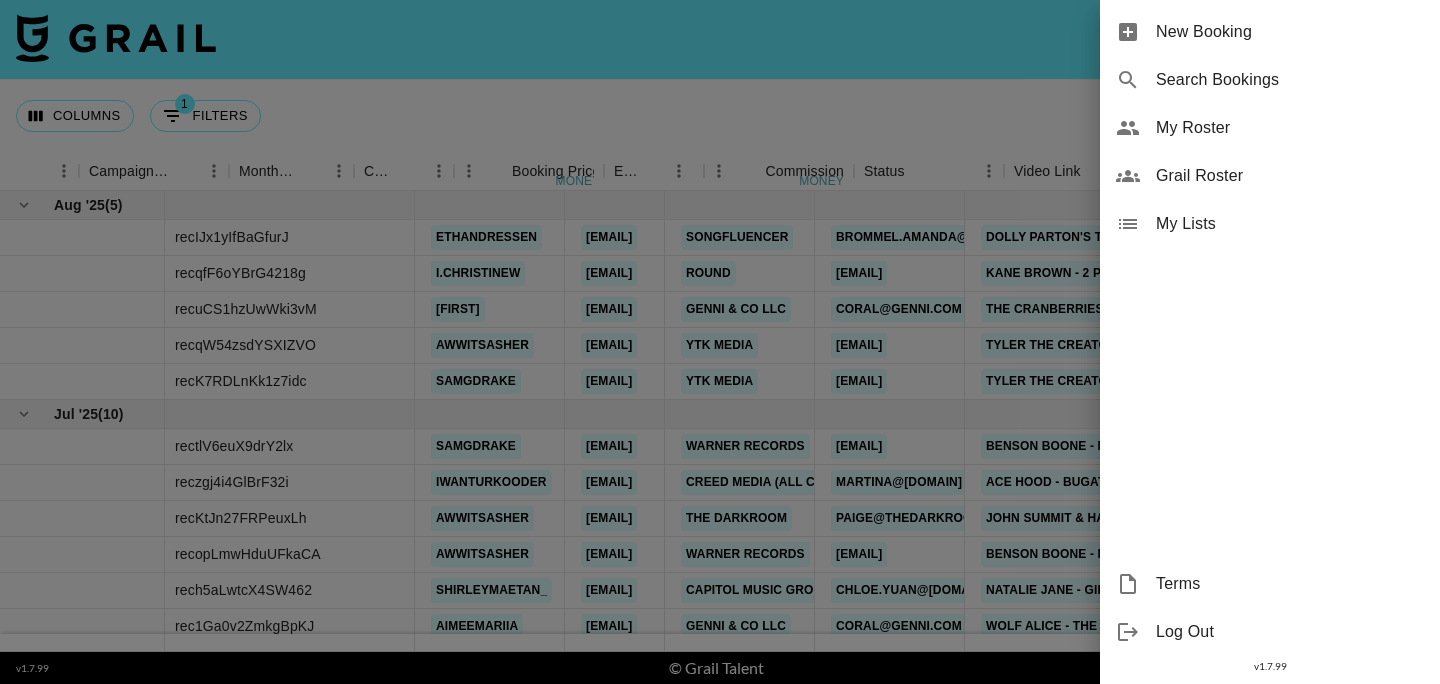 scroll, scrollTop: 0, scrollLeft: 0, axis: both 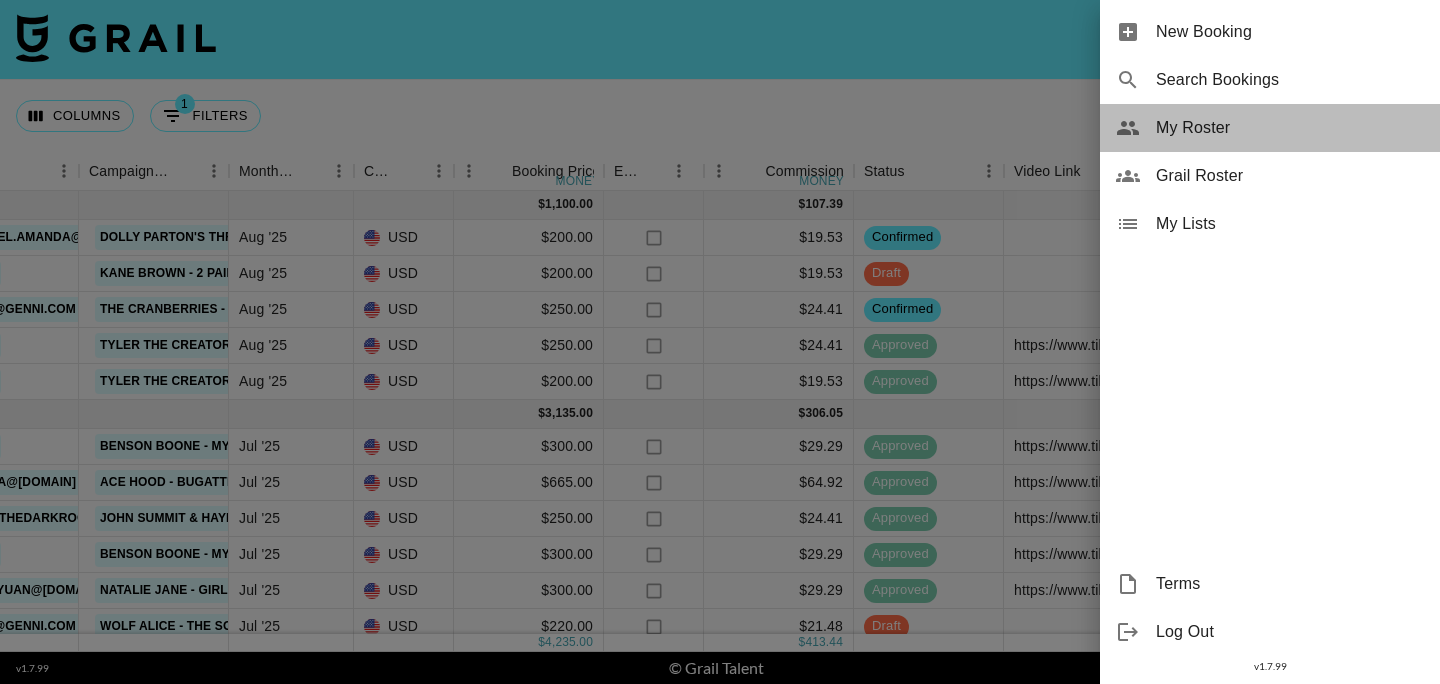 click on "My Roster" at bounding box center (1290, 128) 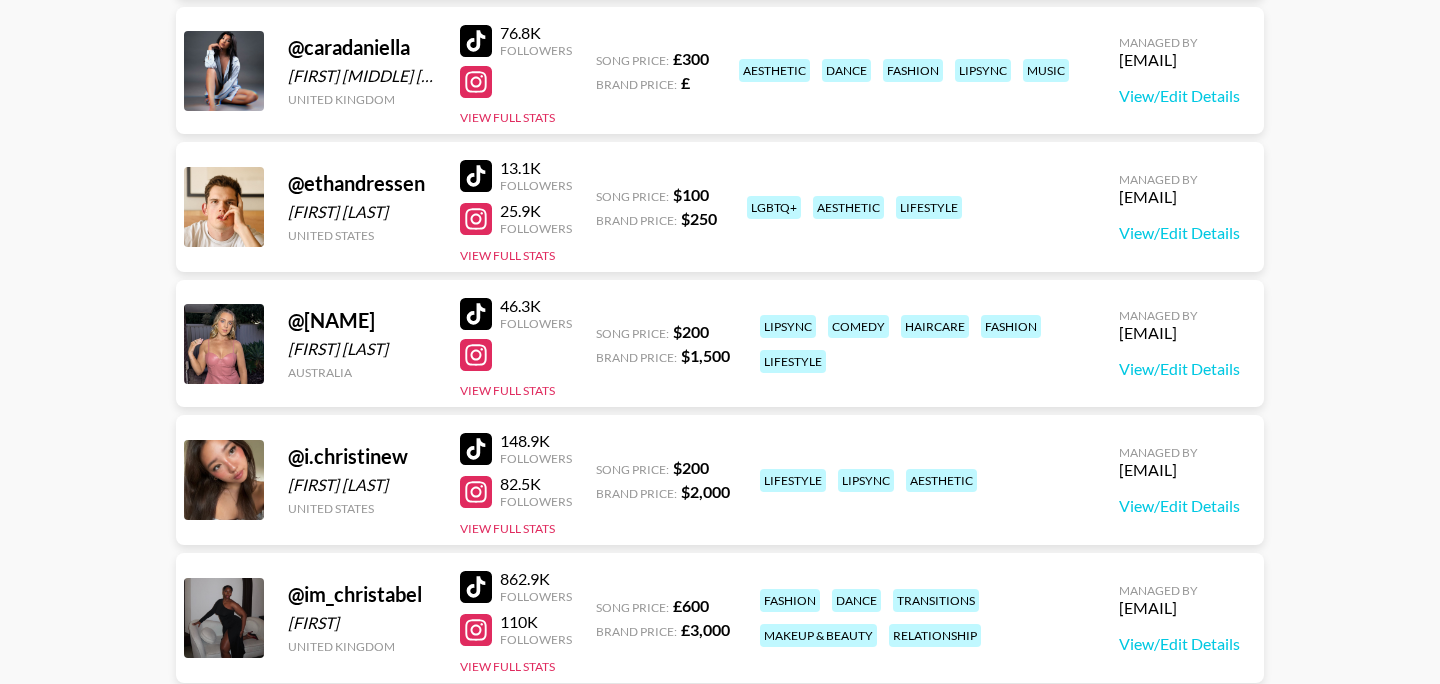 scroll, scrollTop: 596, scrollLeft: 0, axis: vertical 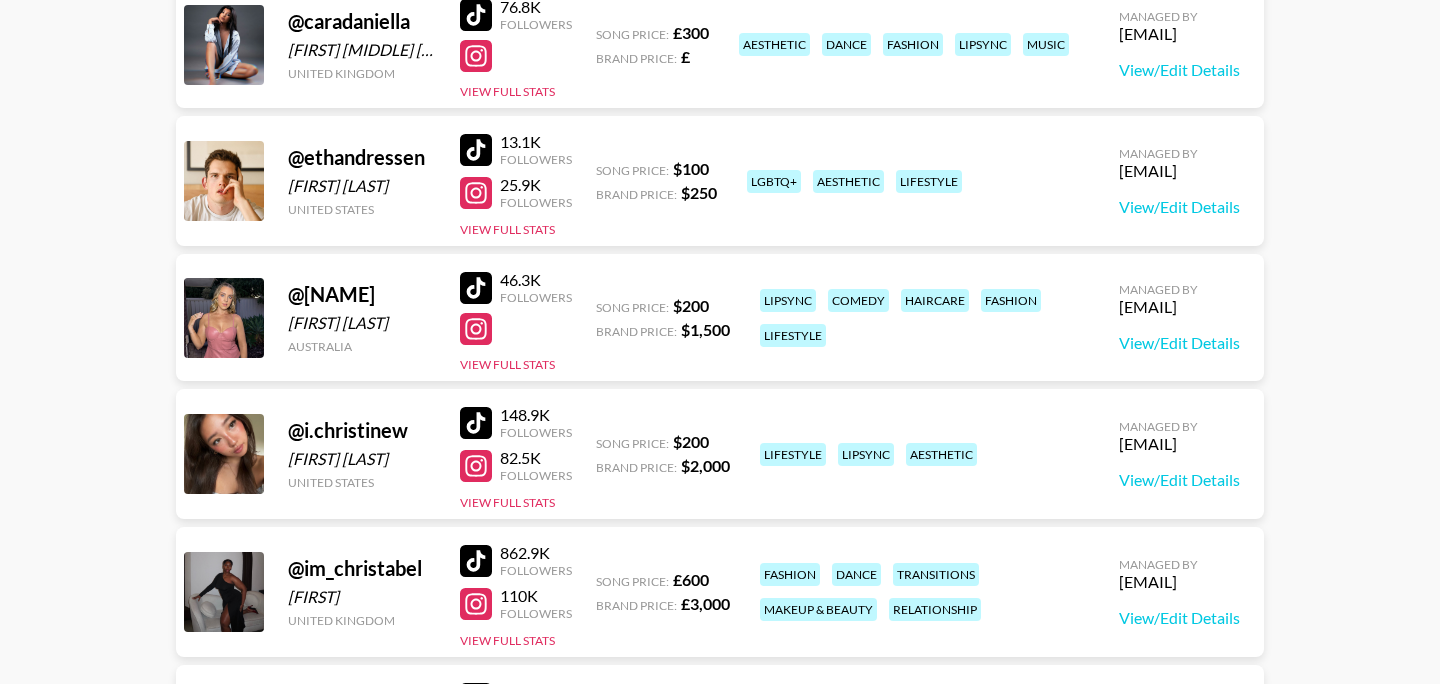 click at bounding box center [476, 193] 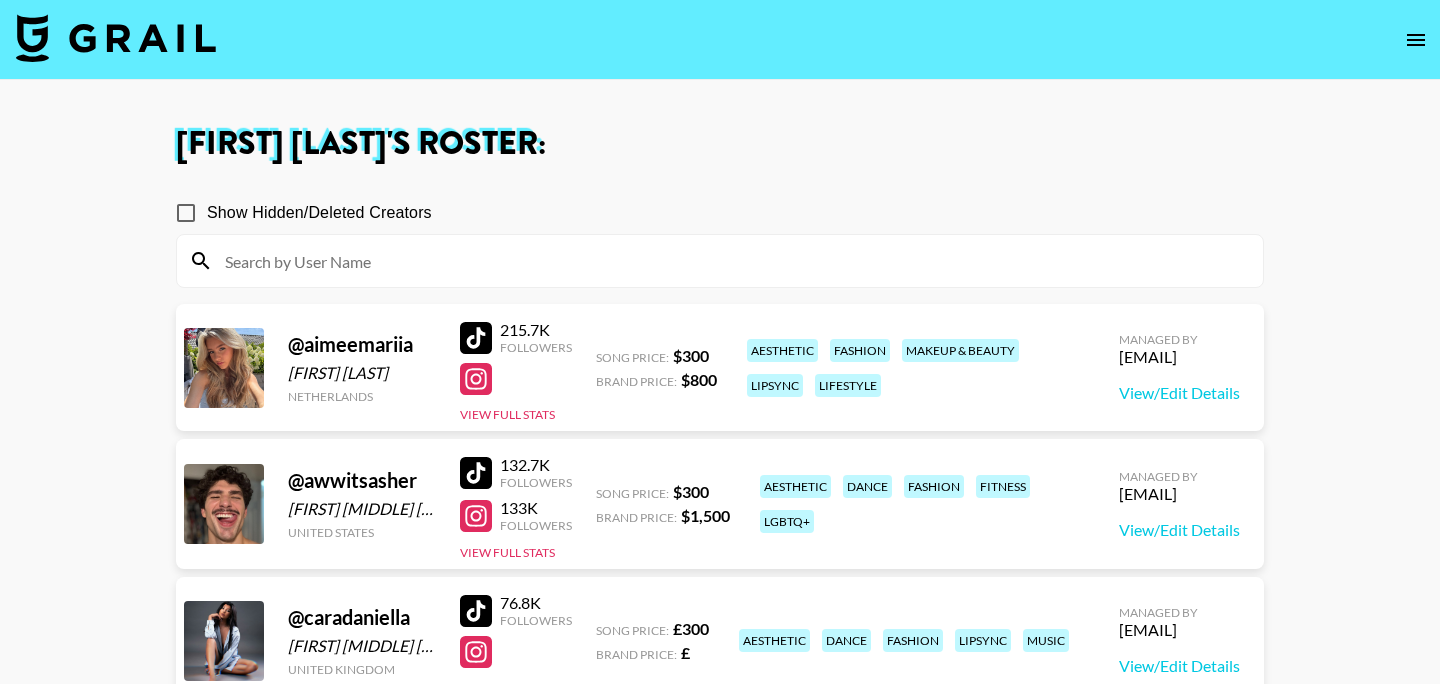 click at bounding box center (116, 38) 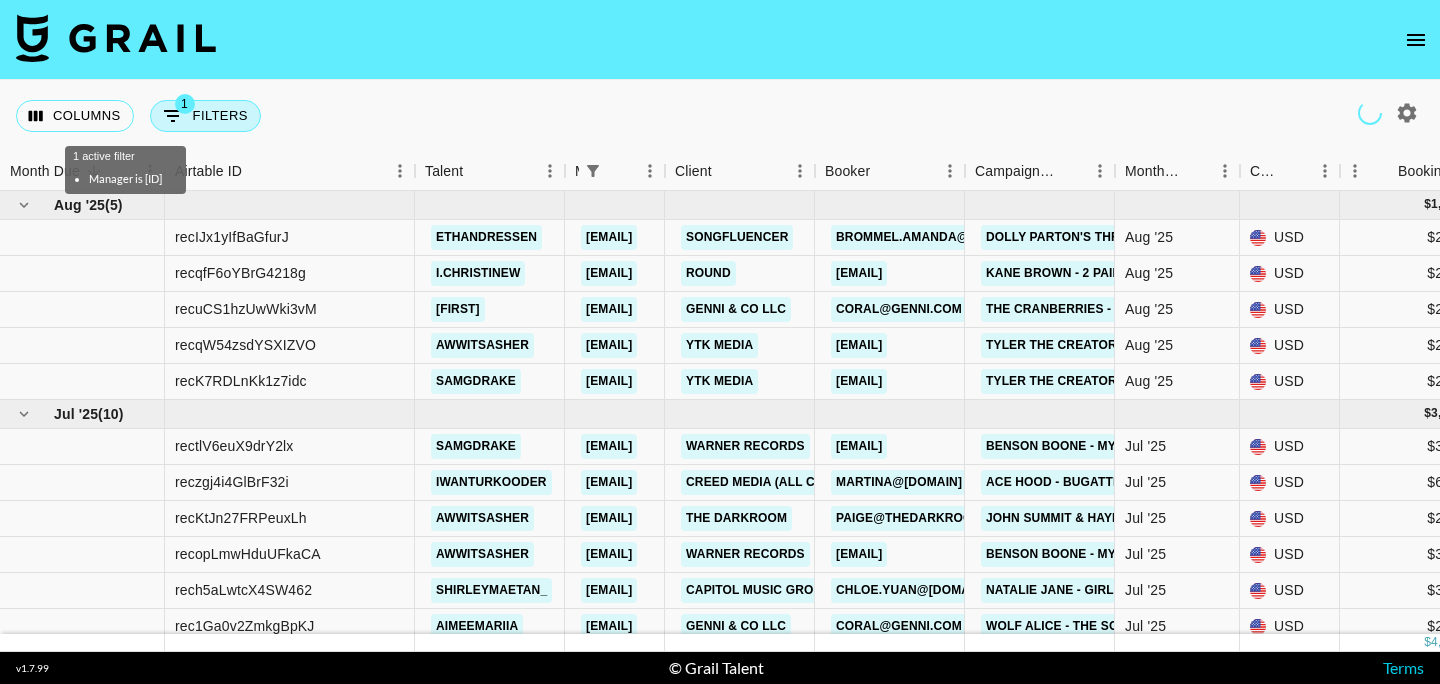 click on "1 Filters" at bounding box center [205, 116] 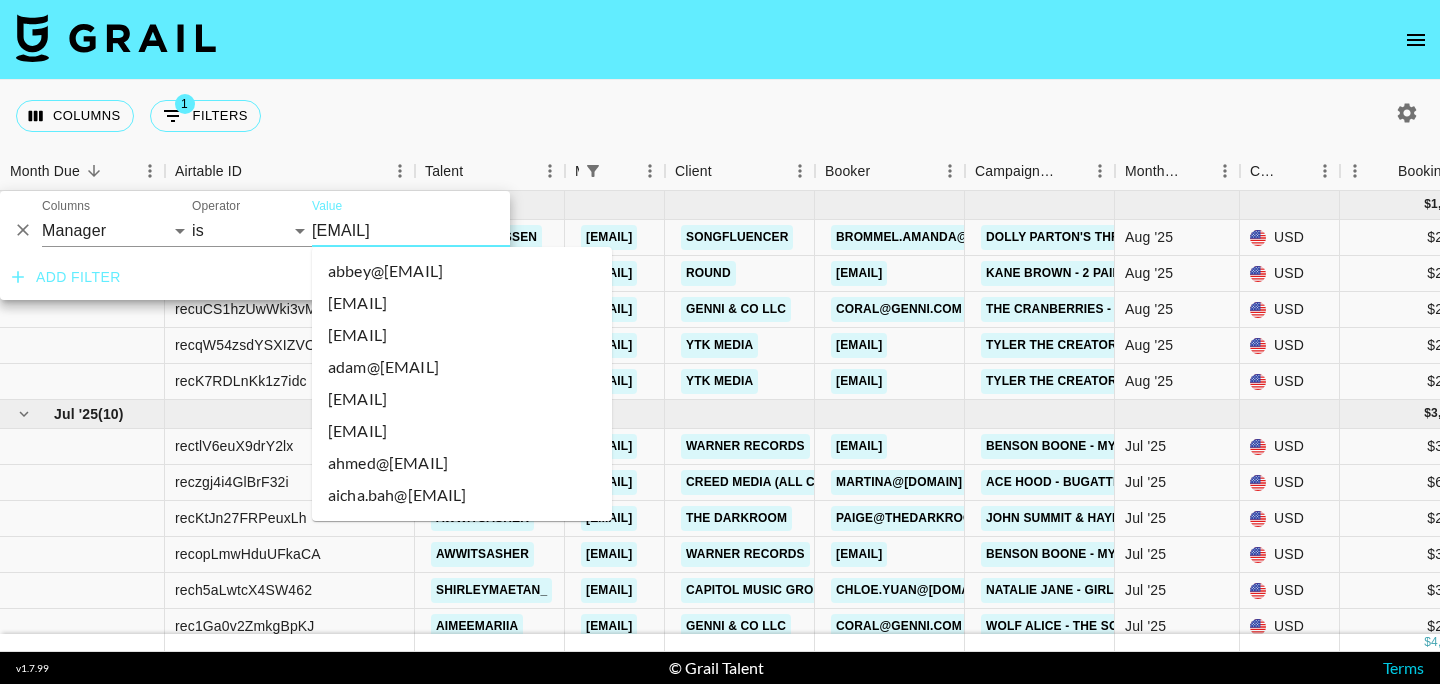 click on "[EMAIL]" at bounding box center (434, 230) 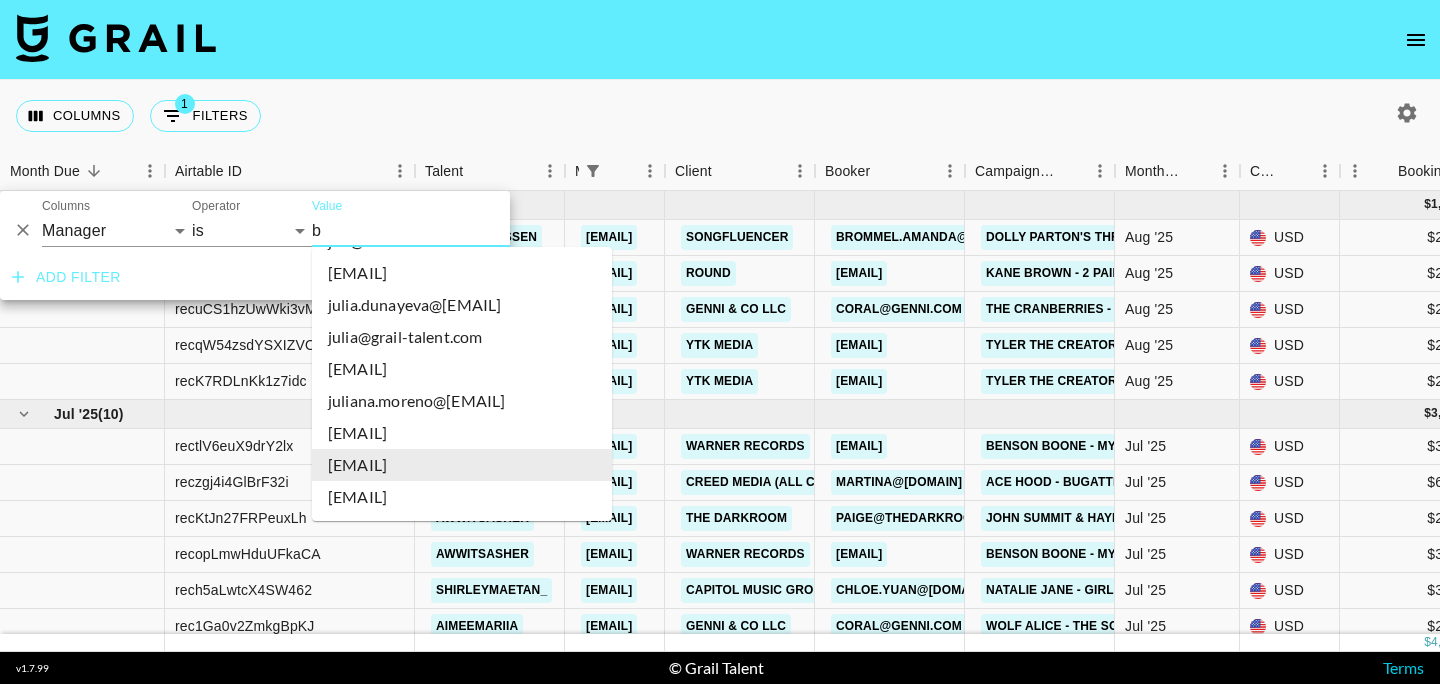 scroll, scrollTop: 0, scrollLeft: 0, axis: both 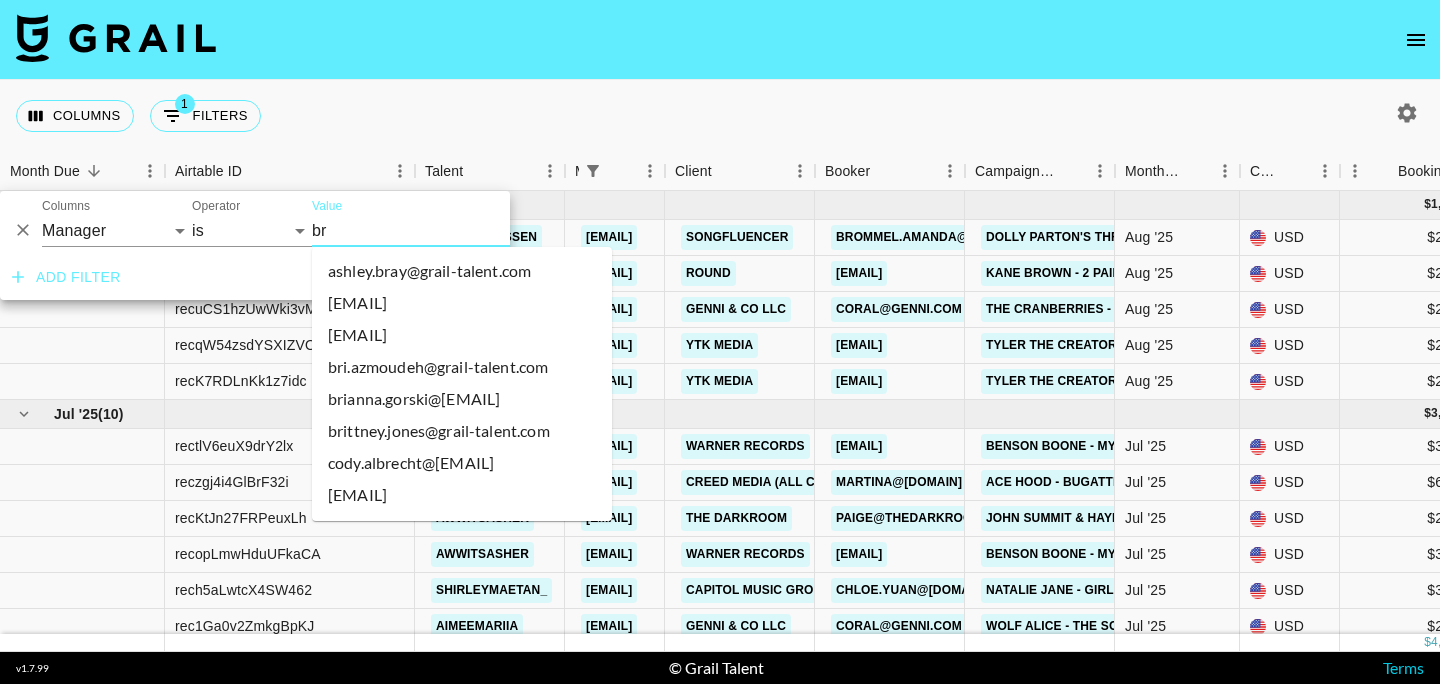 type on "b" 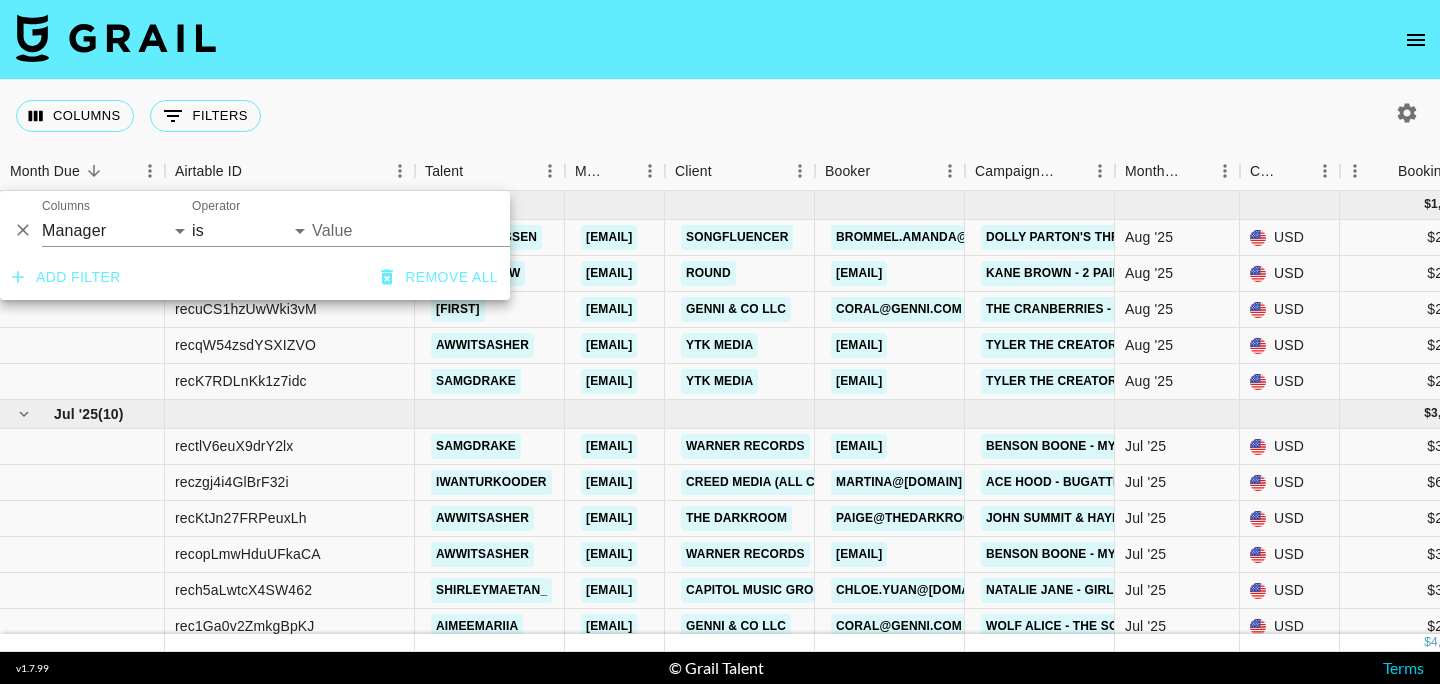 click on "Value" at bounding box center (447, 230) 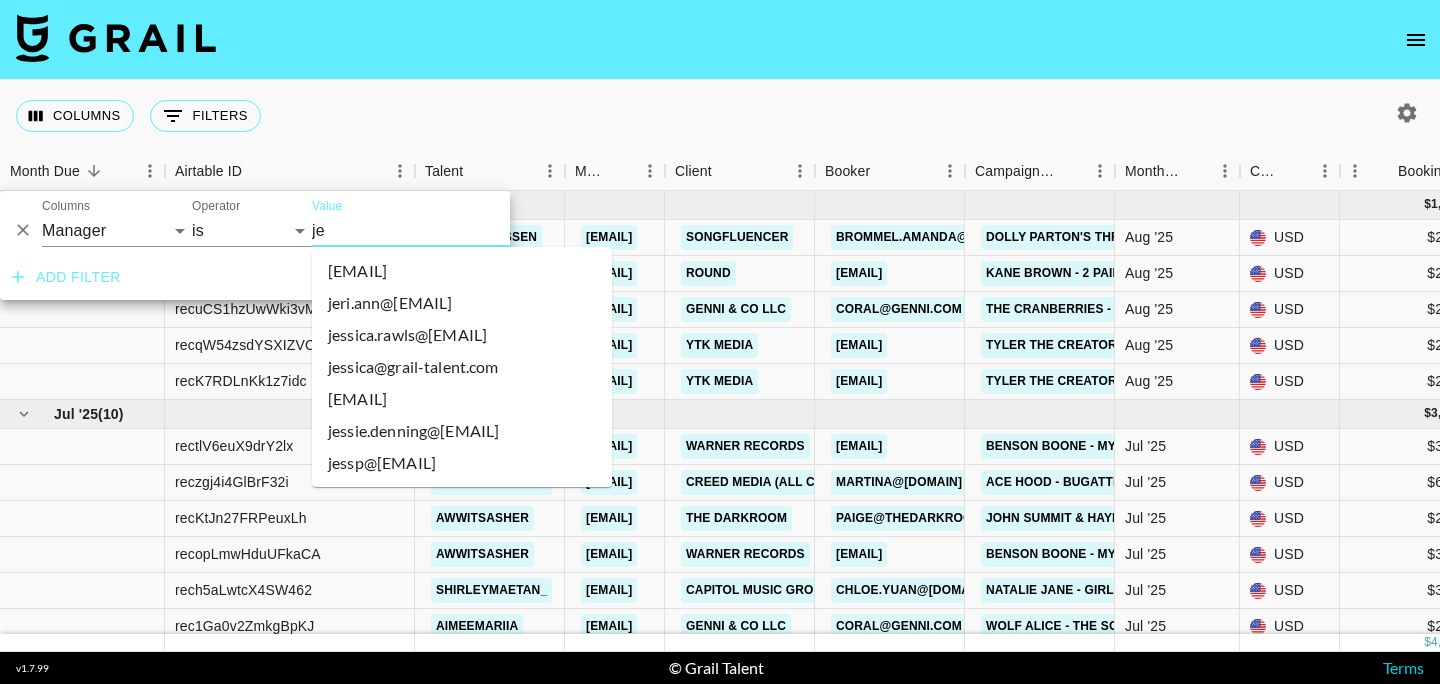 type on "[FIRST]" 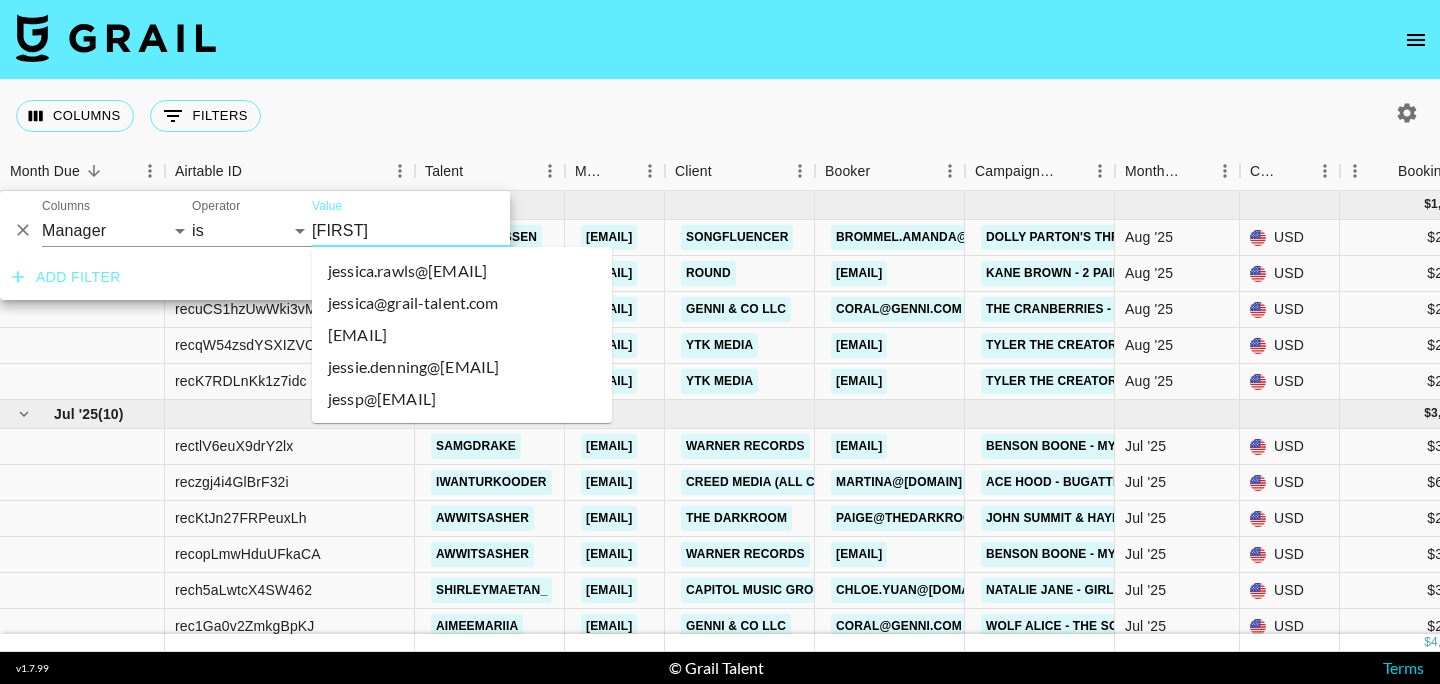 click on "jessica@grail-talent.com" at bounding box center (462, 303) 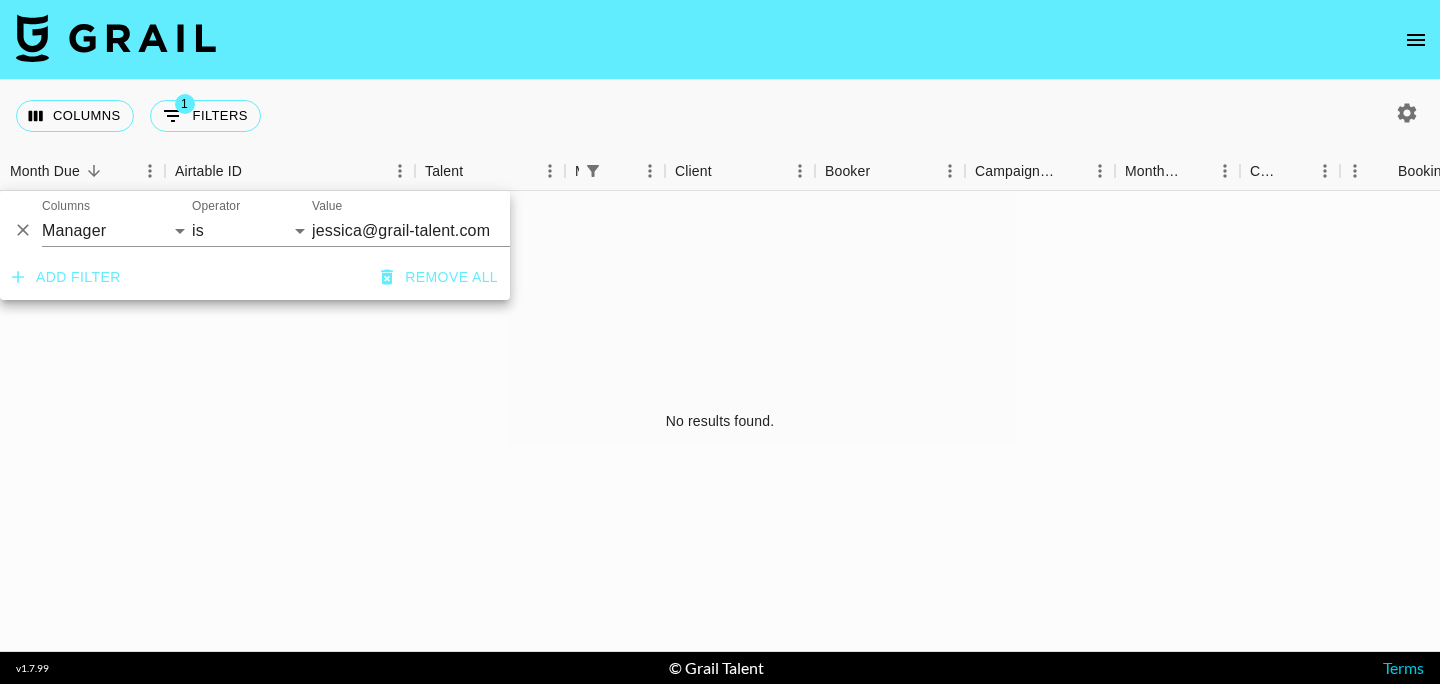 click 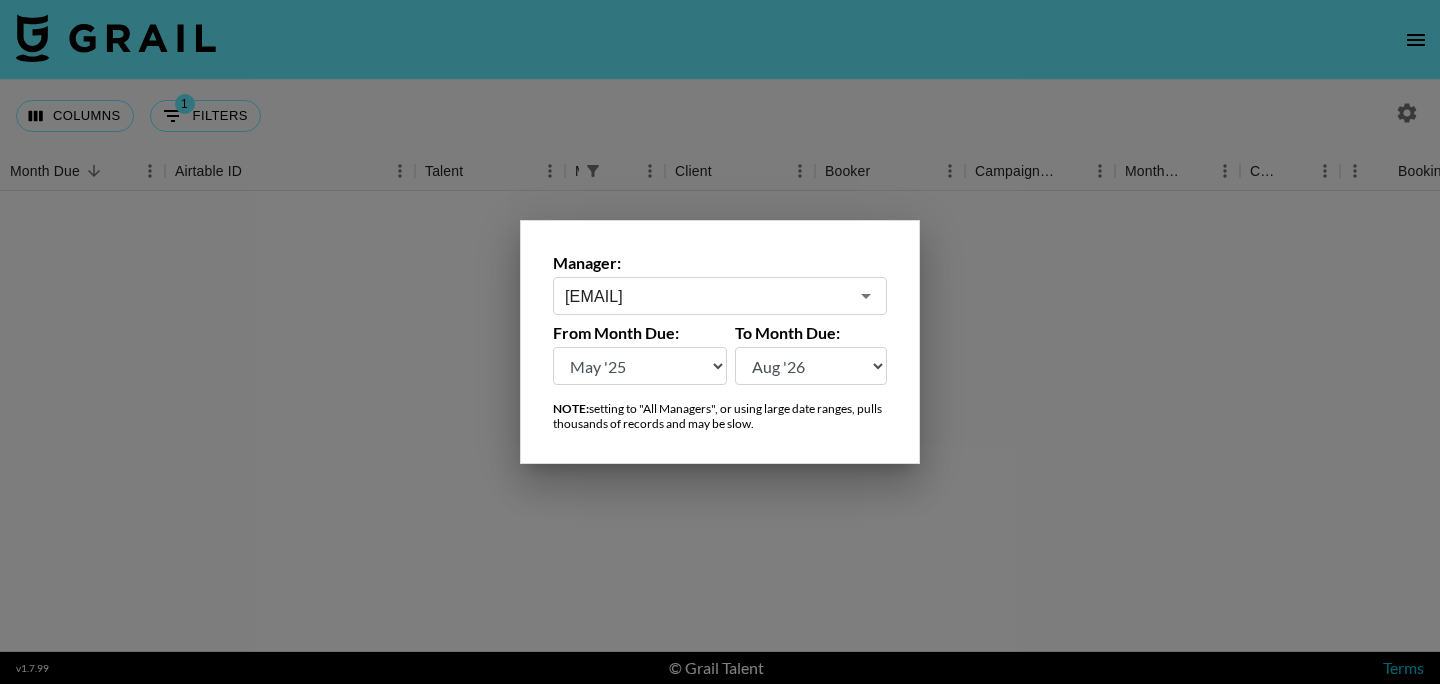 click on "[EMAIL]" at bounding box center [706, 296] 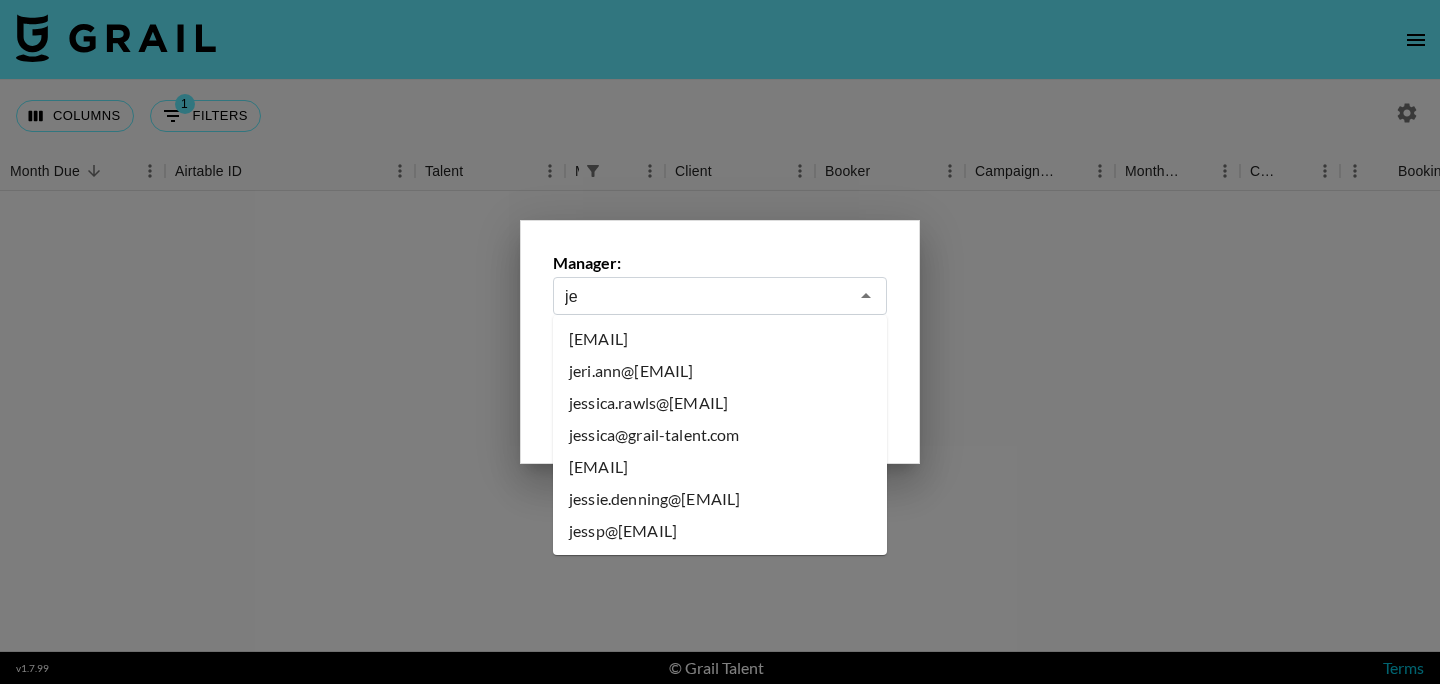 scroll, scrollTop: 0, scrollLeft: 0, axis: both 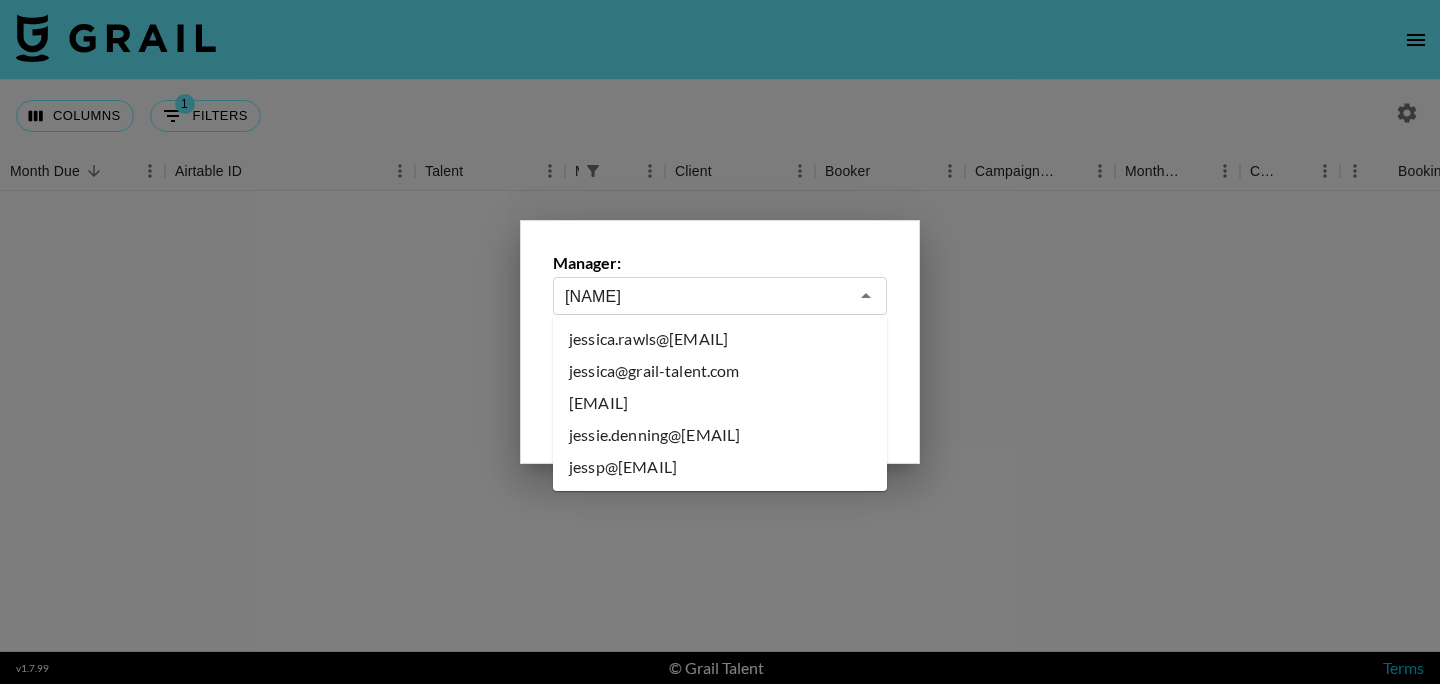 click on "jessica@grail-talent.com" at bounding box center [720, 371] 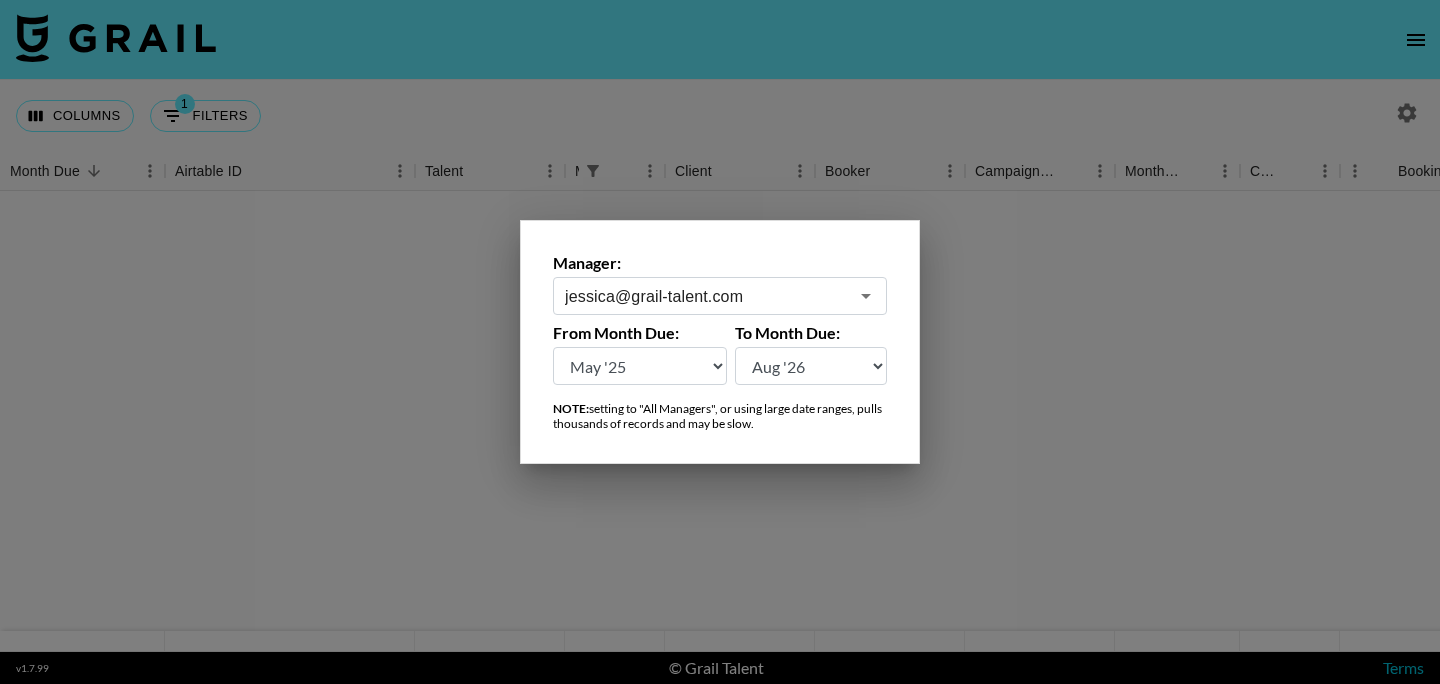 click at bounding box center (720, 342) 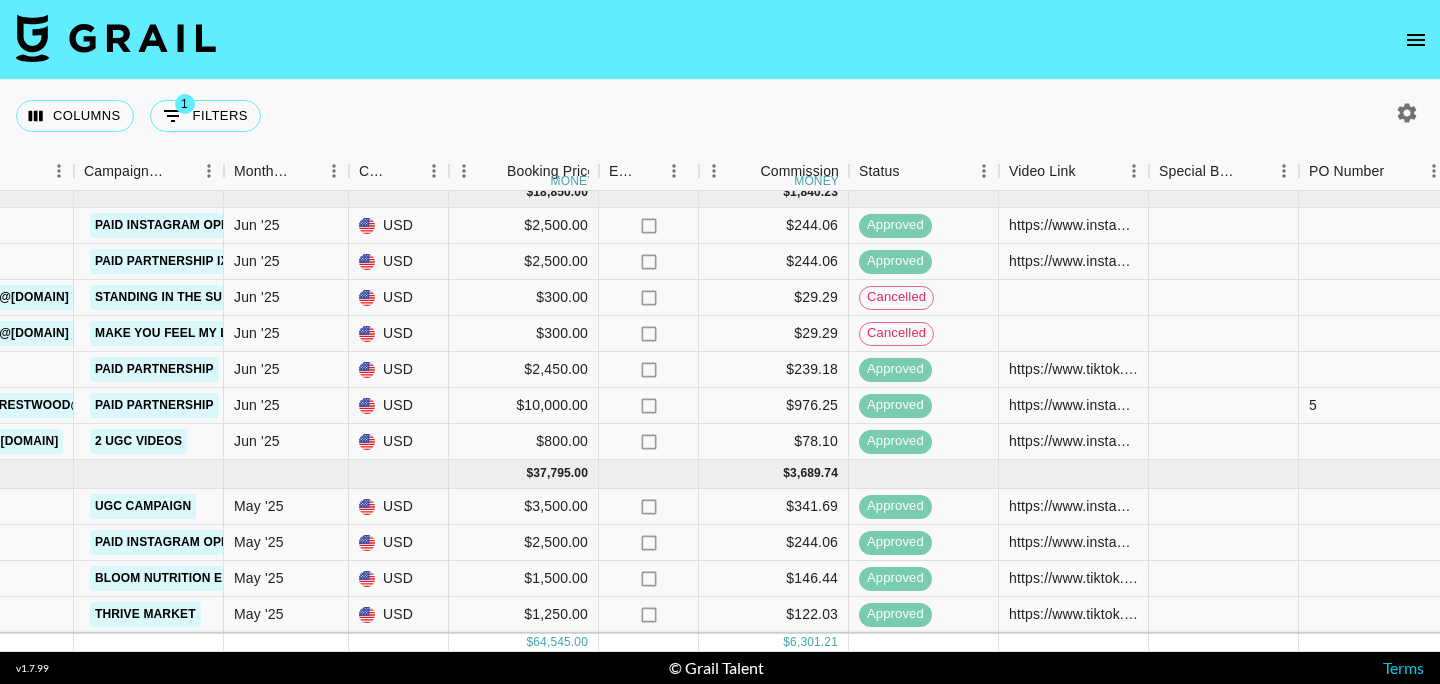 scroll, scrollTop: 0, scrollLeft: 891, axis: horizontal 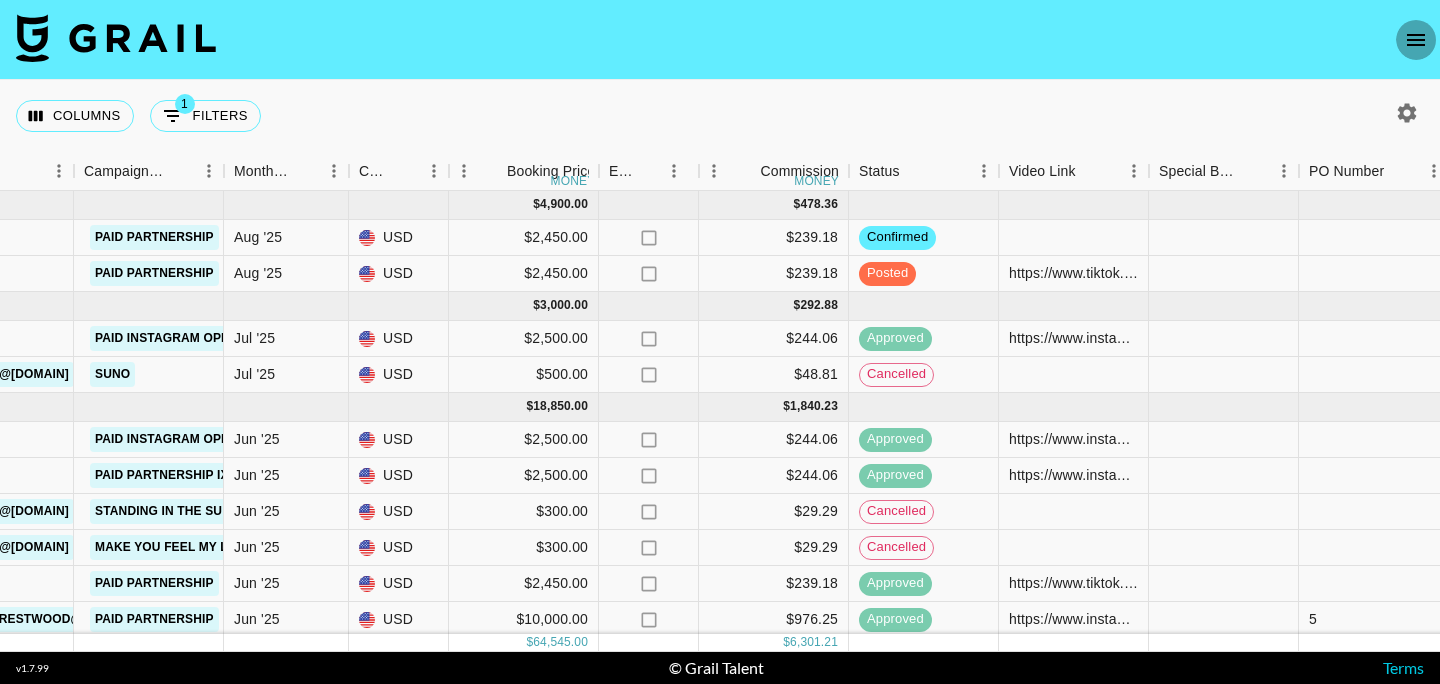 click 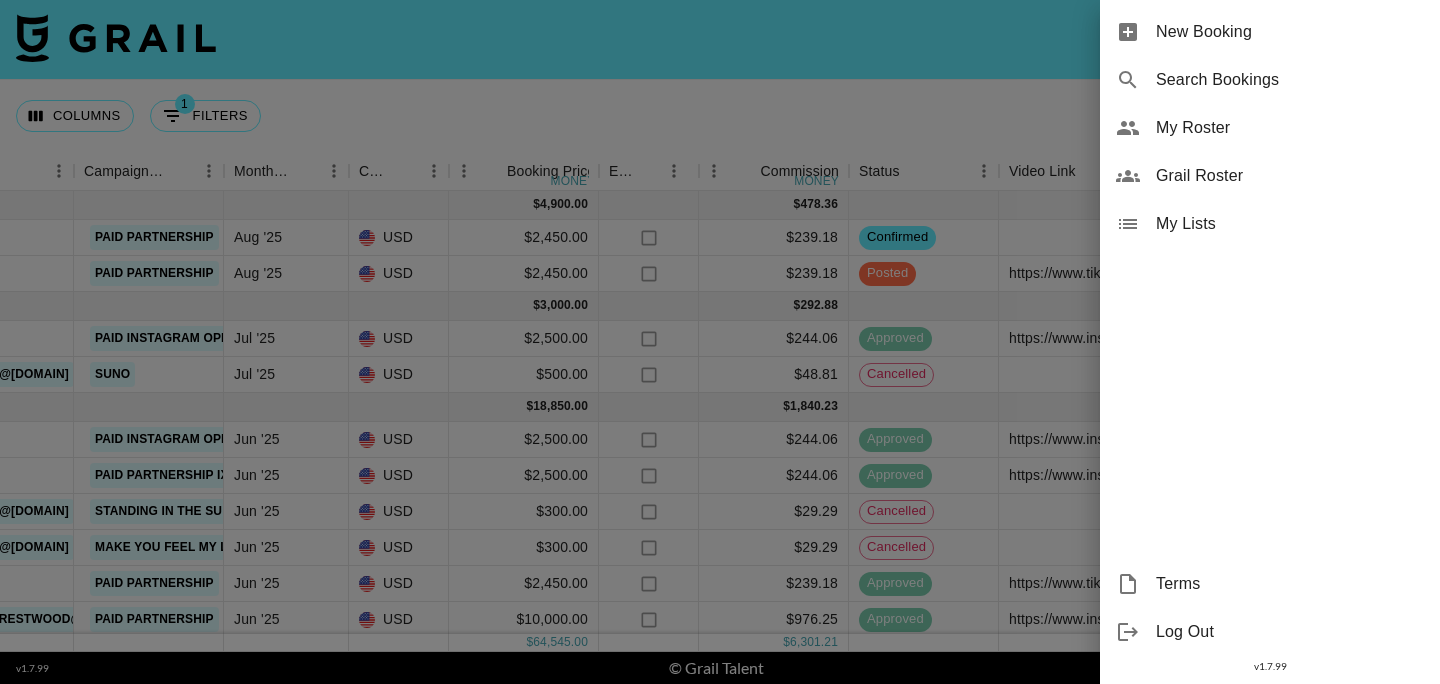 click at bounding box center [720, 342] 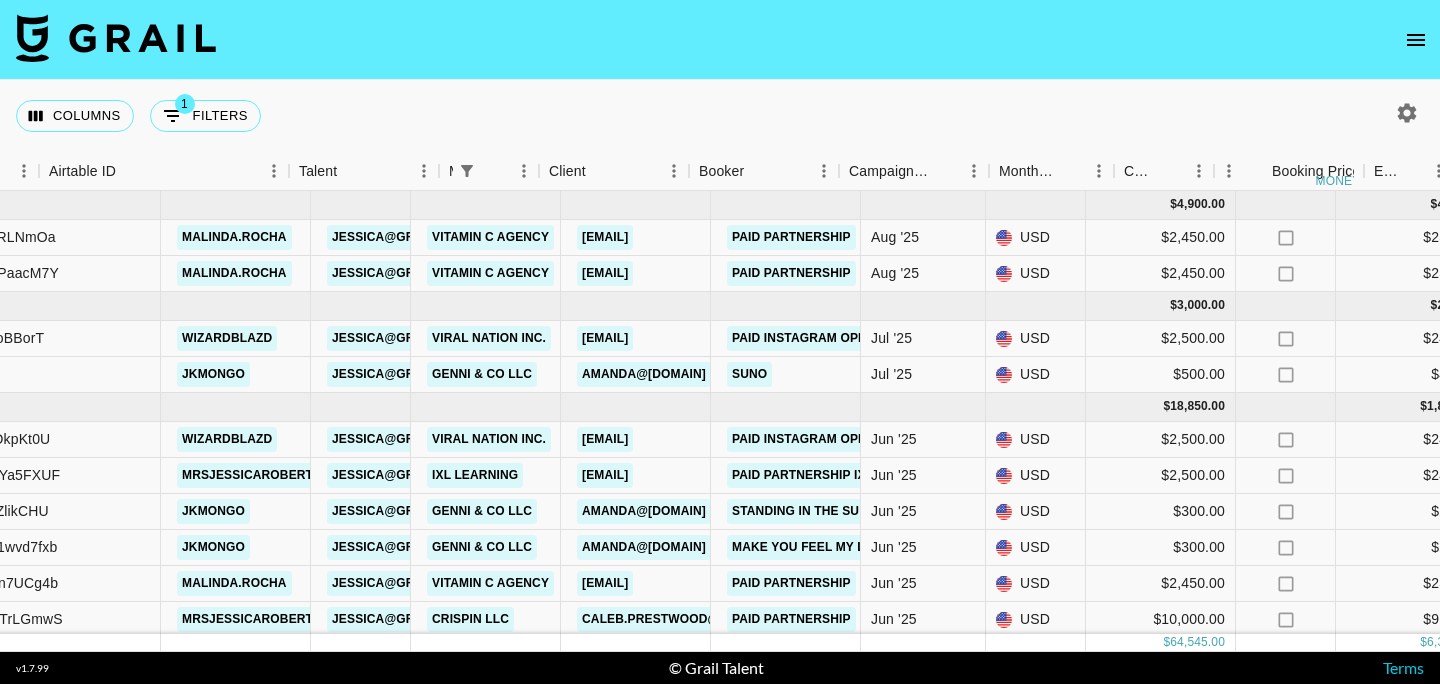 scroll, scrollTop: 0, scrollLeft: 0, axis: both 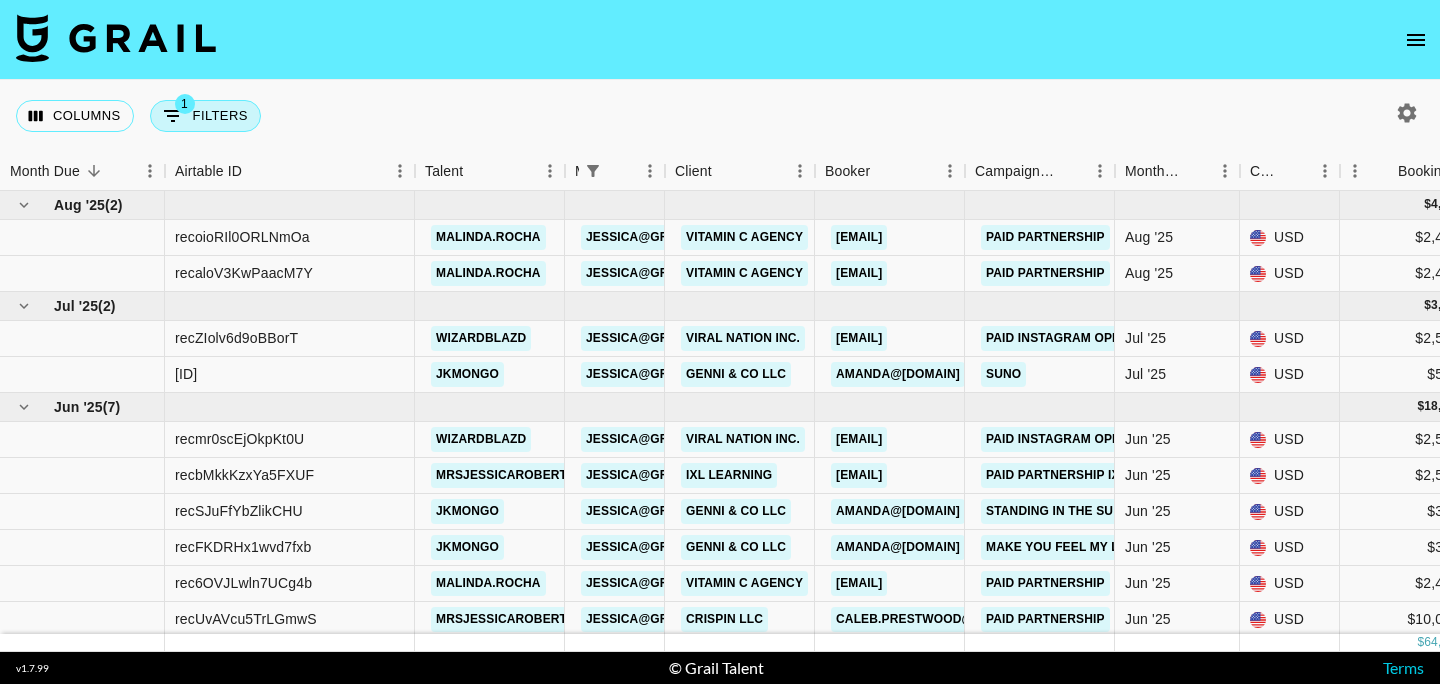 click on "1 Filters" at bounding box center (205, 116) 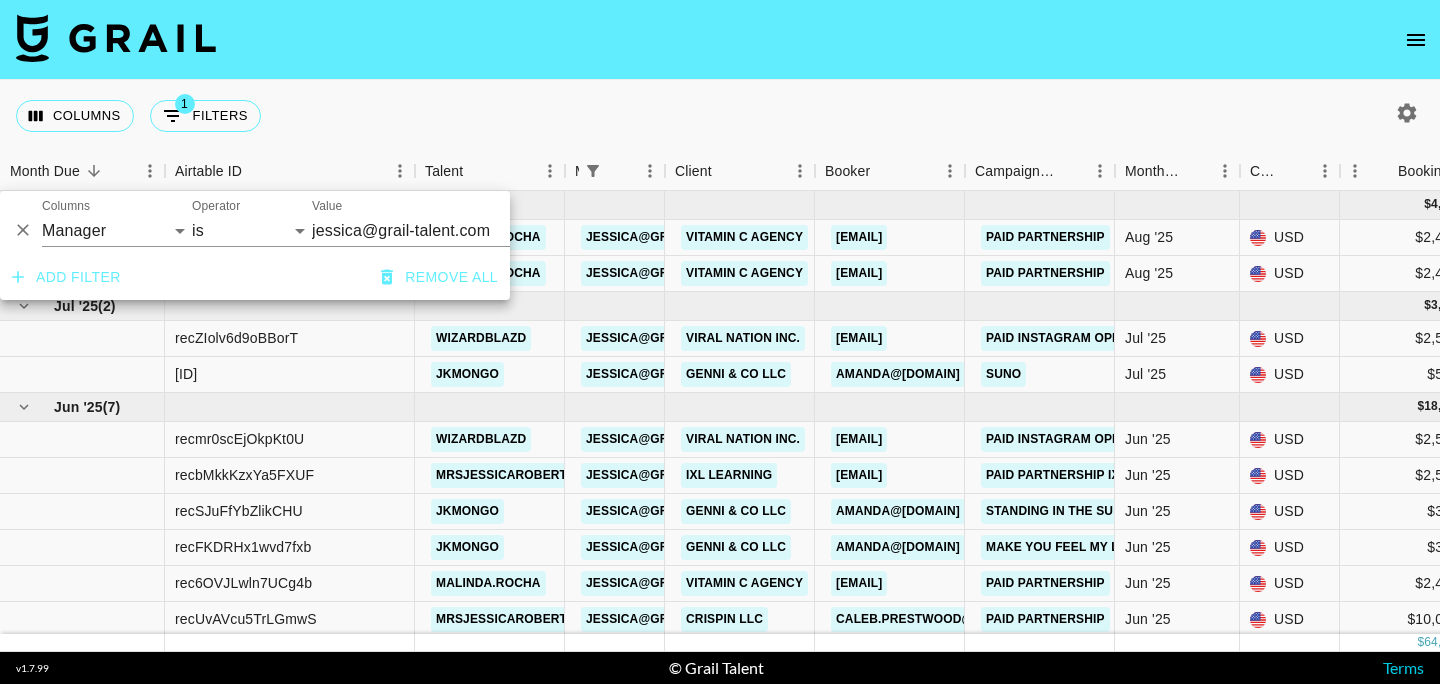 click on "Columns 1 Filters + Booking" at bounding box center [720, 116] 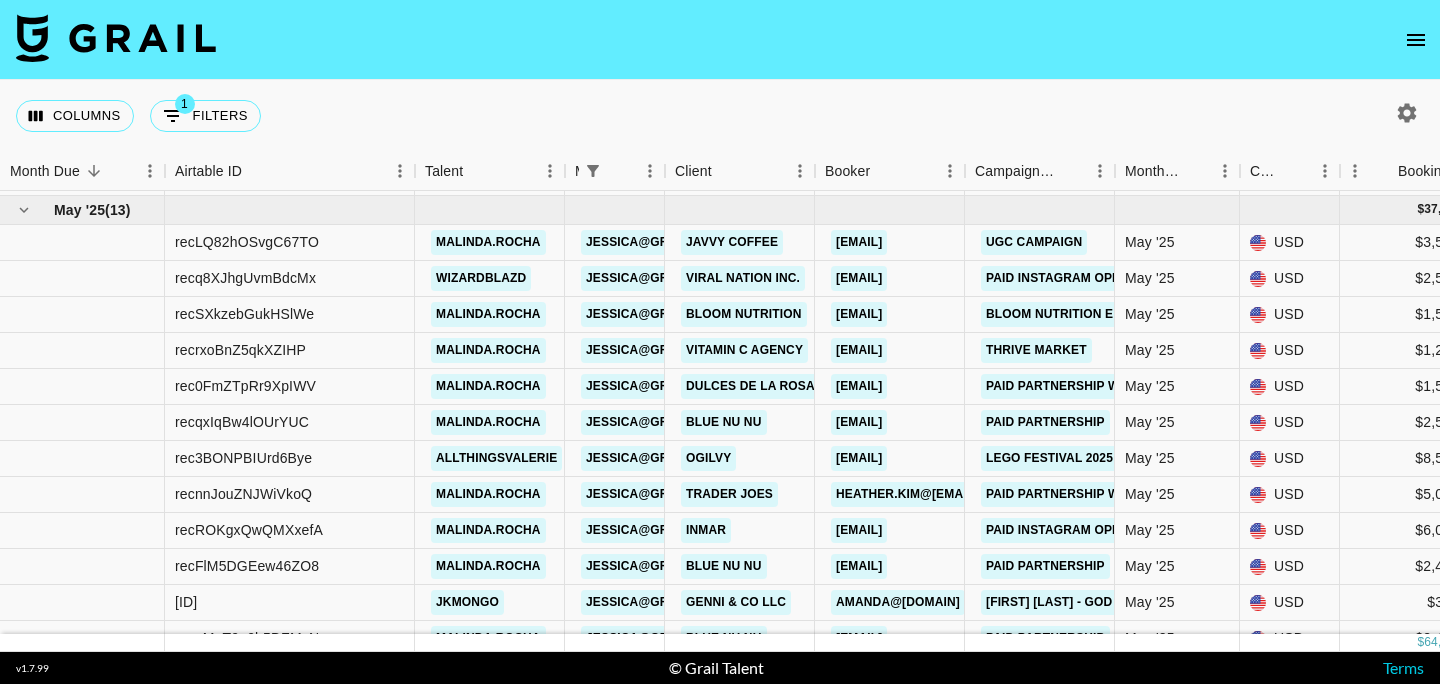 scroll, scrollTop: 0, scrollLeft: 0, axis: both 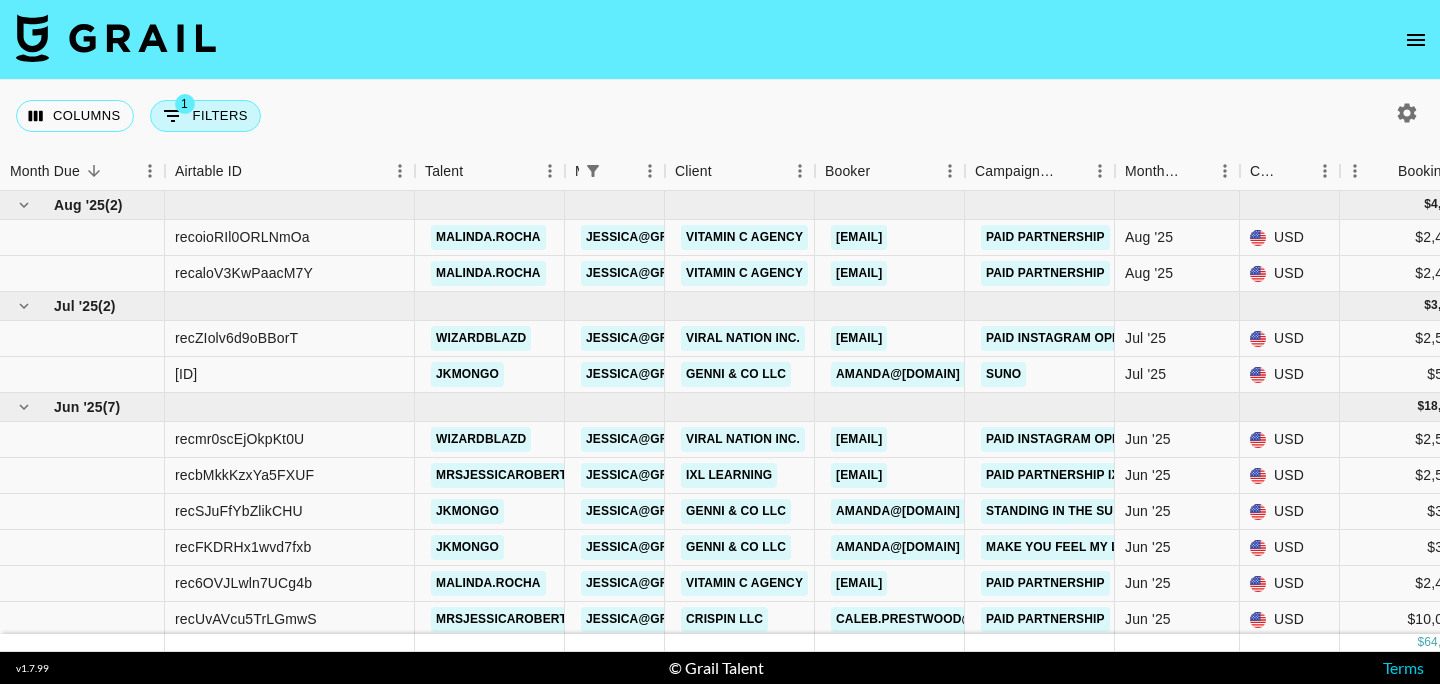 click on "1 Filters" at bounding box center (205, 116) 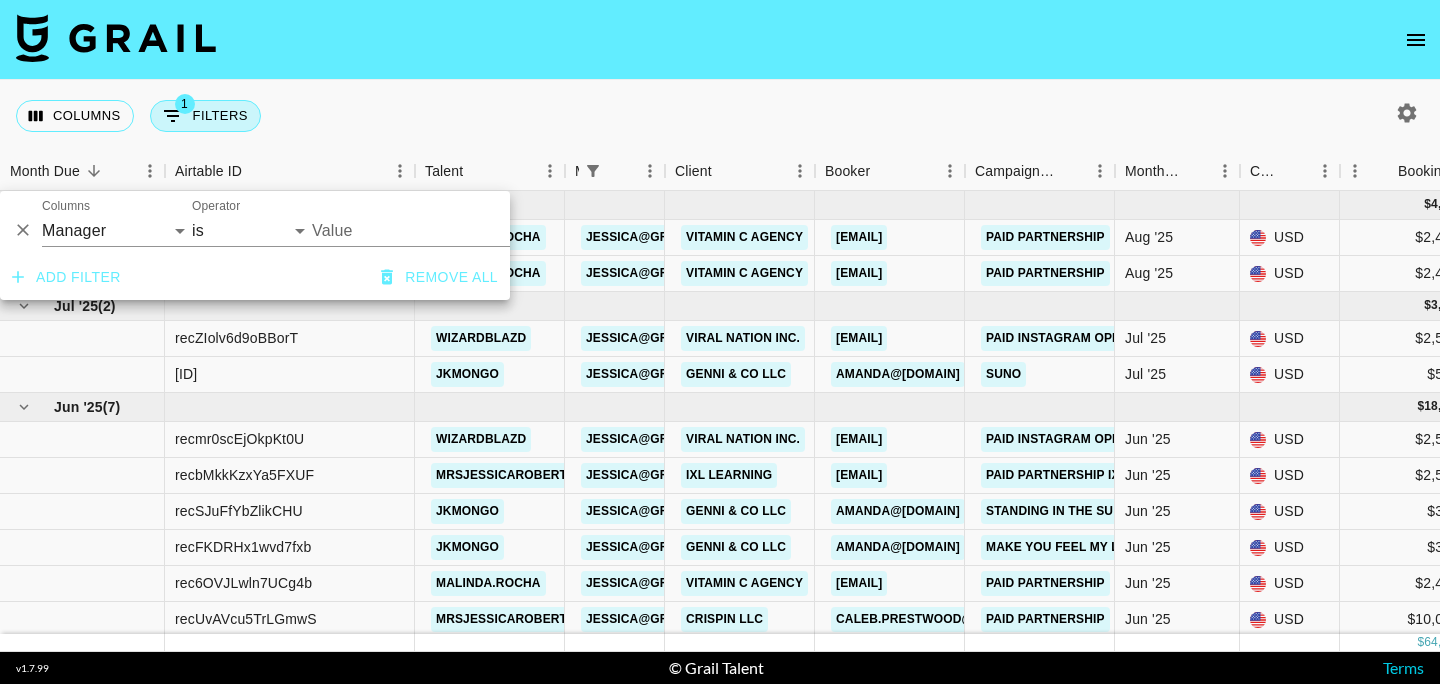 type on "jessica@grail-talent.com" 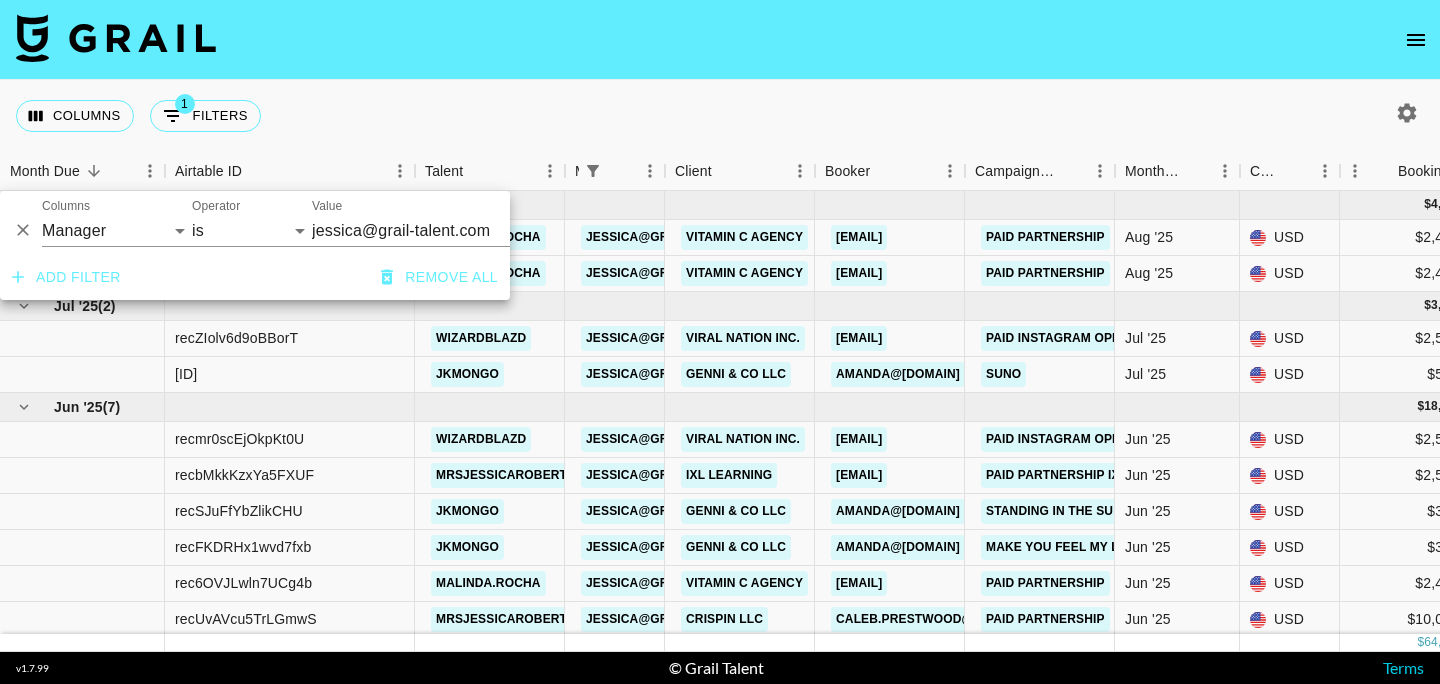 click on "jessica@grail-talent.com" at bounding box center (434, 230) 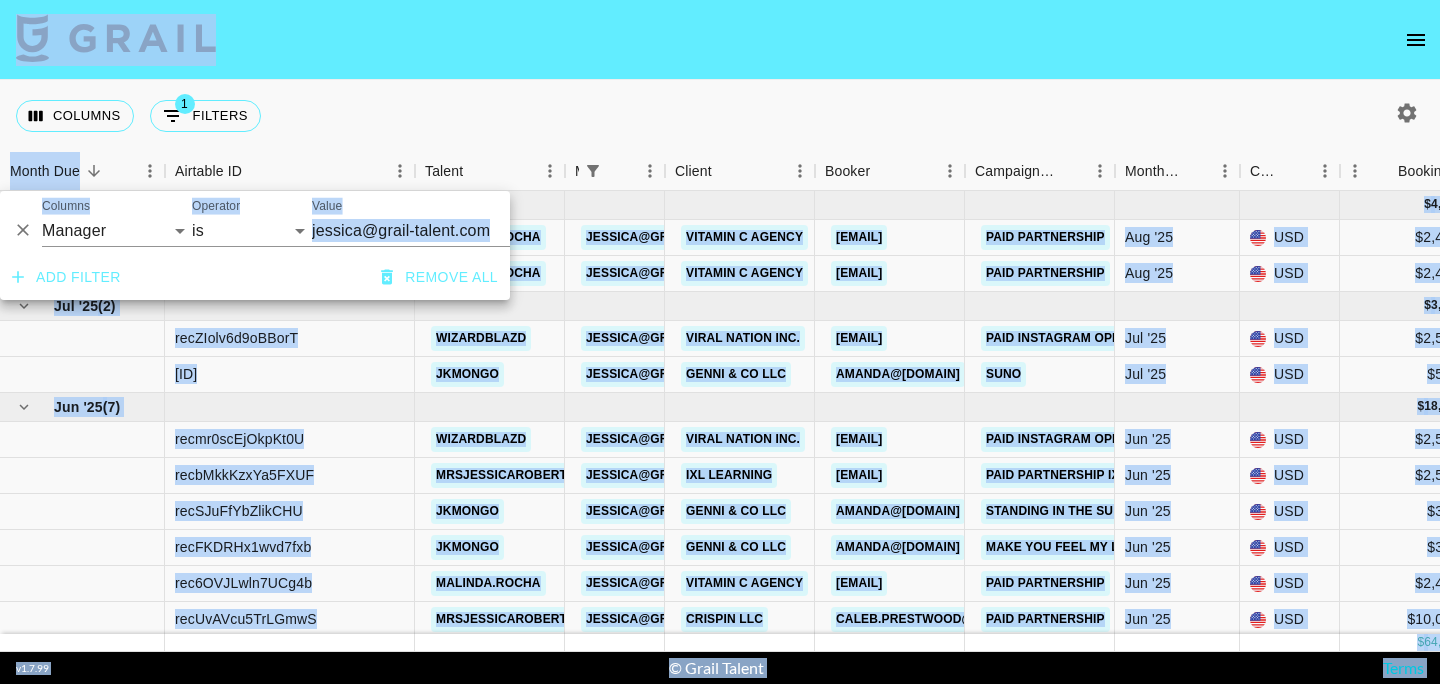click on "jessica@grail-talent.com" at bounding box center (434, 230) 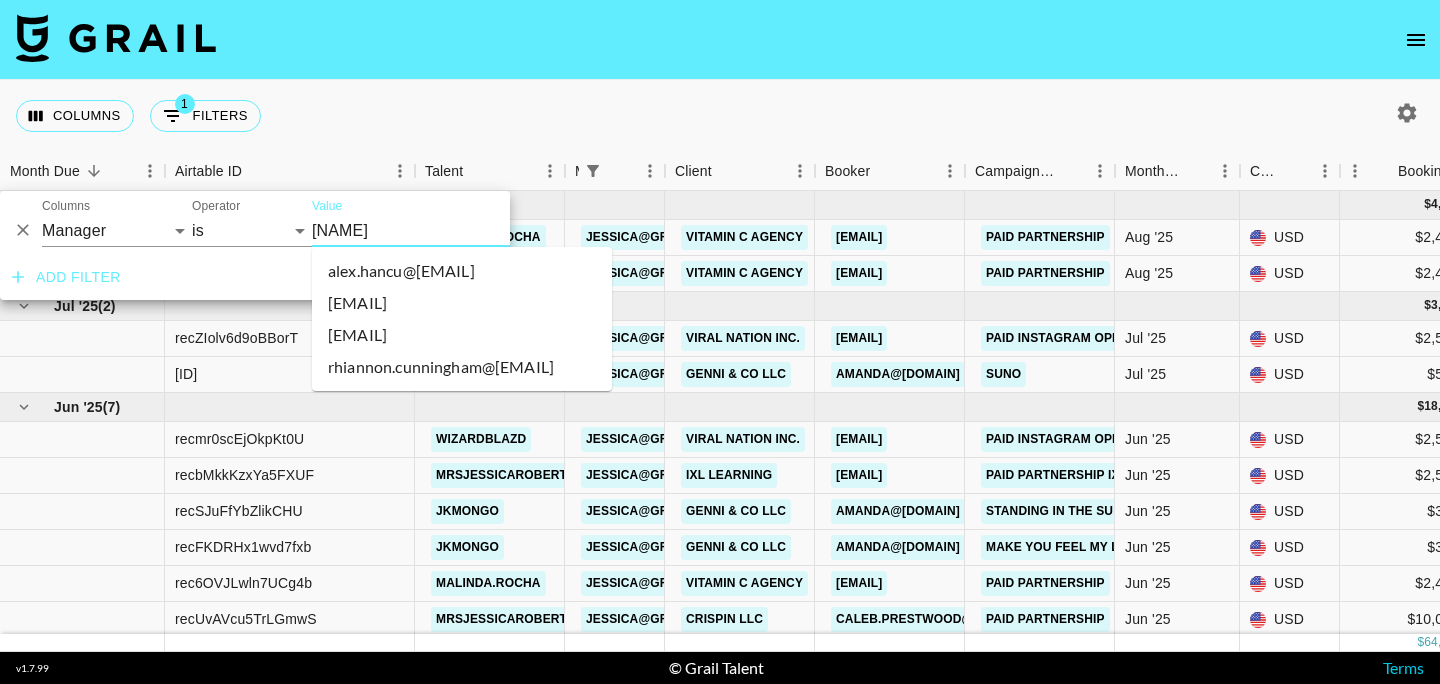 scroll, scrollTop: 0, scrollLeft: 0, axis: both 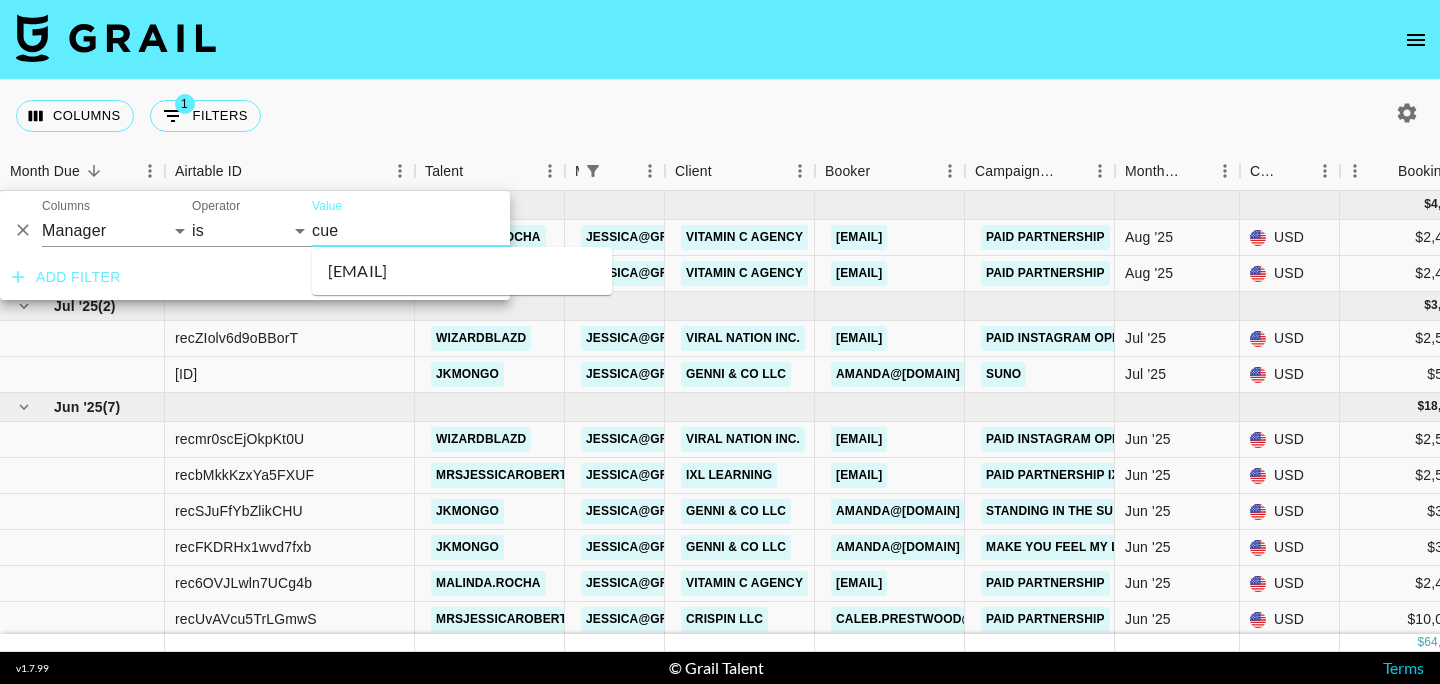click on "[EMAIL]" at bounding box center (462, 271) 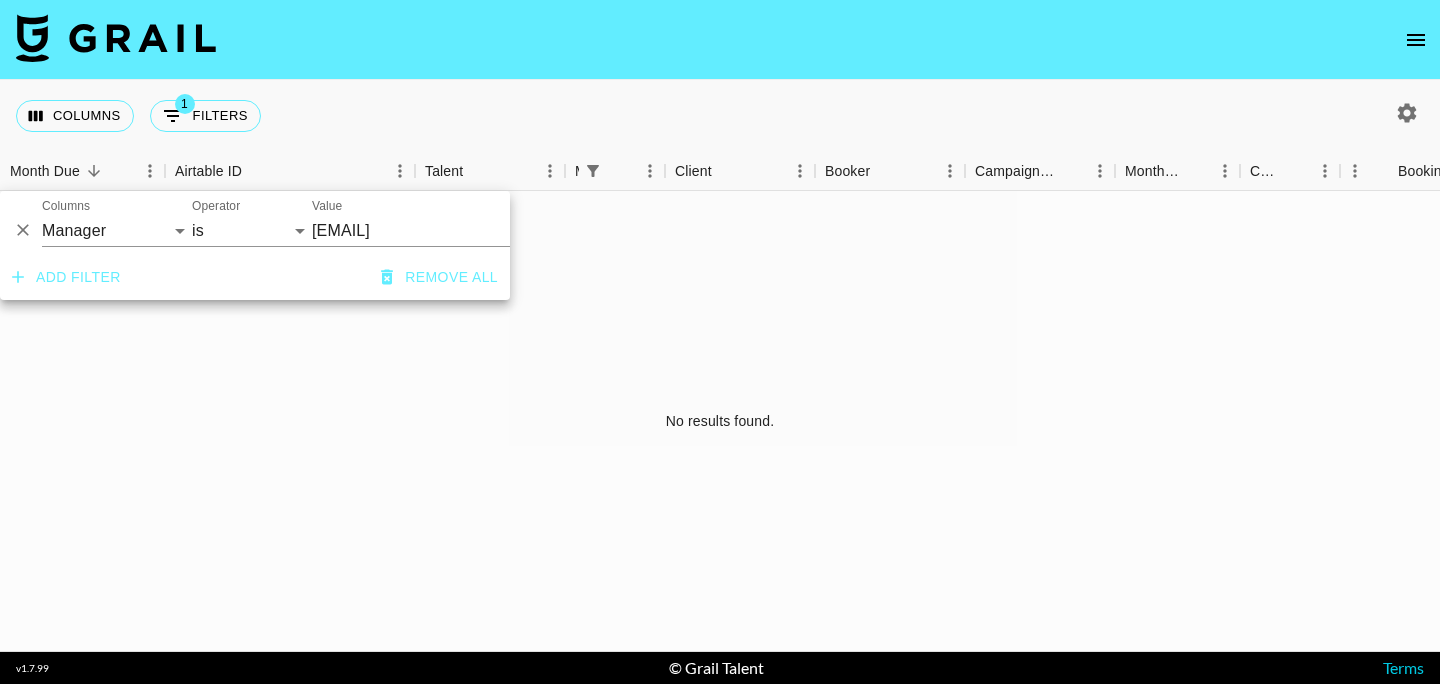click 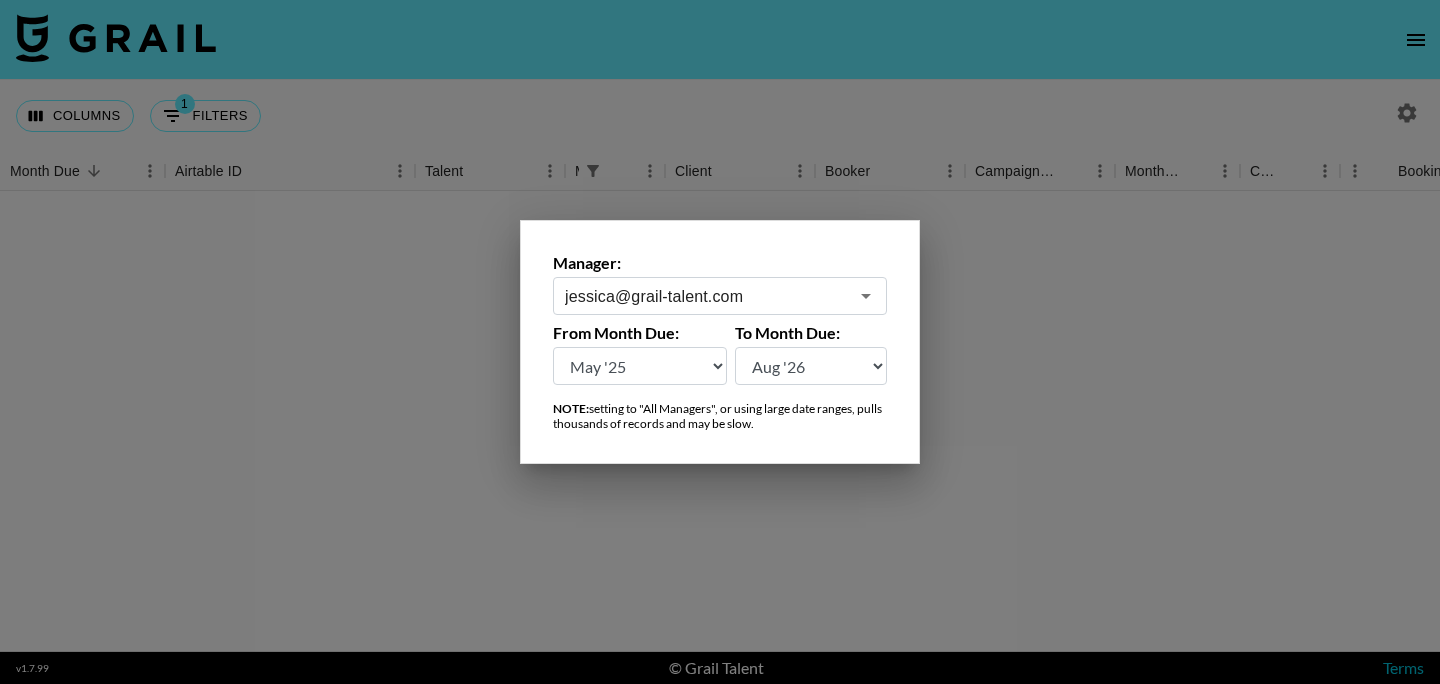 click on "jessica@grail-talent.com" at bounding box center (706, 296) 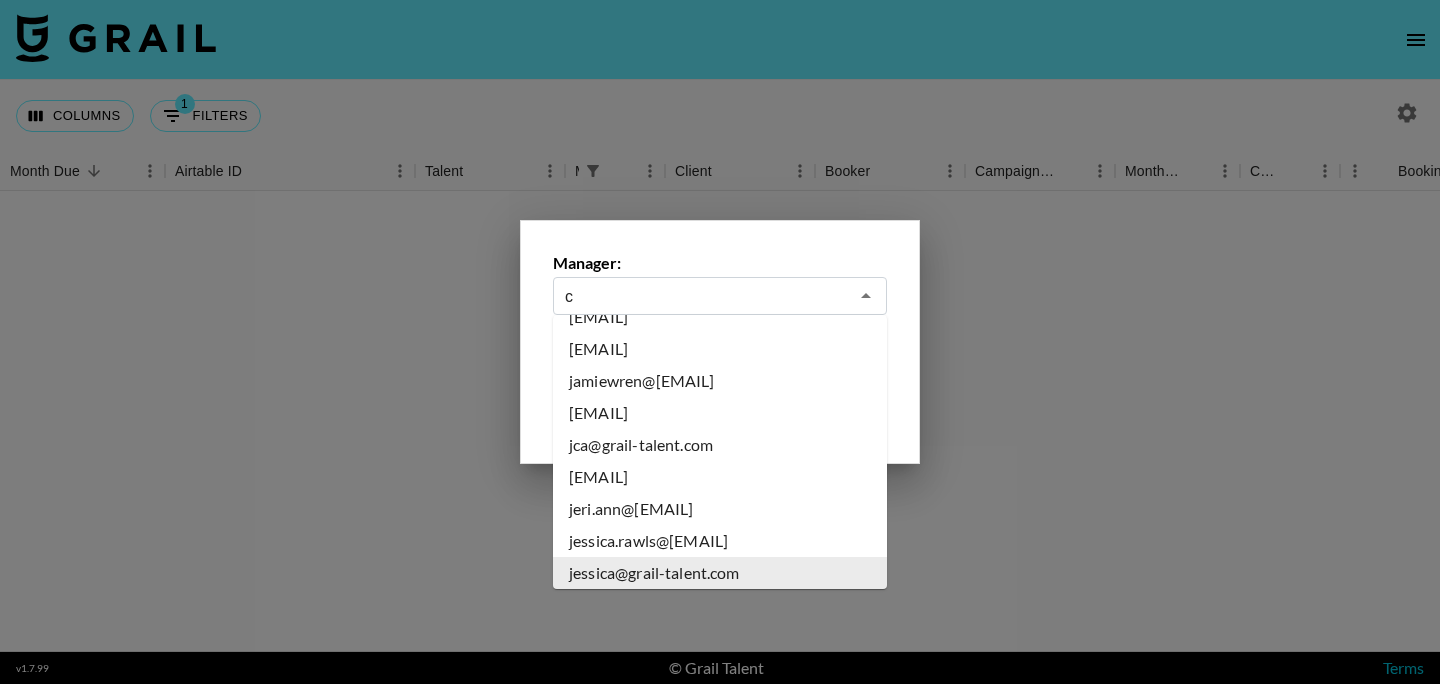 scroll, scrollTop: 0, scrollLeft: 0, axis: both 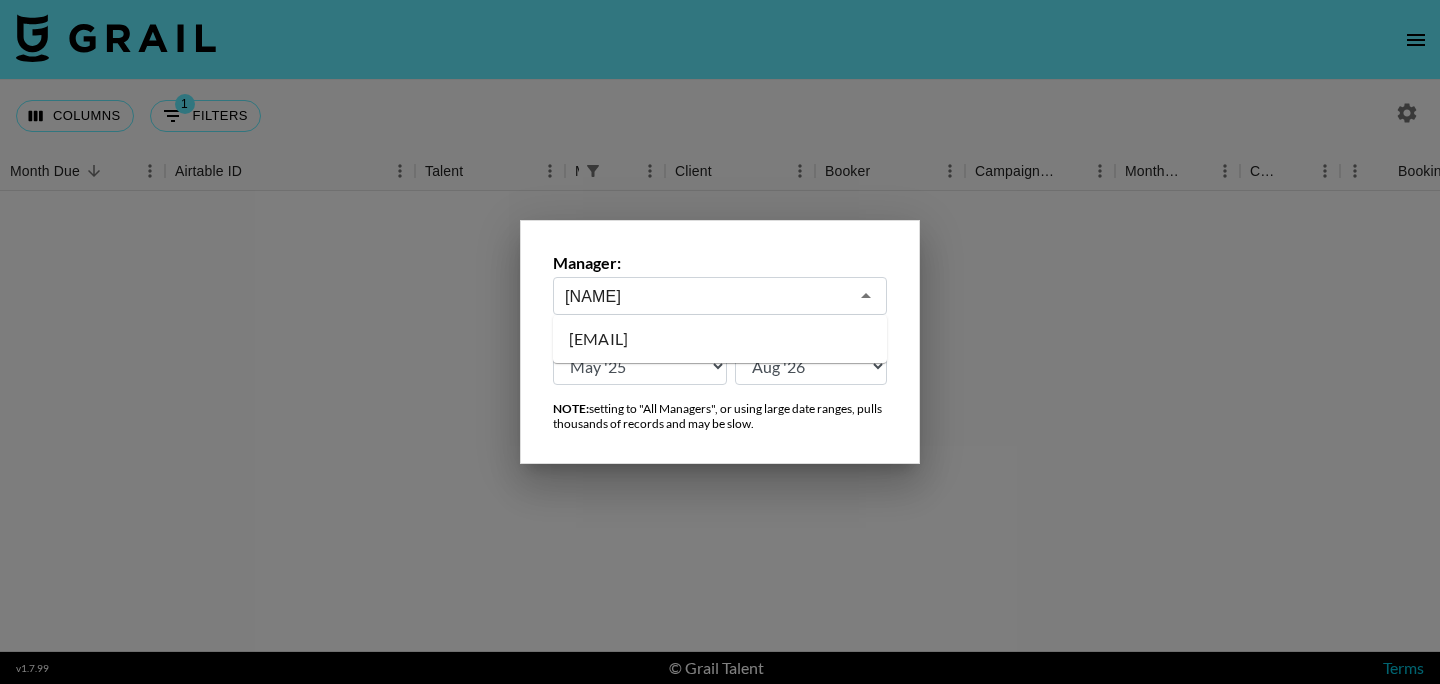 click on "[EMAIL]" at bounding box center (720, 339) 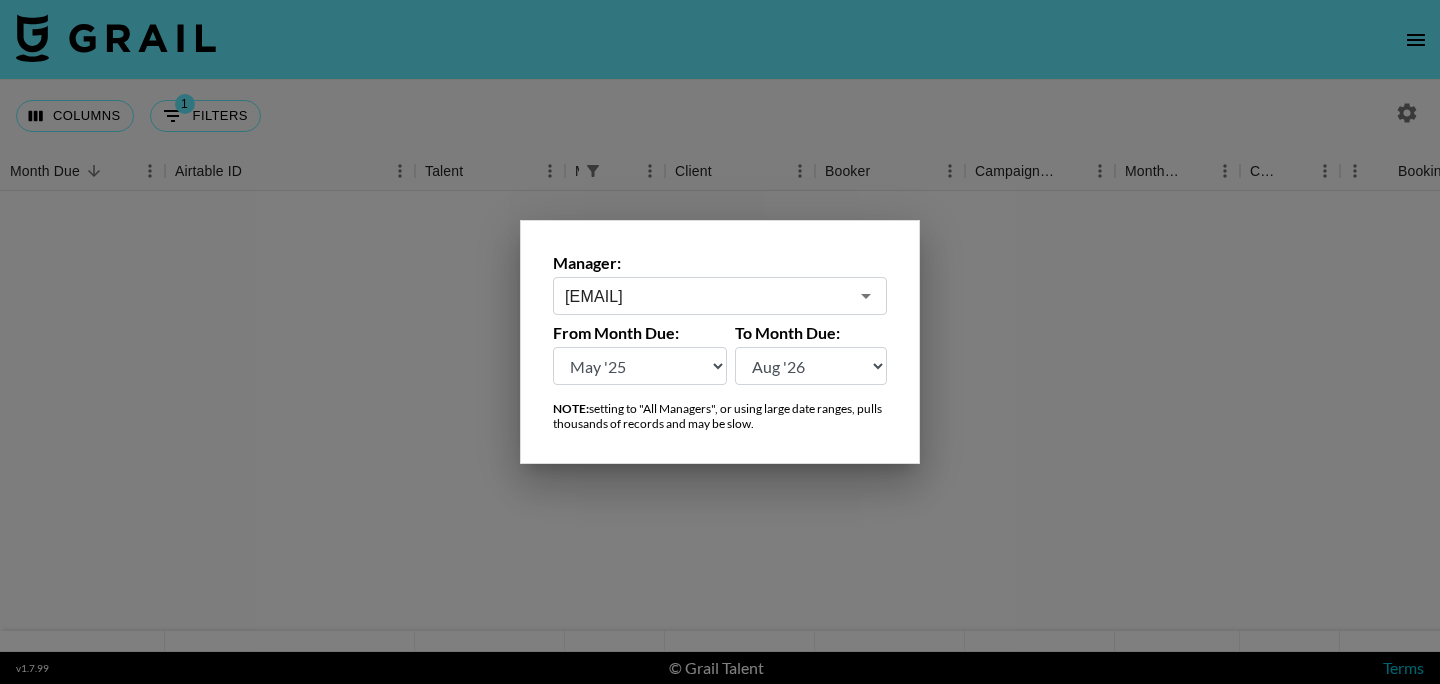 click at bounding box center [720, 342] 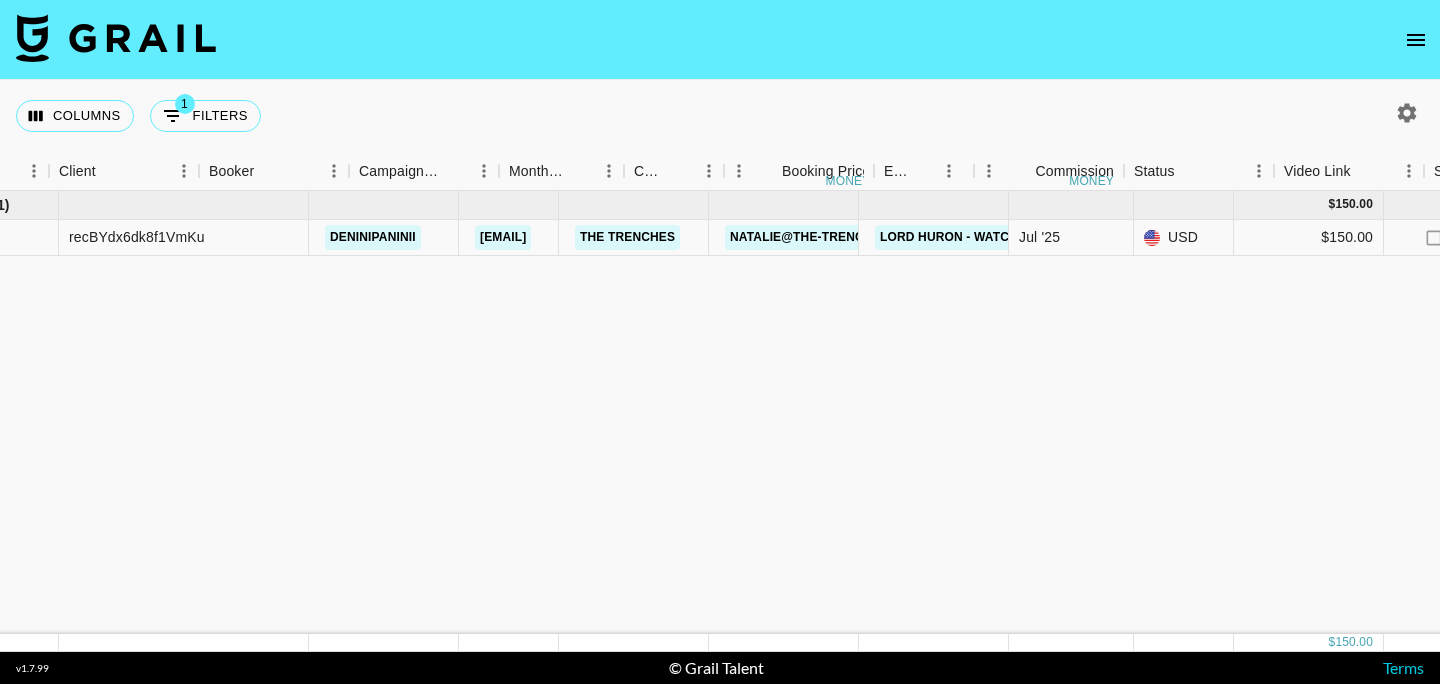 scroll, scrollTop: 0, scrollLeft: 0, axis: both 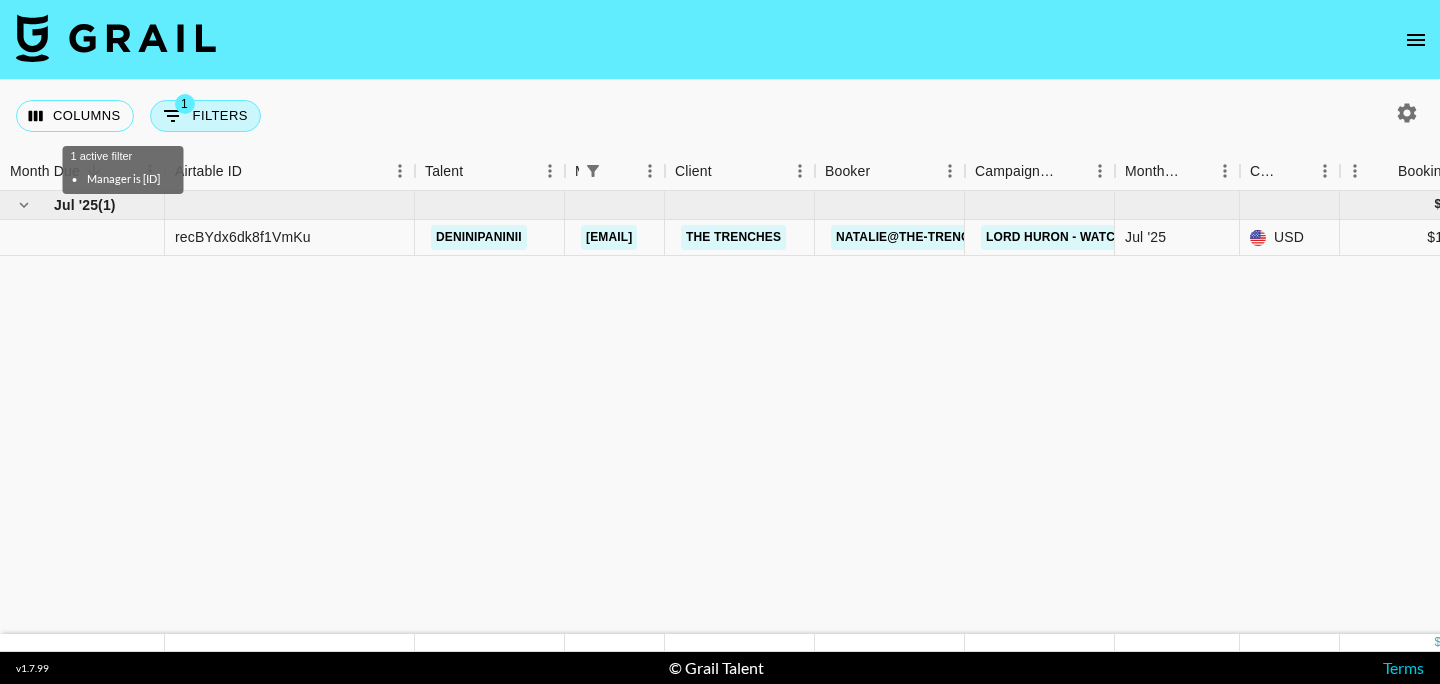 click on "1 Filters" at bounding box center [205, 116] 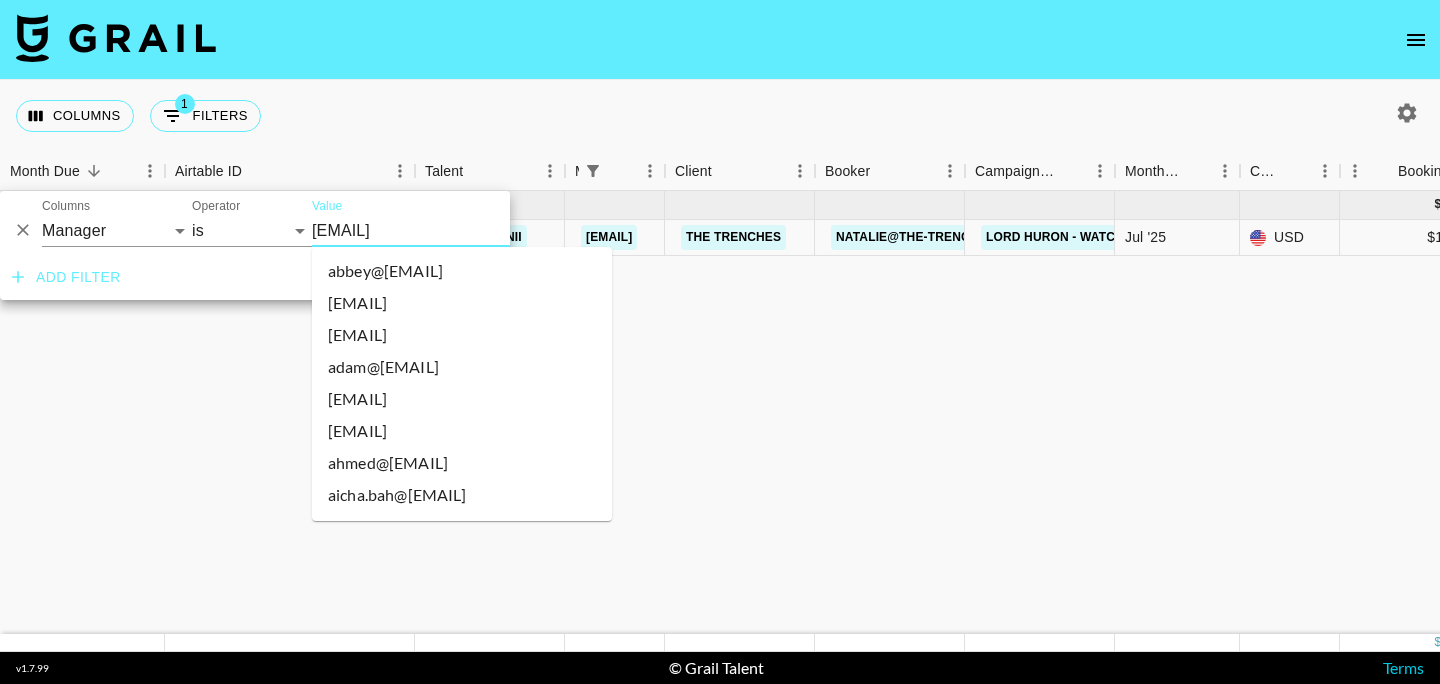 click on "[EMAIL]" at bounding box center (434, 230) 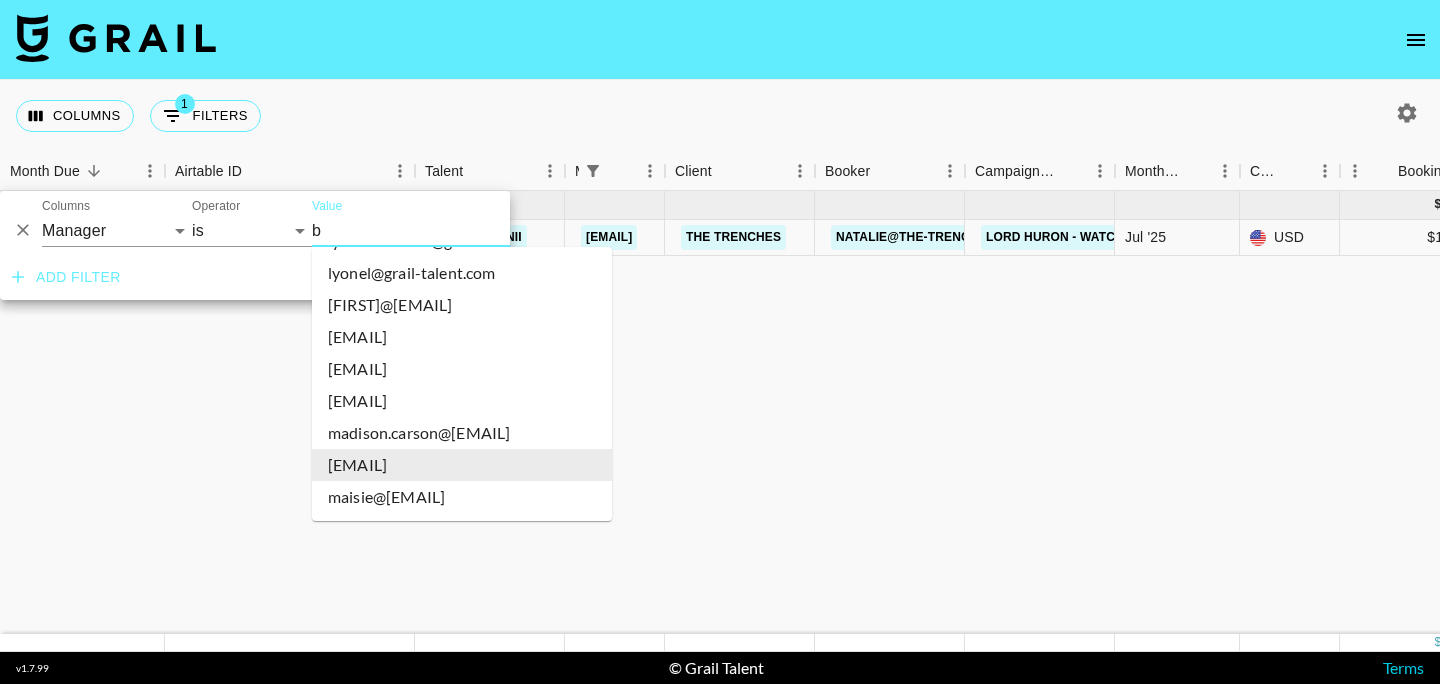 scroll, scrollTop: 0, scrollLeft: 0, axis: both 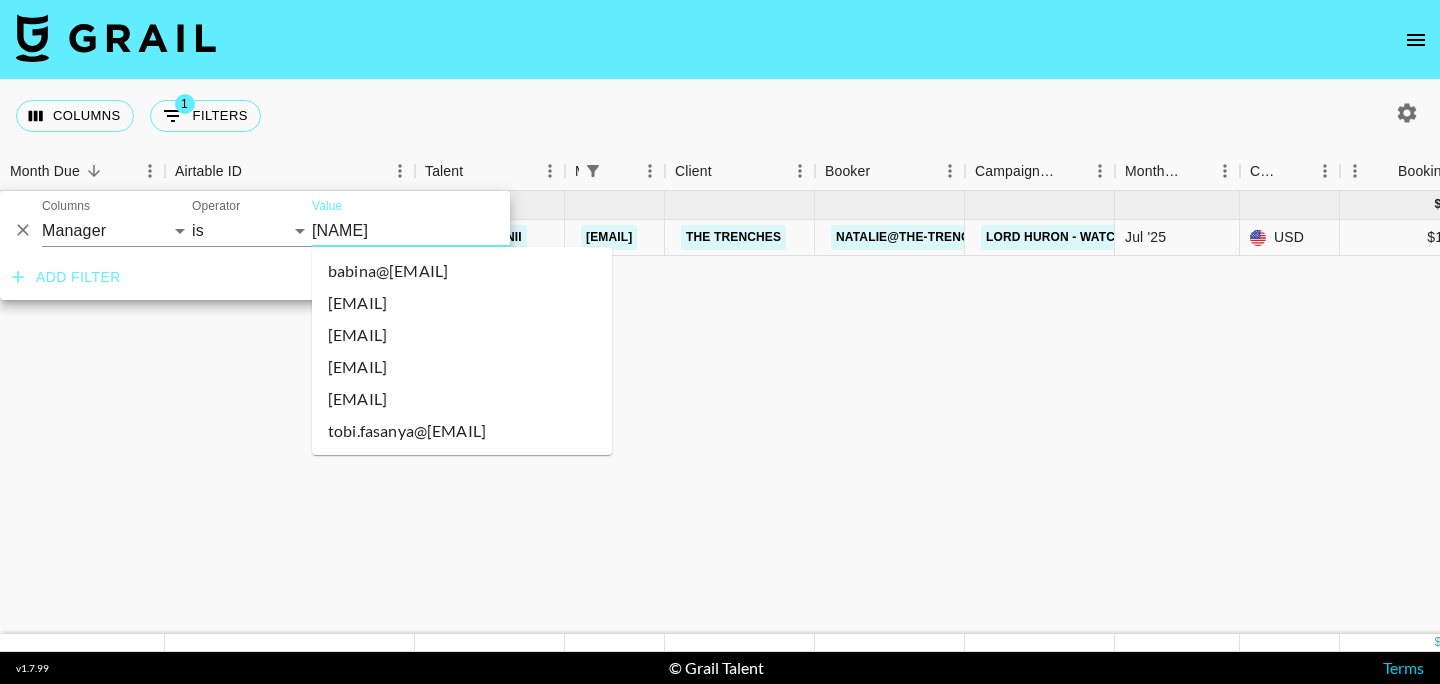 type on "[FIRST]" 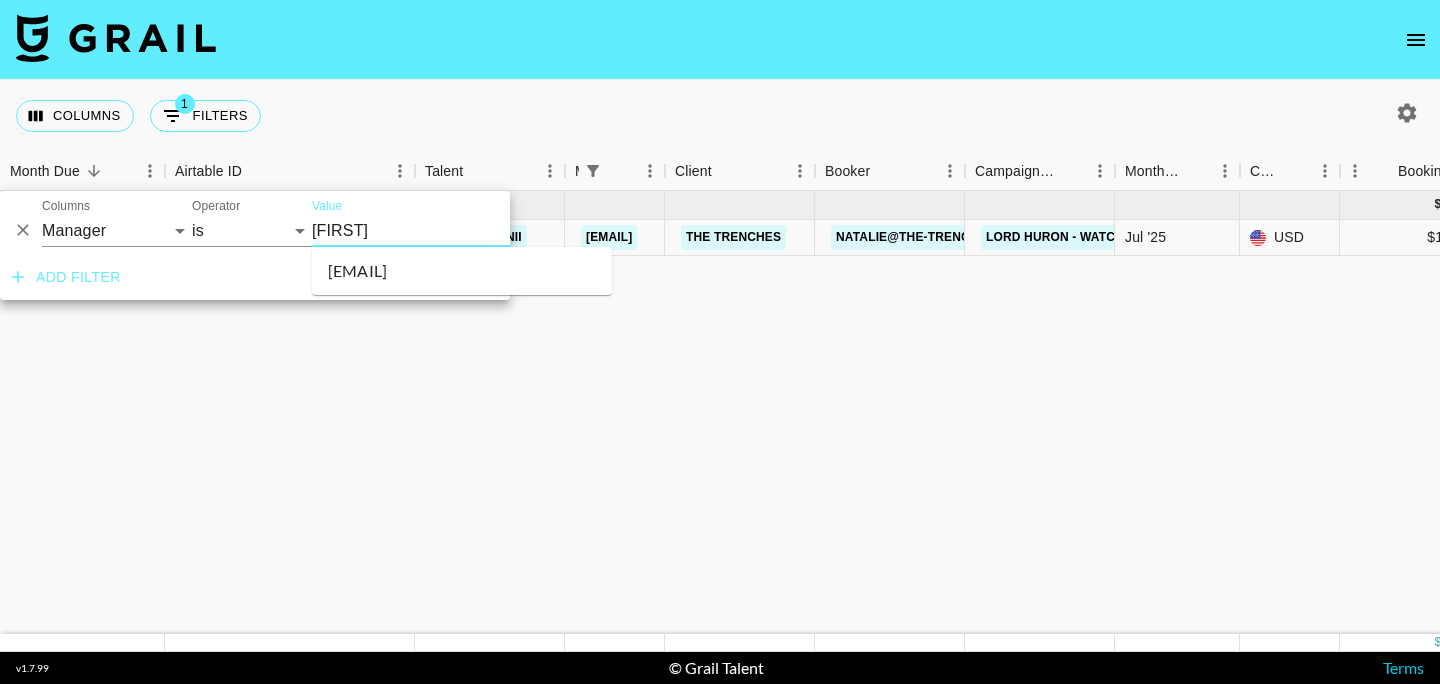 click on "[EMAIL]" at bounding box center [462, 271] 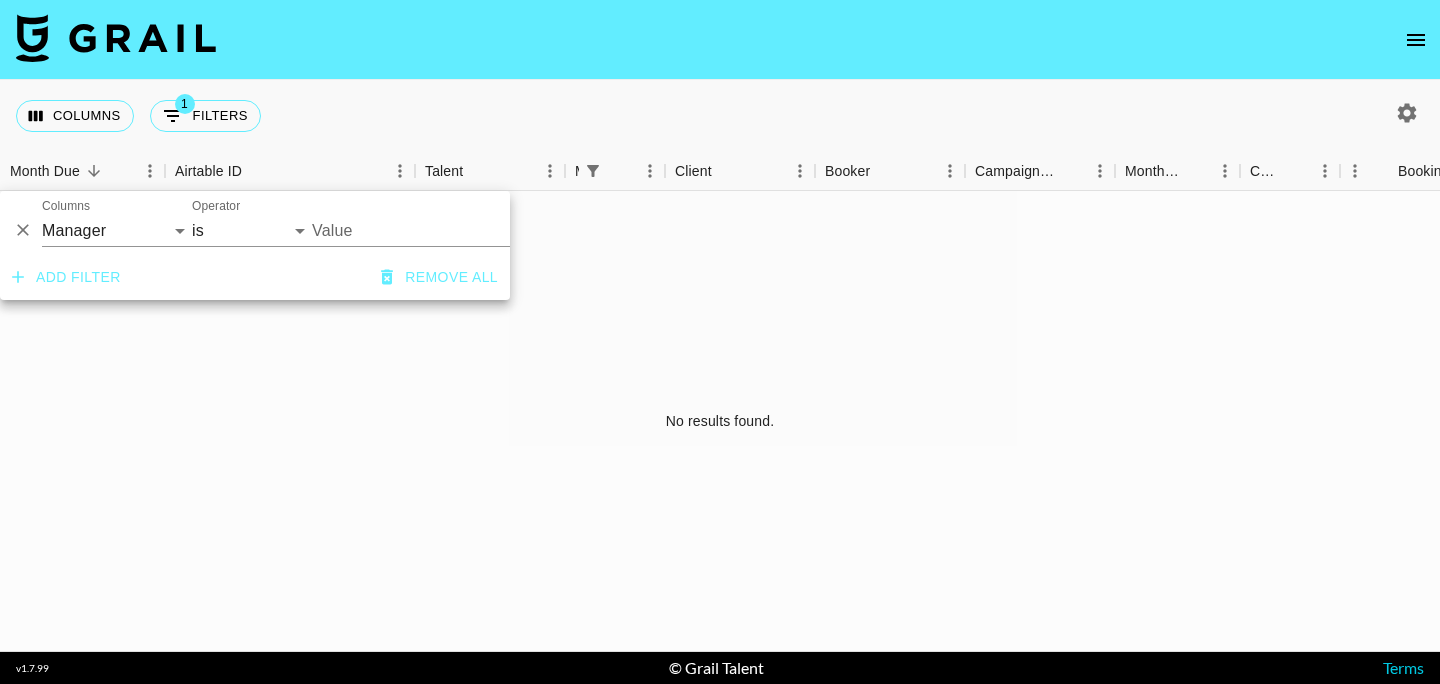 type on "[EMAIL]" 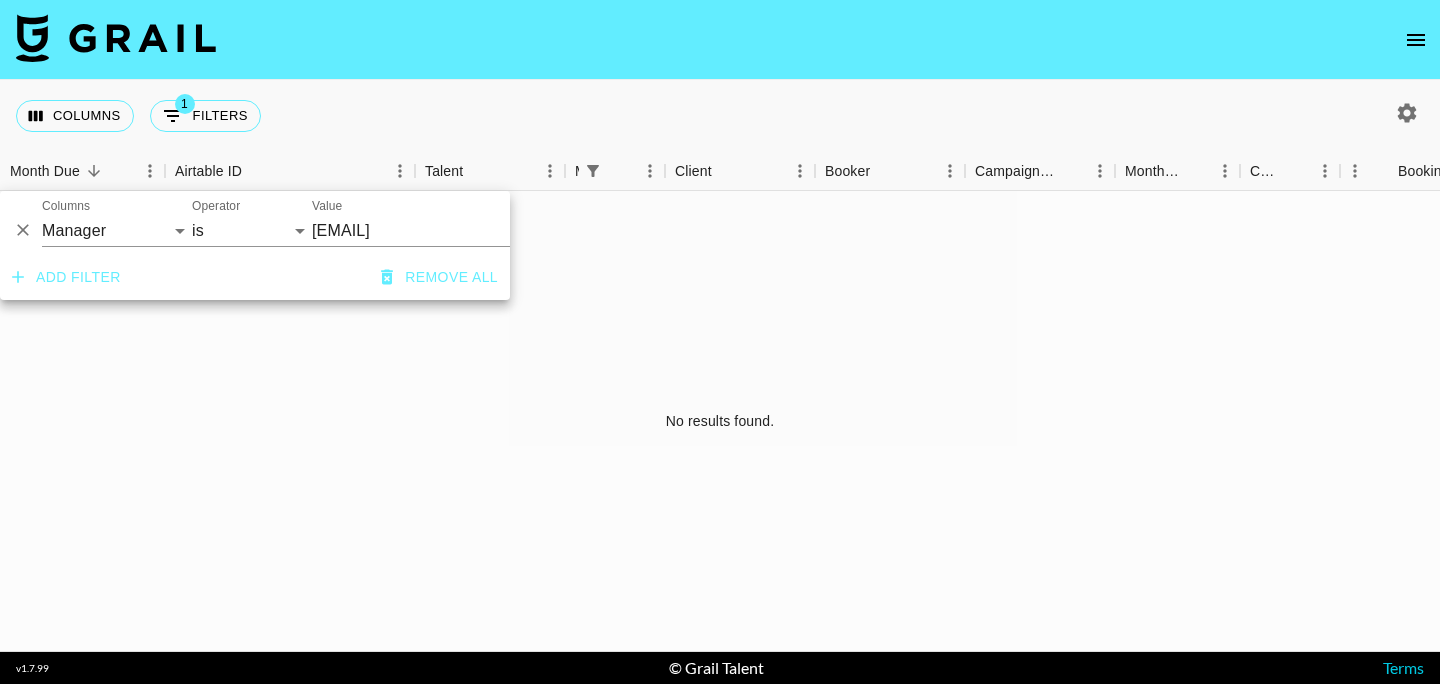 click at bounding box center [1407, 113] 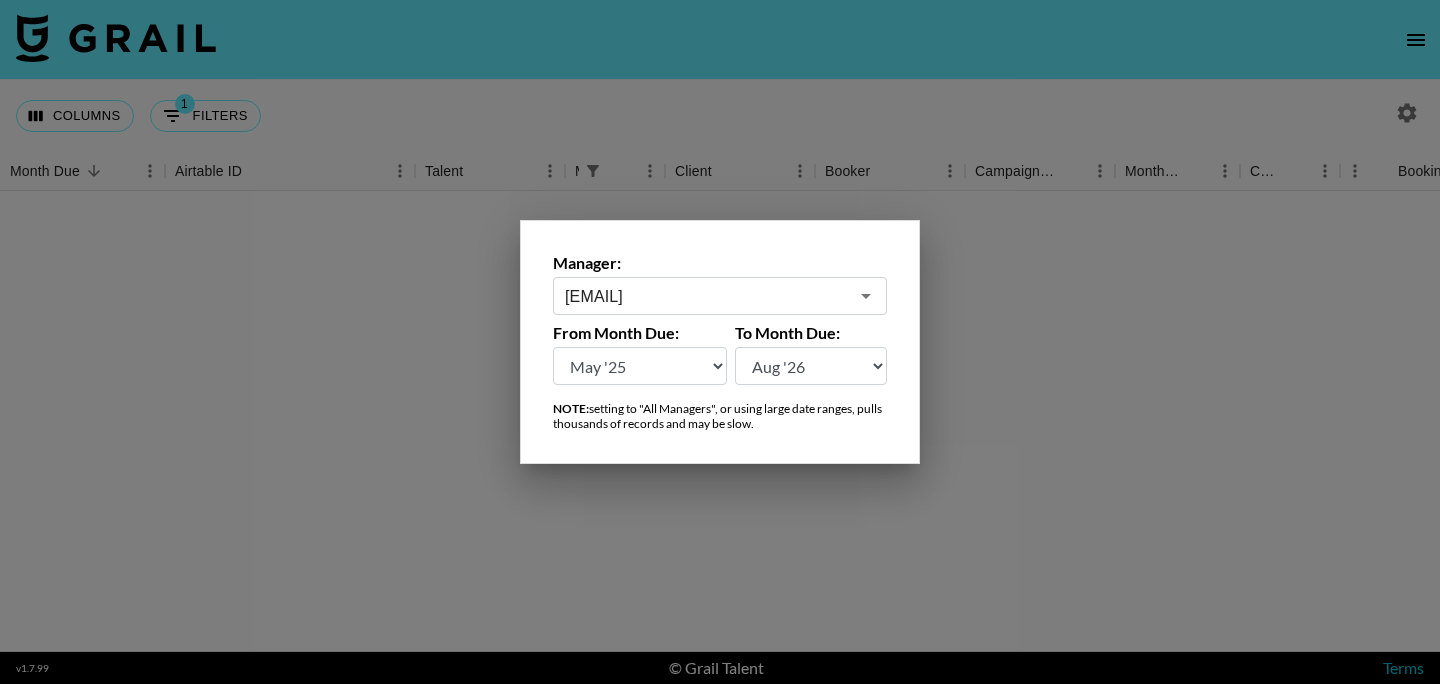 click on "[EMAIL]" at bounding box center (706, 296) 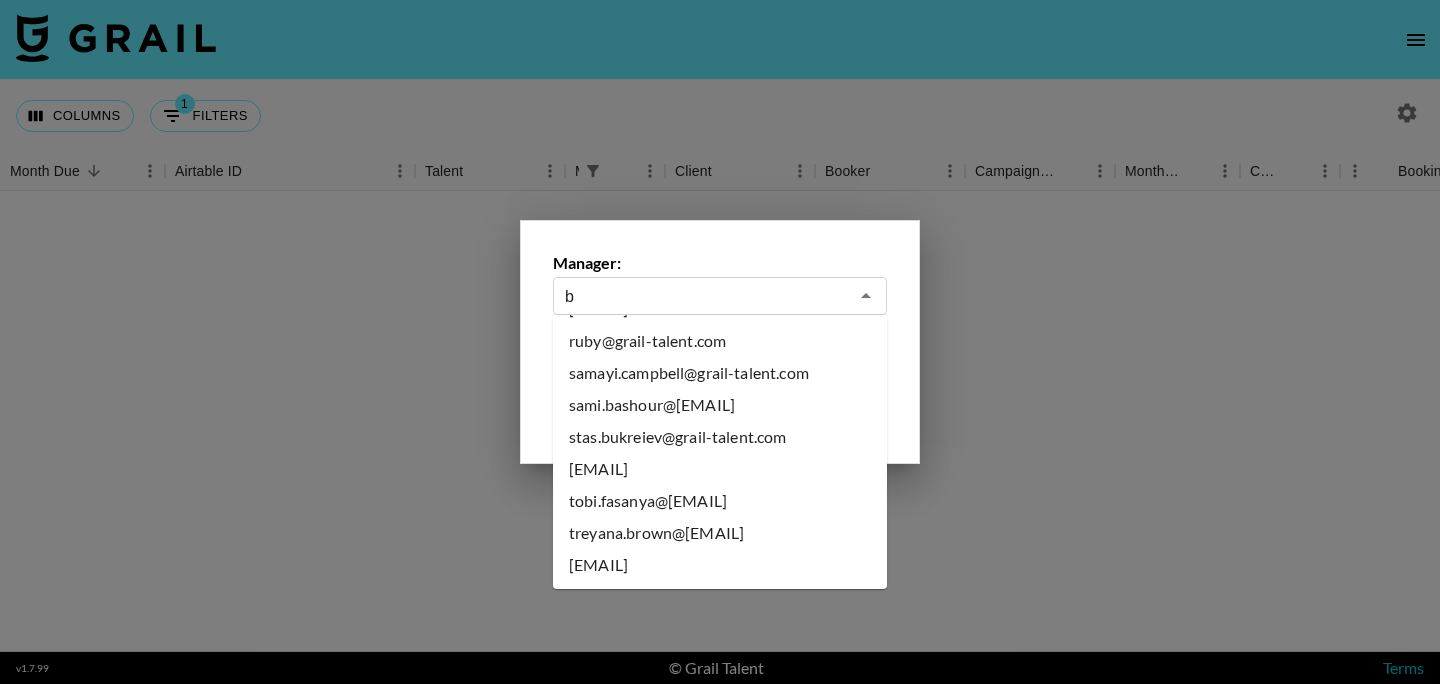 scroll, scrollTop: 0, scrollLeft: 0, axis: both 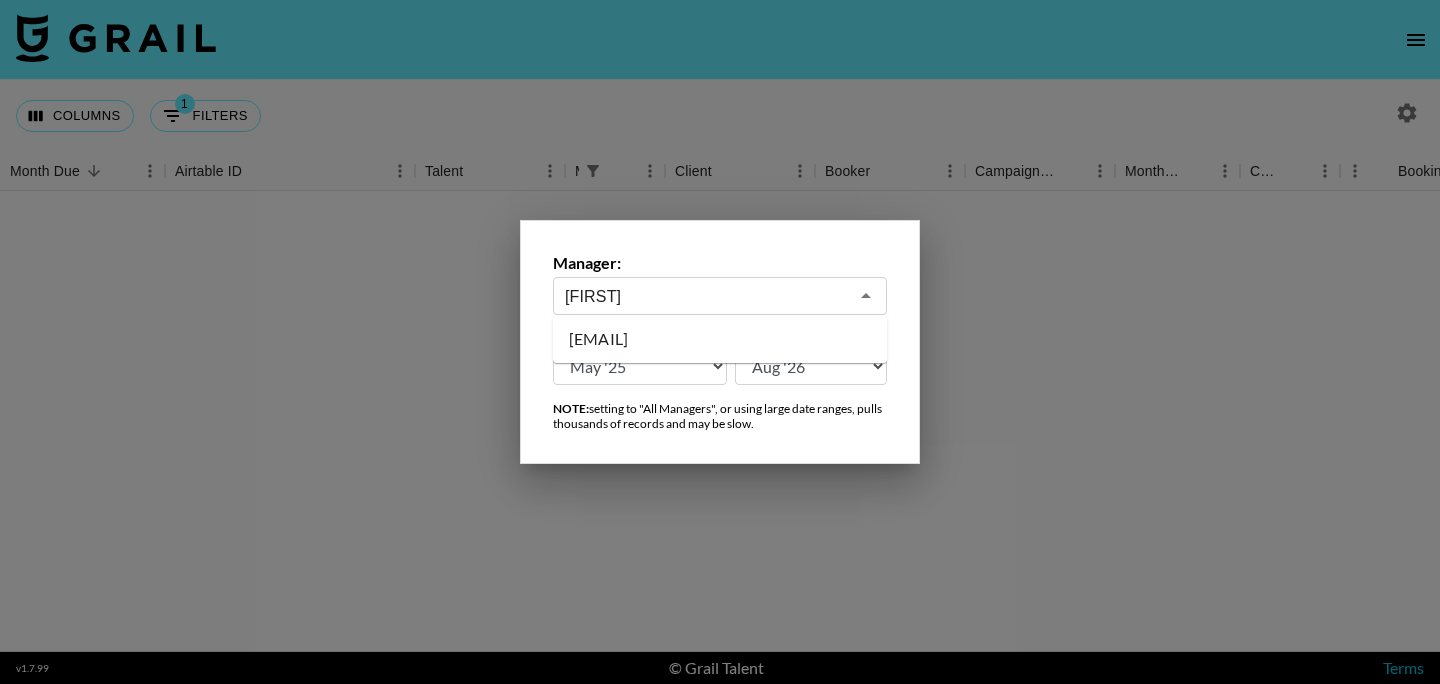 click on "[EMAIL]" at bounding box center [720, 339] 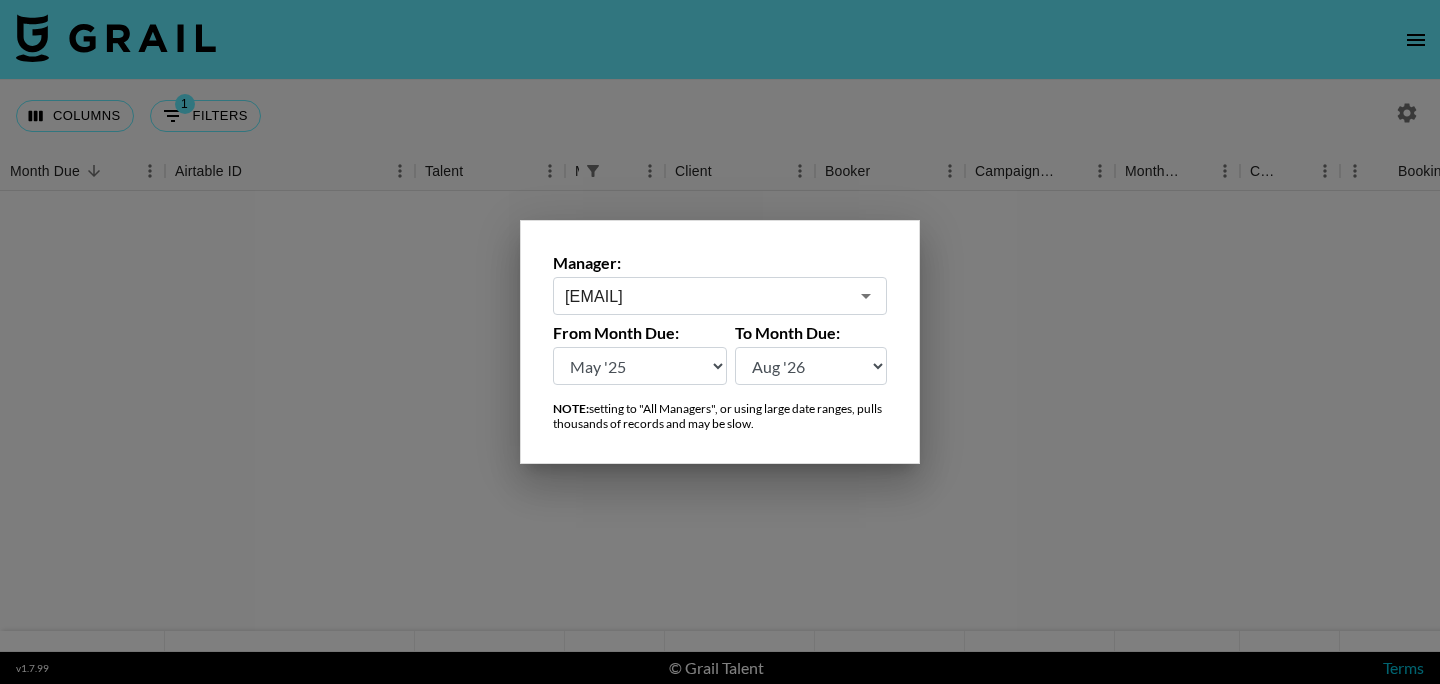 click at bounding box center (720, 342) 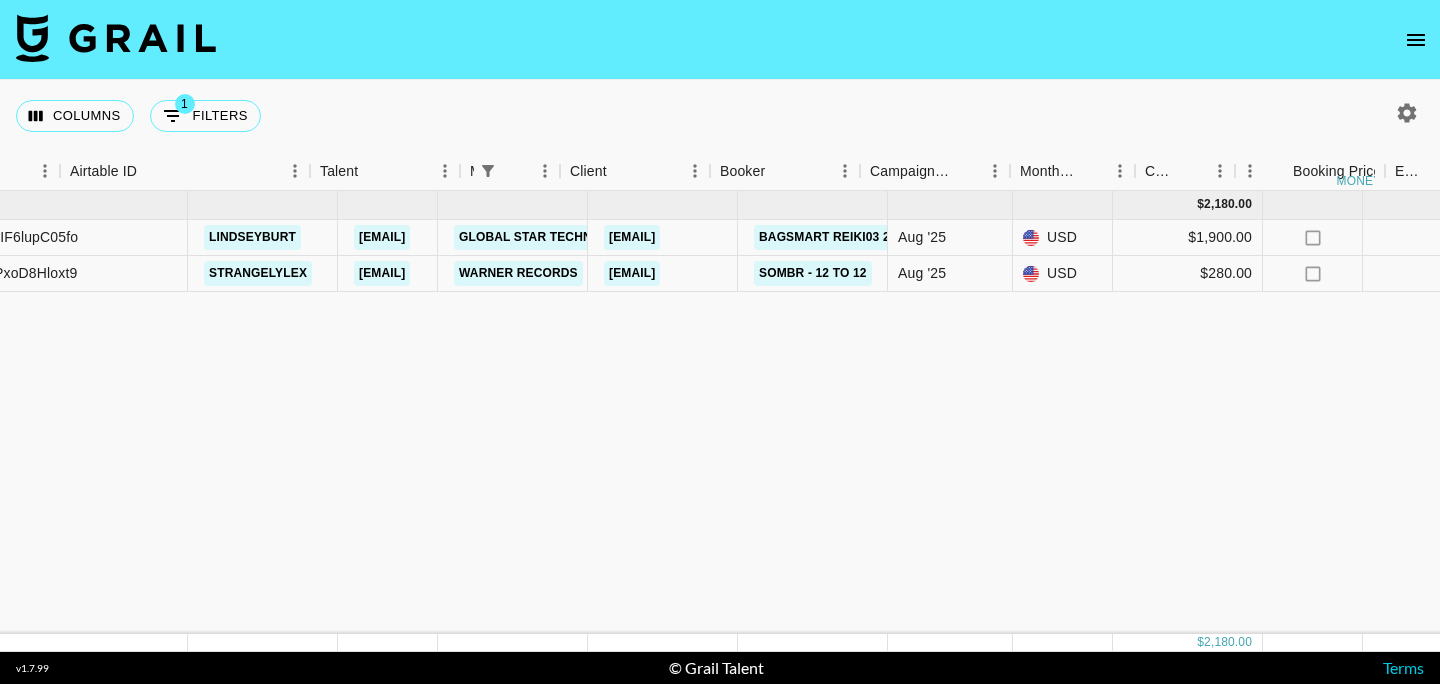 scroll, scrollTop: 0, scrollLeft: 0, axis: both 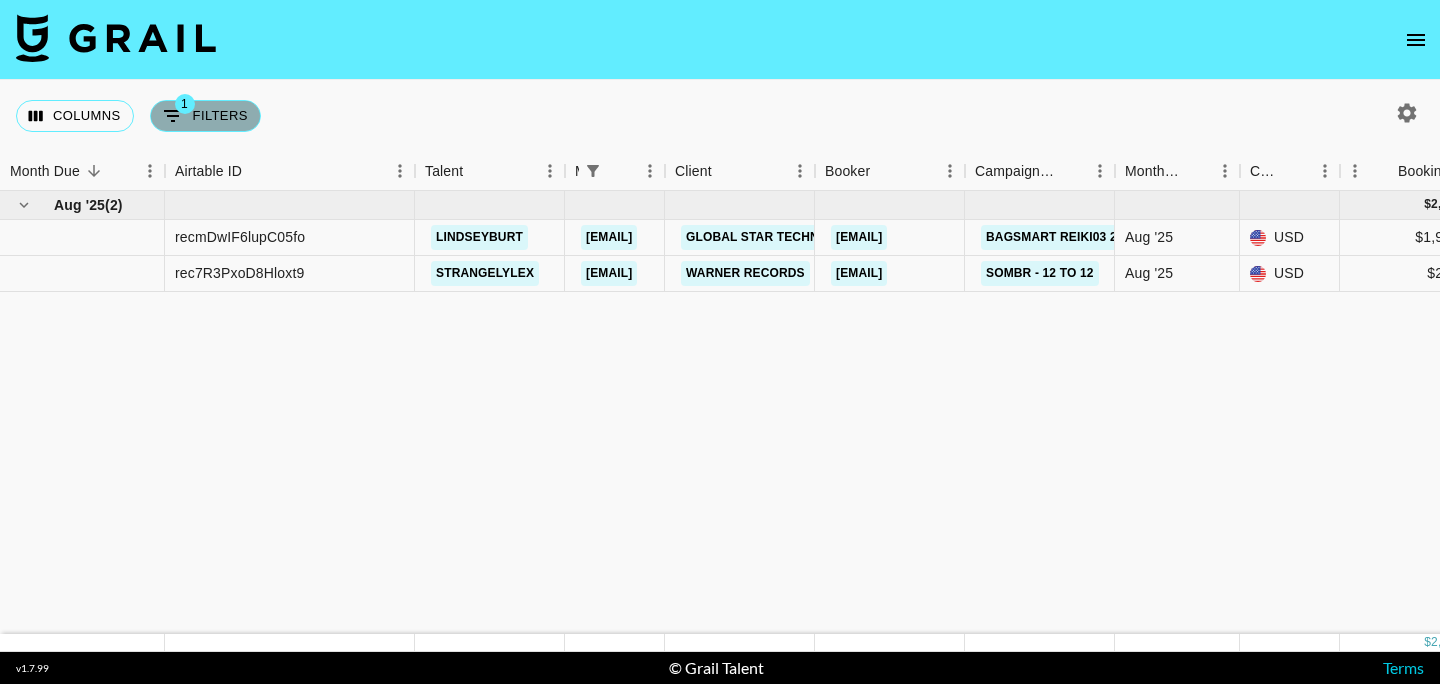 click on "1 Filters" at bounding box center (205, 116) 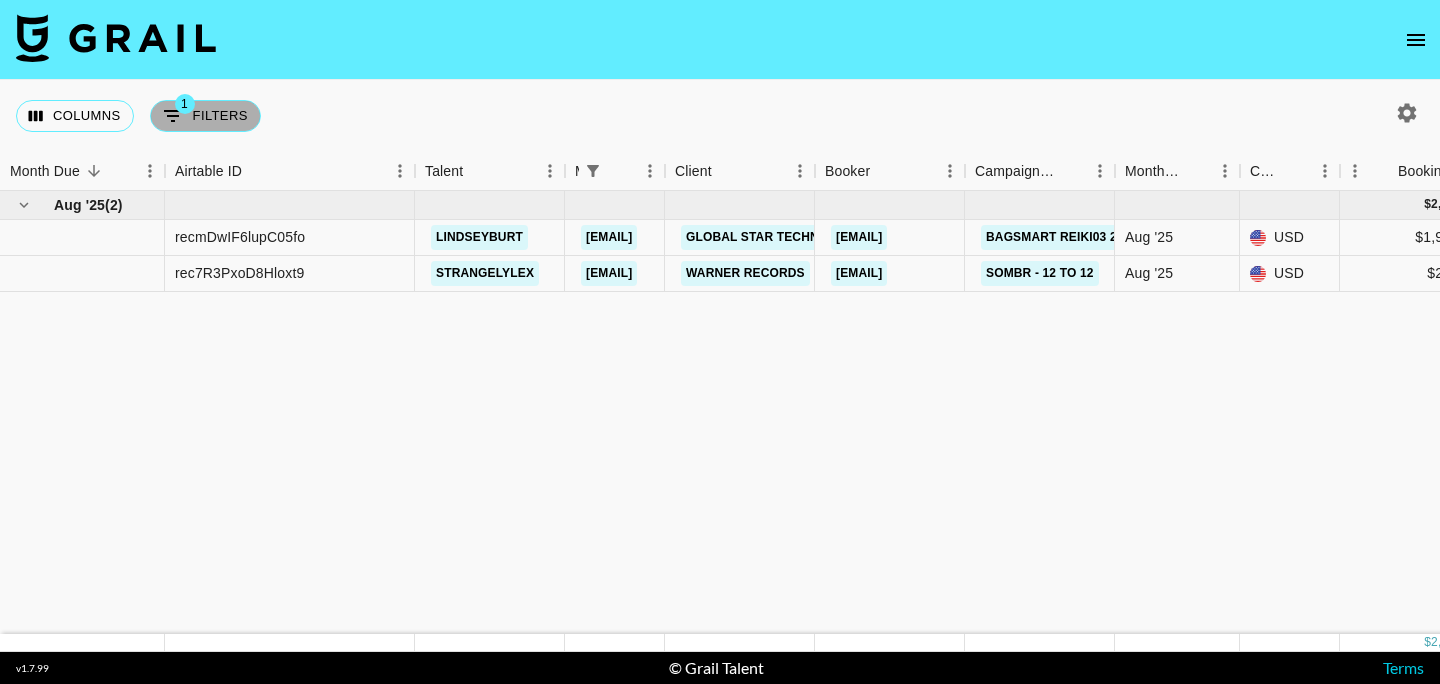 select on "managerIds" 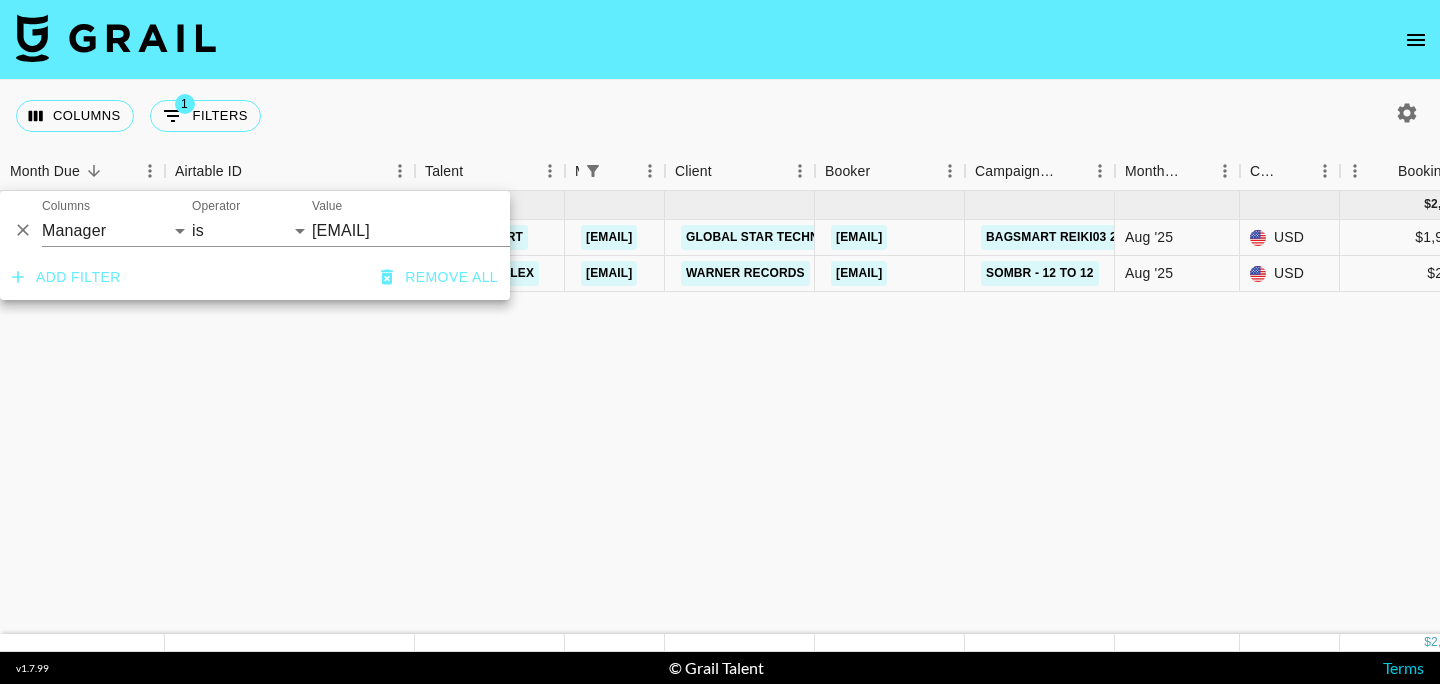 click on "[EMAIL]" at bounding box center [434, 230] 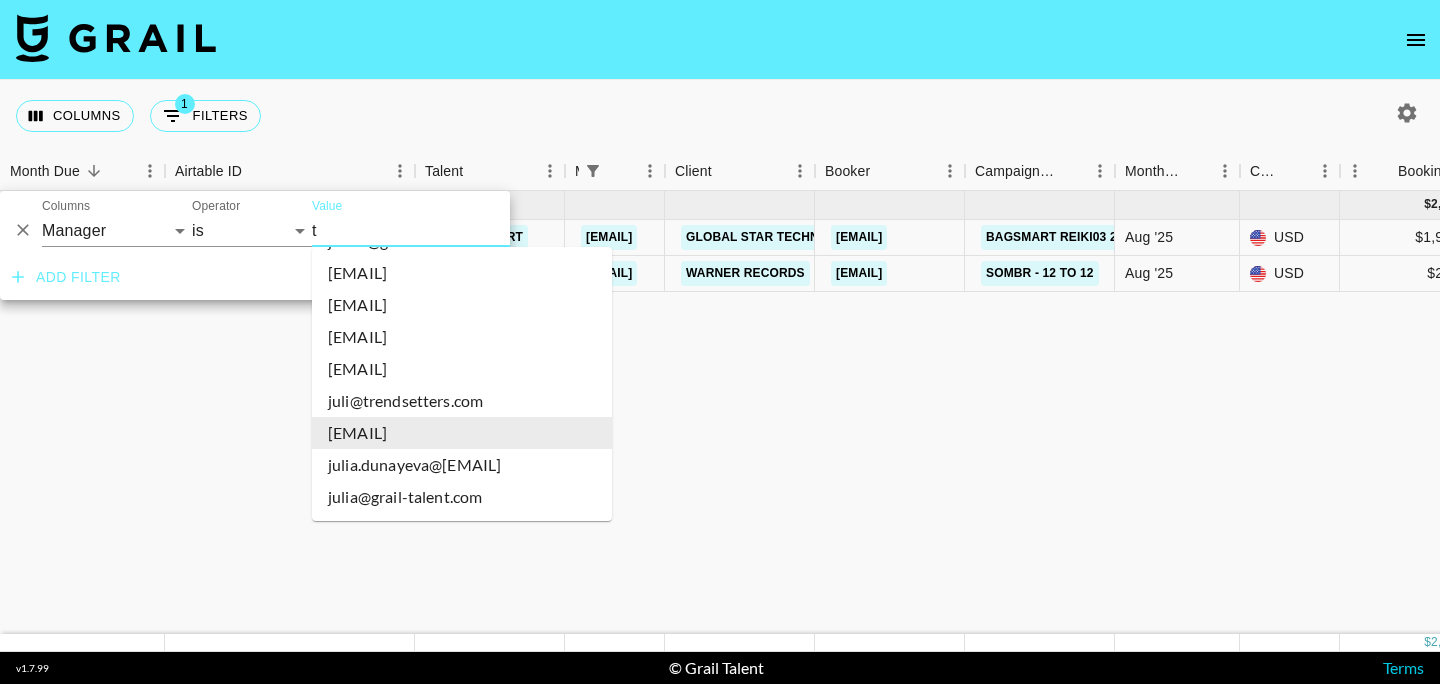 scroll, scrollTop: 0, scrollLeft: 0, axis: both 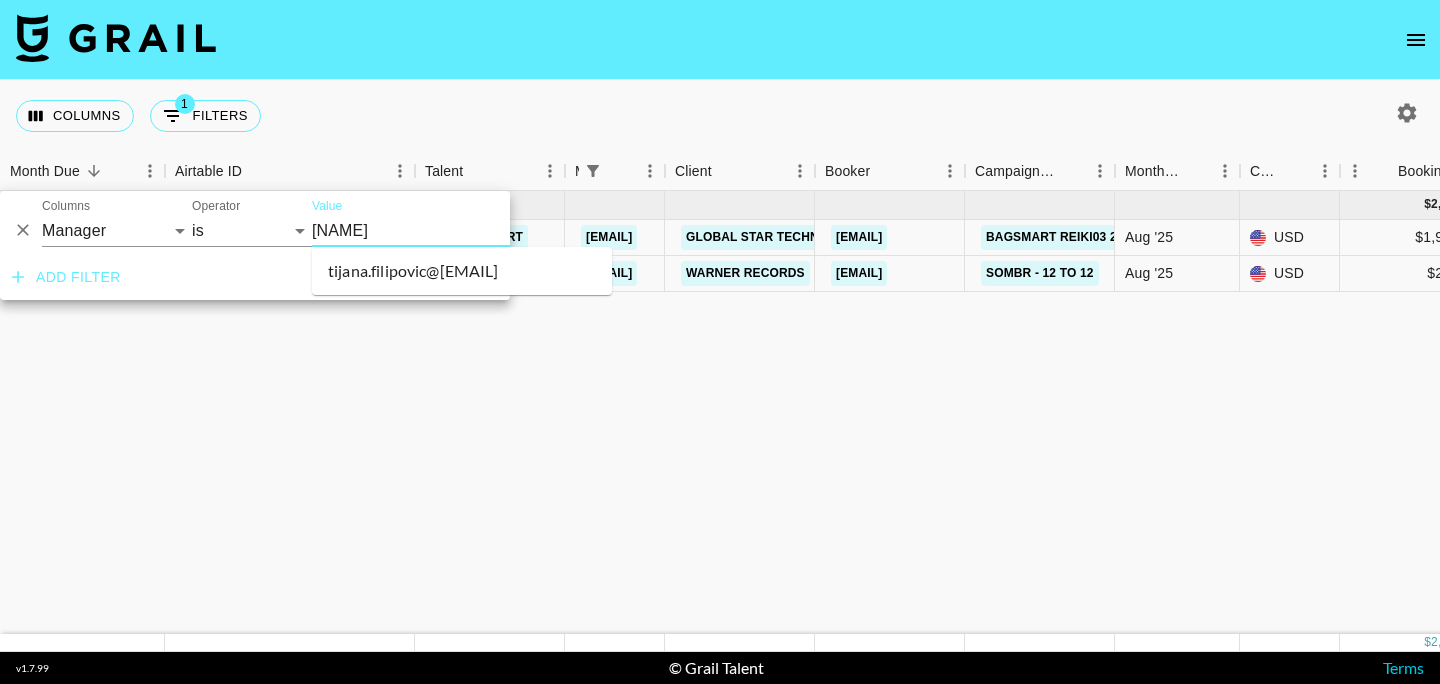 click on "tijana.filipovic@[EMAIL]" at bounding box center [462, 271] 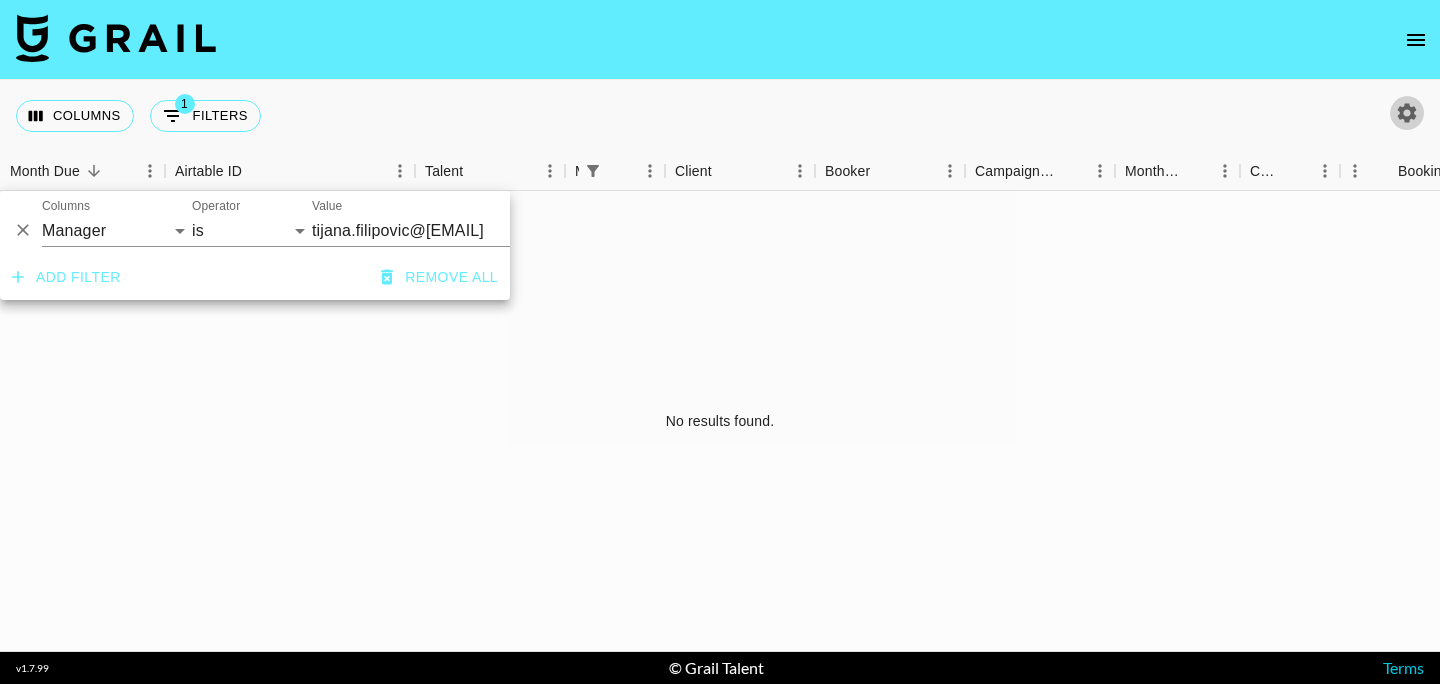 click 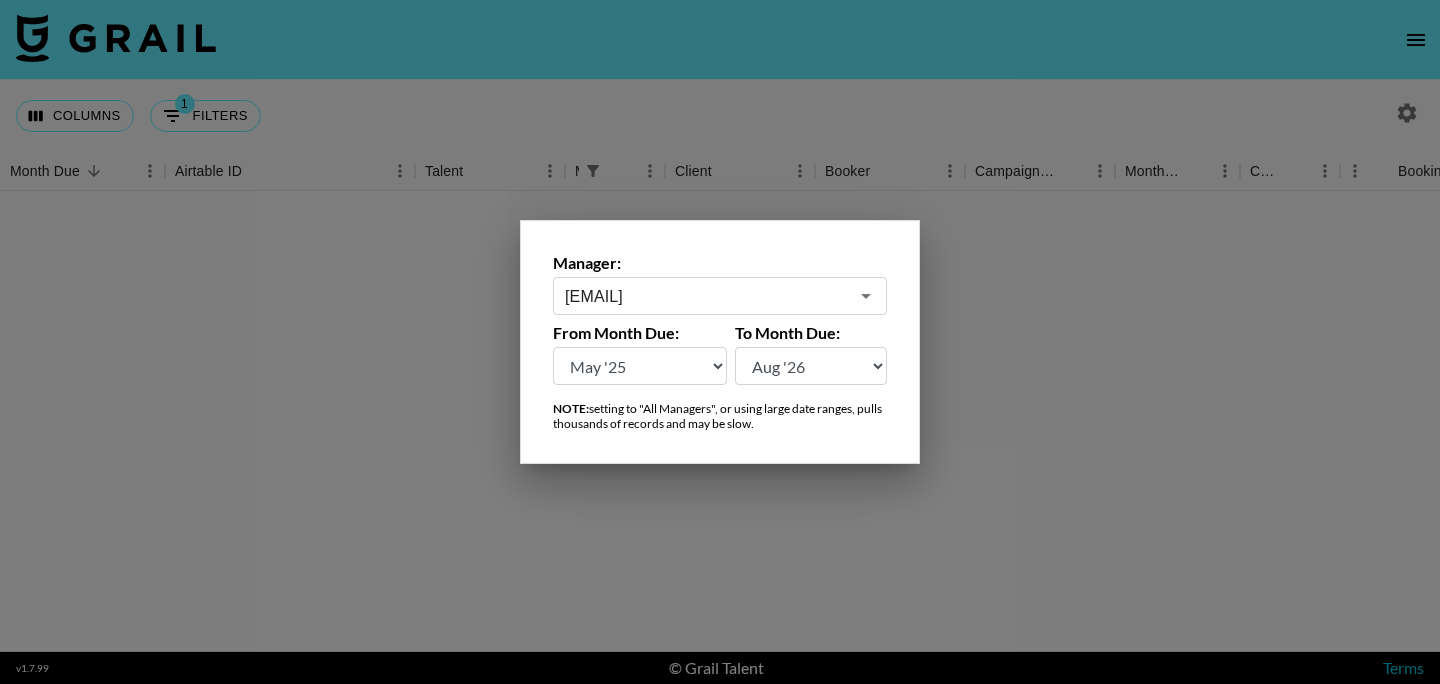 click on "[EMAIL]" at bounding box center [720, 296] 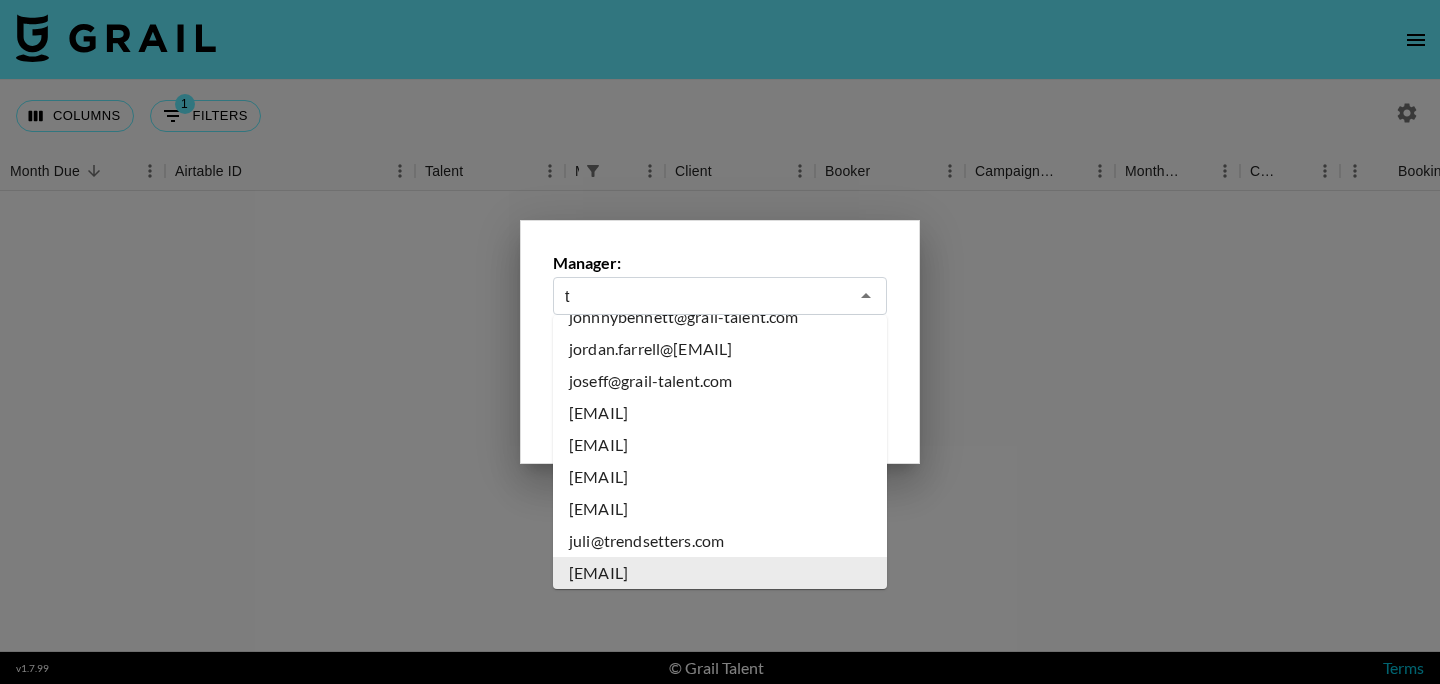 scroll, scrollTop: 0, scrollLeft: 0, axis: both 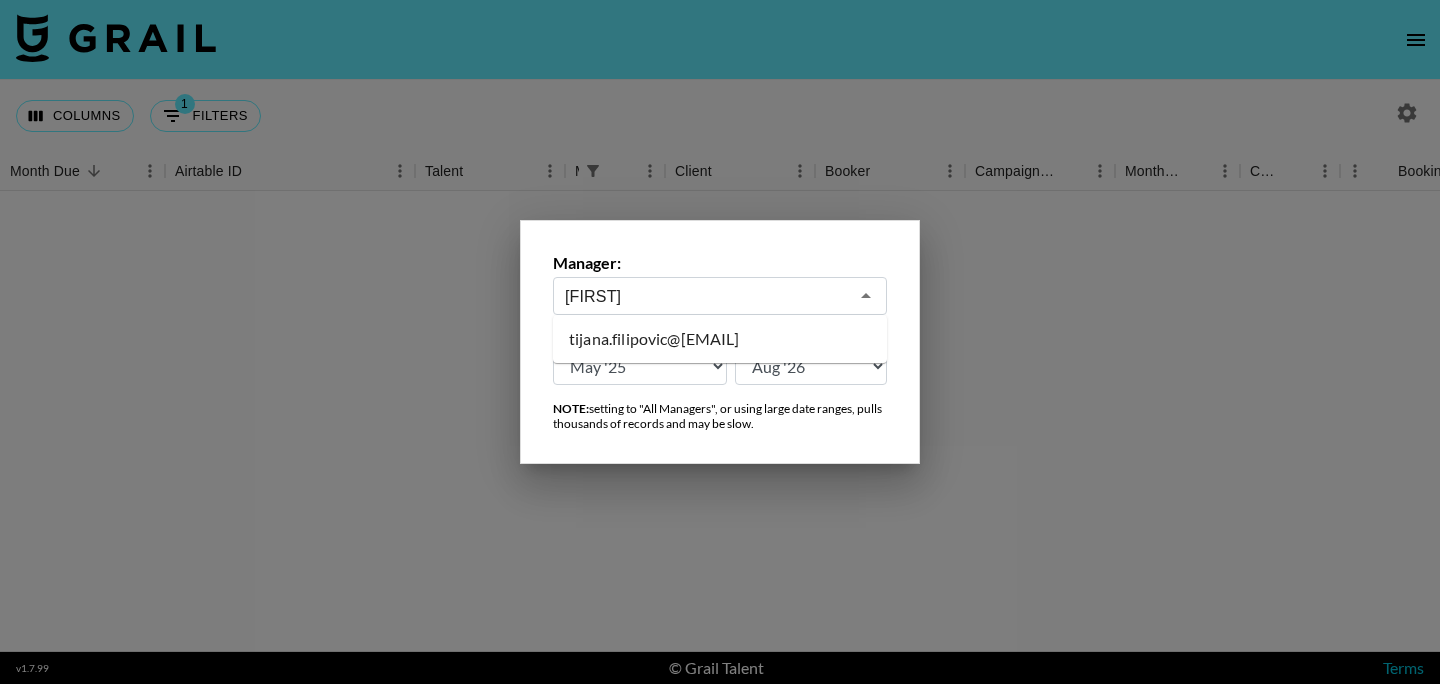 click on "tijana.filipovic@[EMAIL]" at bounding box center [720, 339] 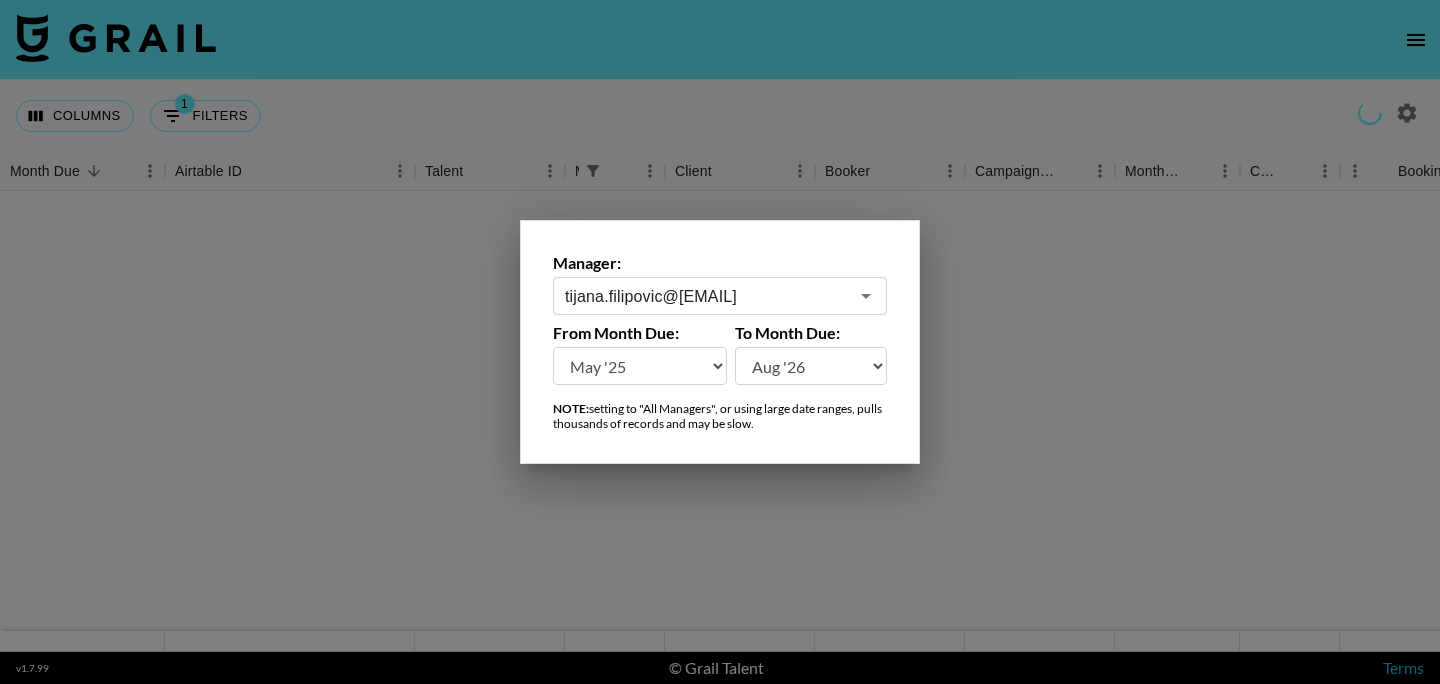type on "tijana.filipovic@[EMAIL]" 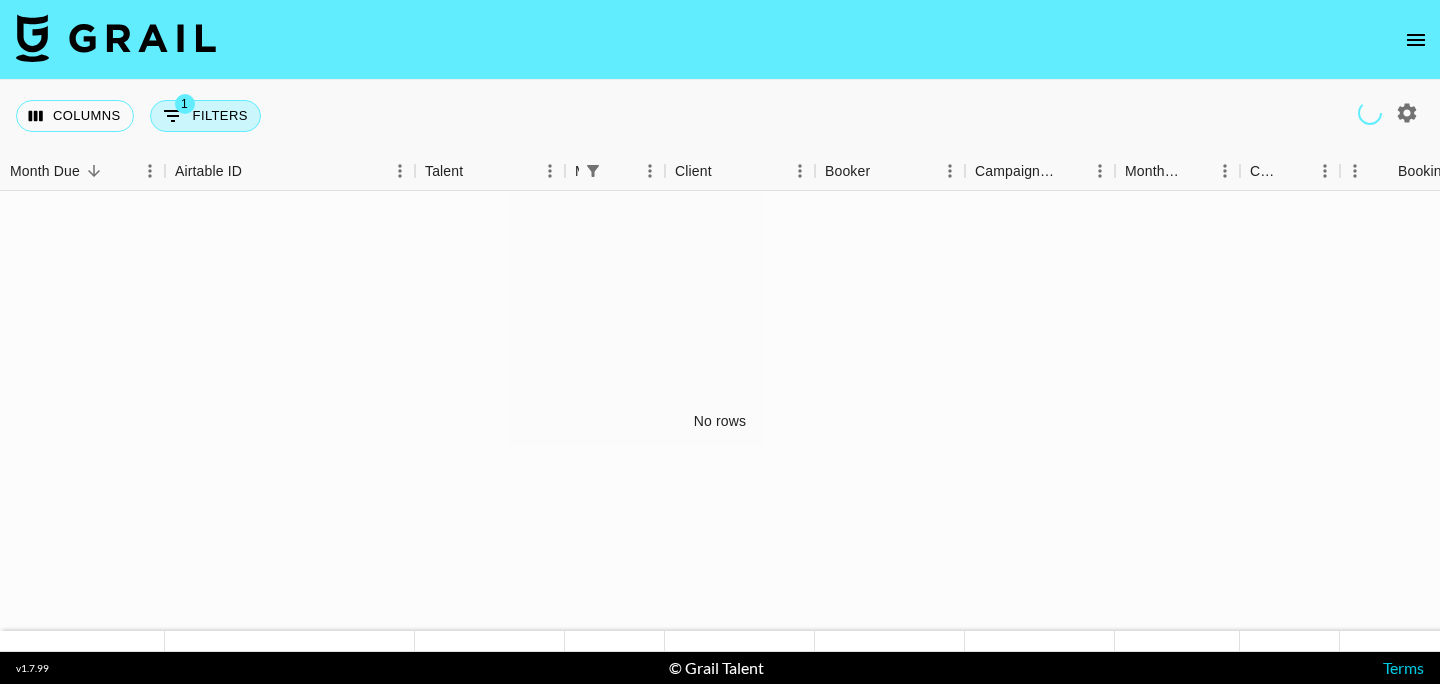 click on "1 Filters" at bounding box center [205, 116] 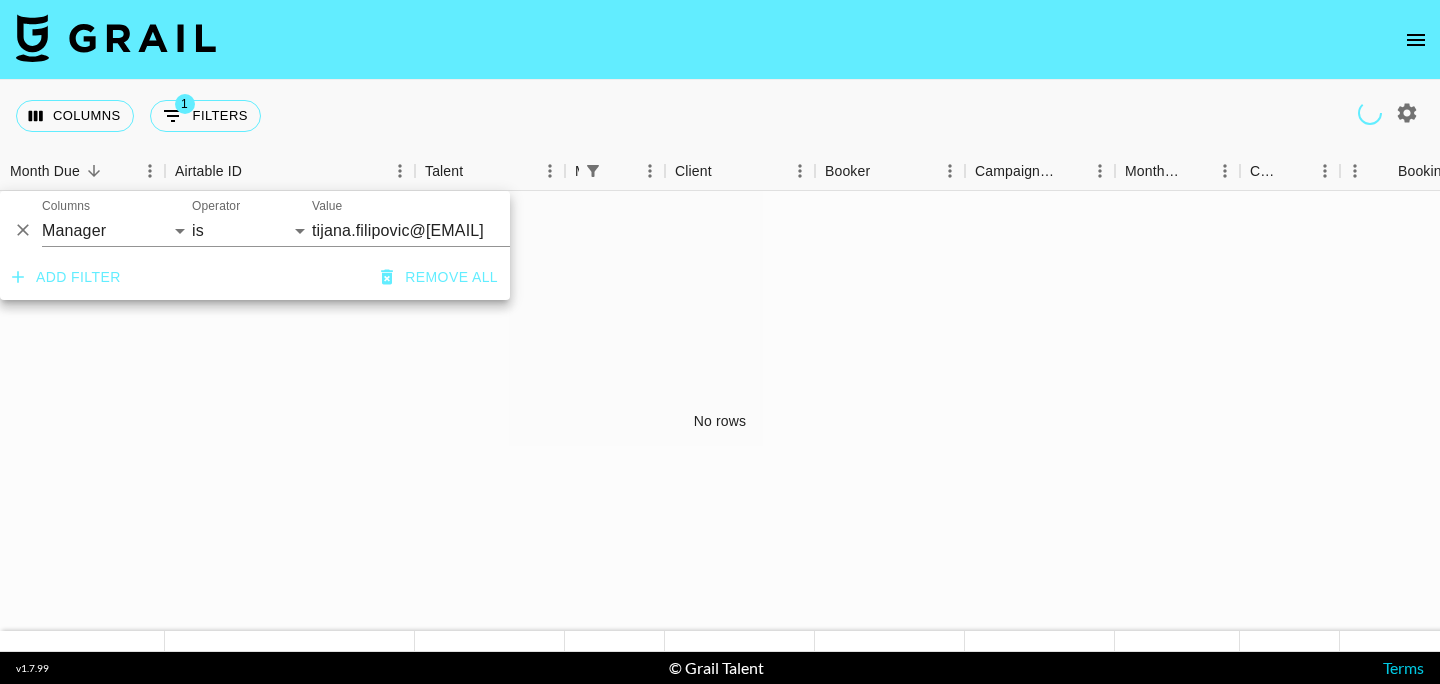 click on "tijana.filipovic@[EMAIL]" at bounding box center [434, 230] 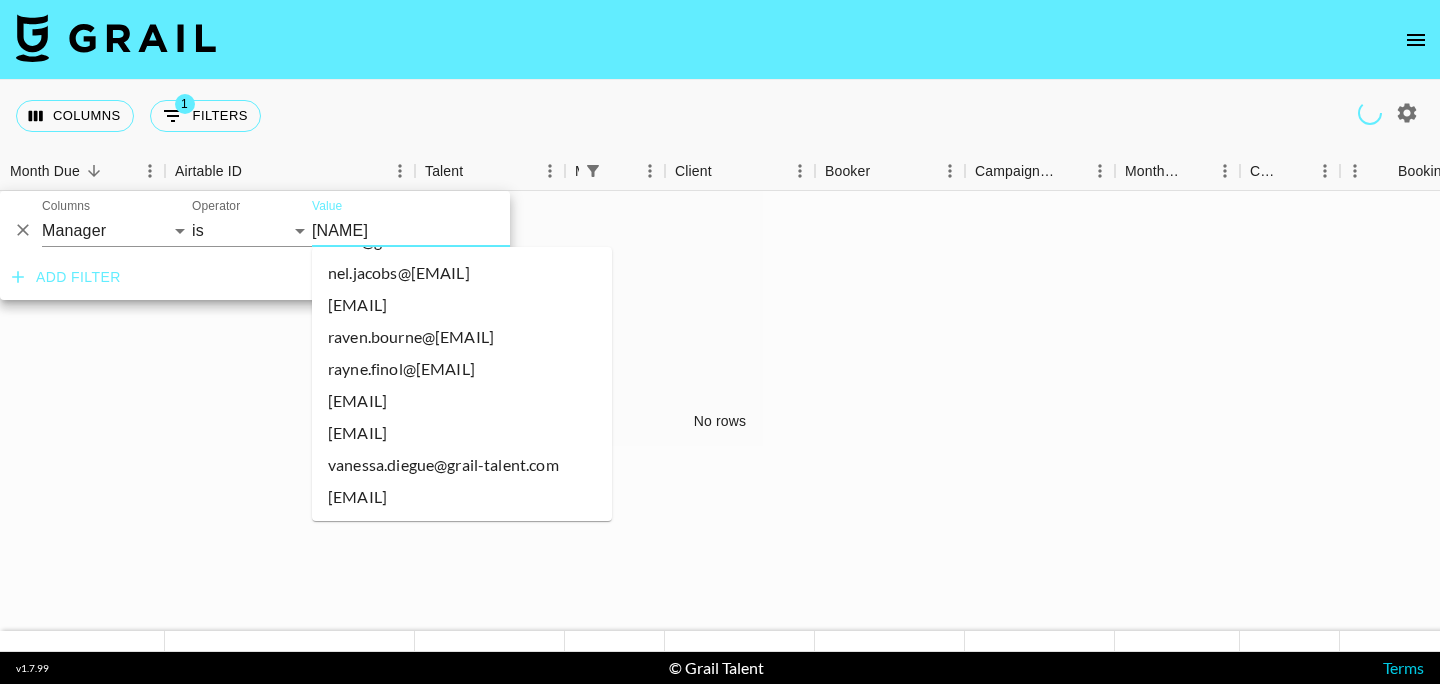 scroll, scrollTop: 0, scrollLeft: 0, axis: both 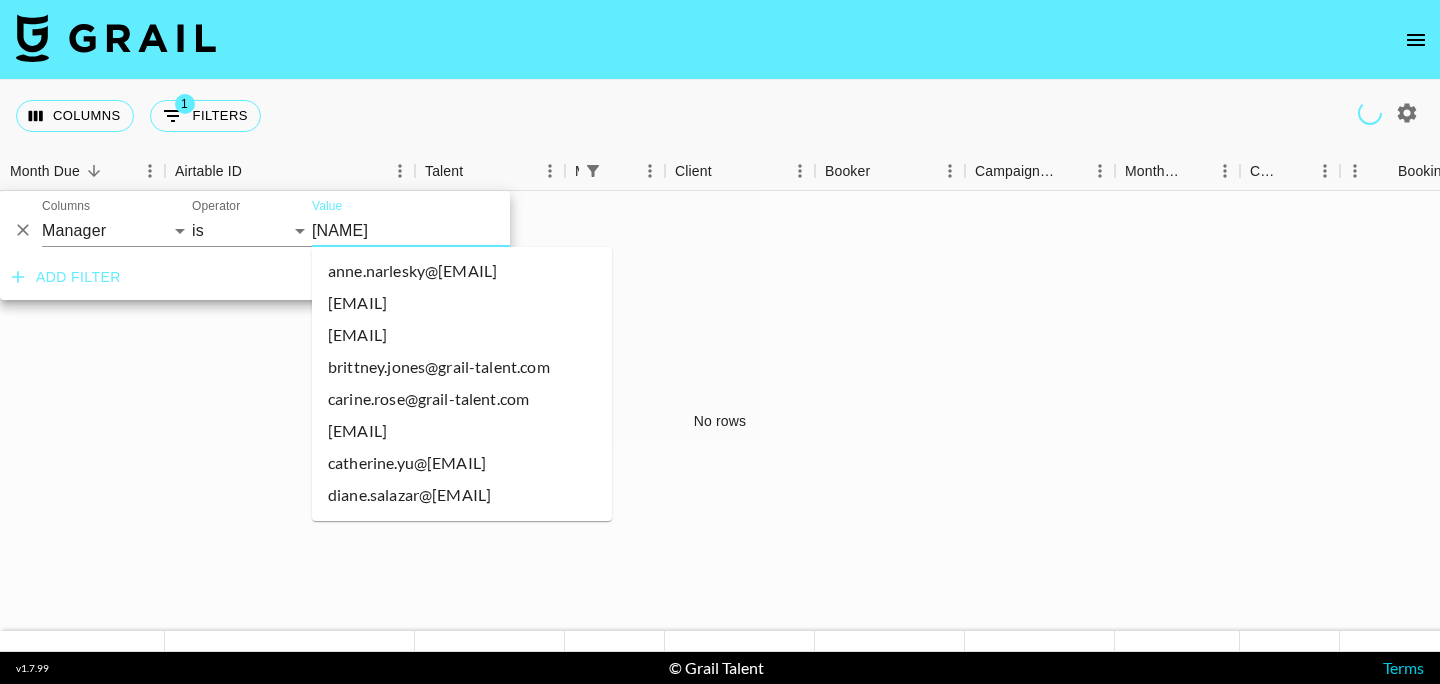 type on "[NAME]" 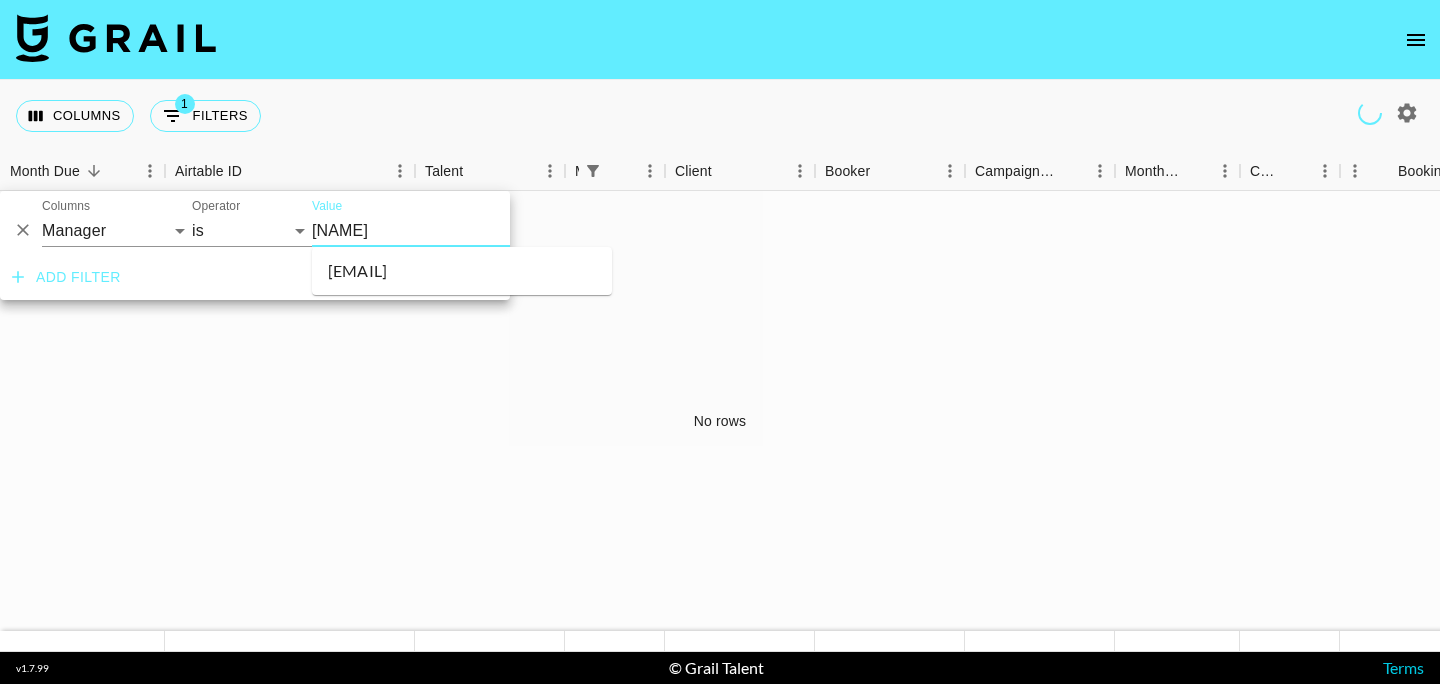 click on "[EMAIL]" at bounding box center (462, 271) 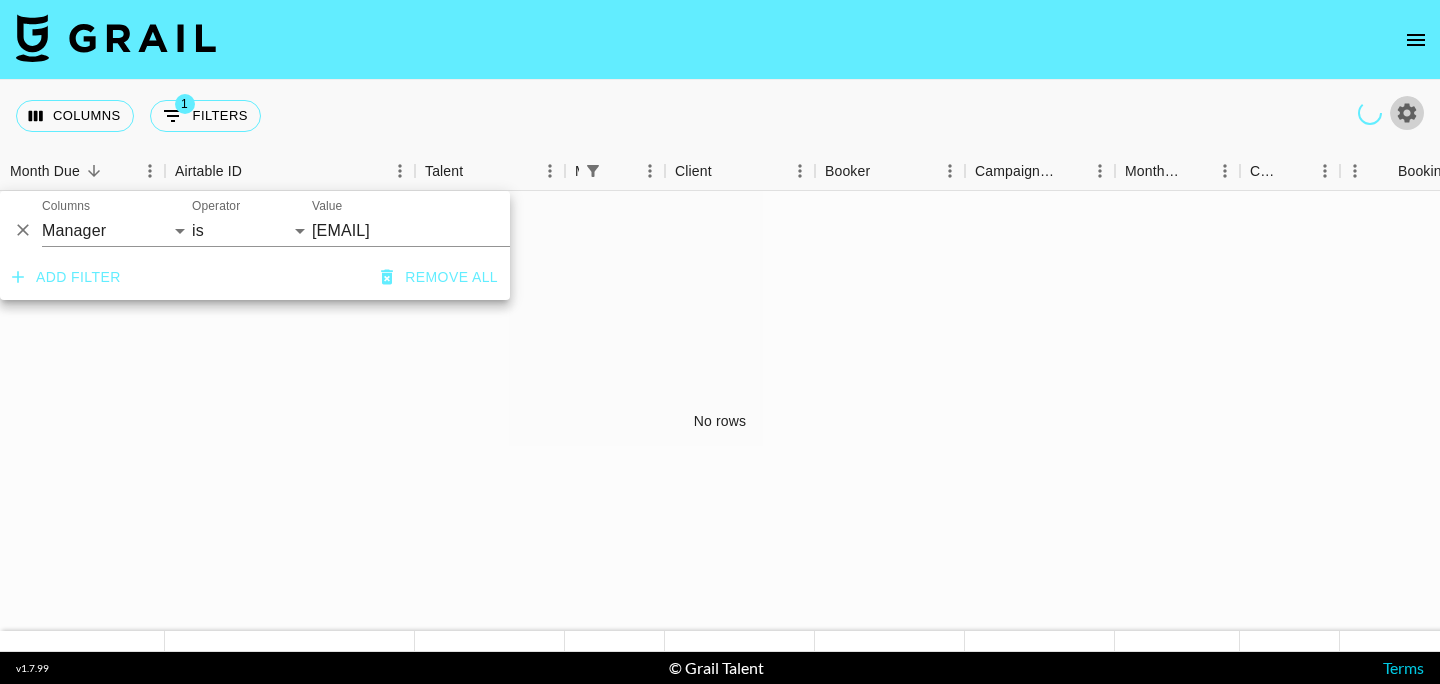 click 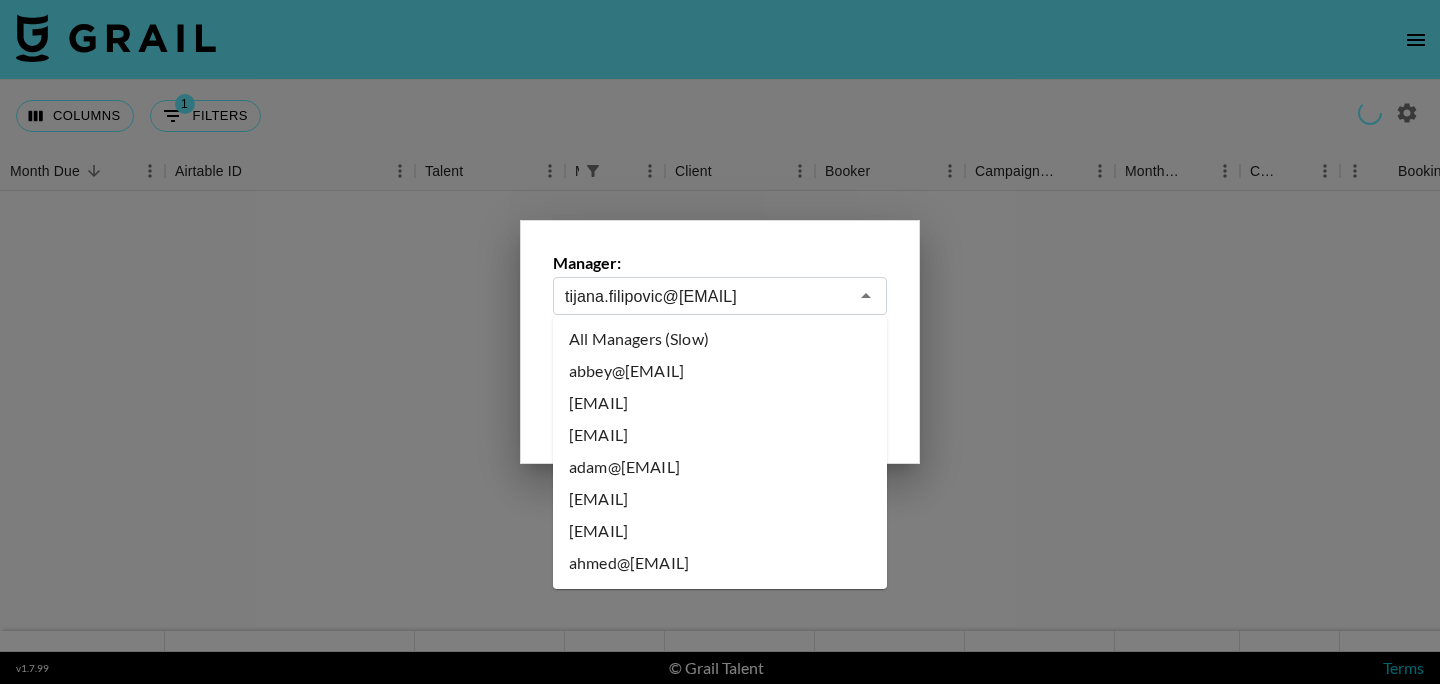 click on "tijana.filipovic@[EMAIL]" at bounding box center (706, 296) 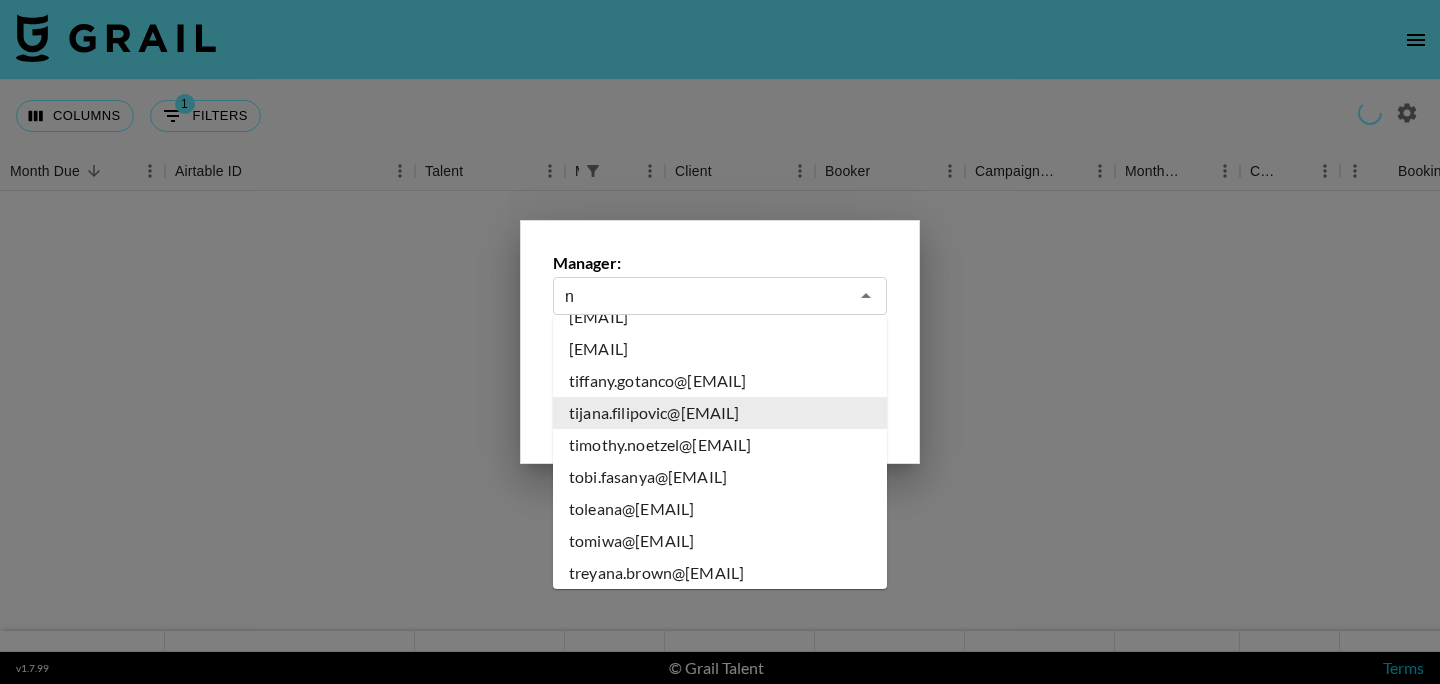 scroll, scrollTop: 0, scrollLeft: 0, axis: both 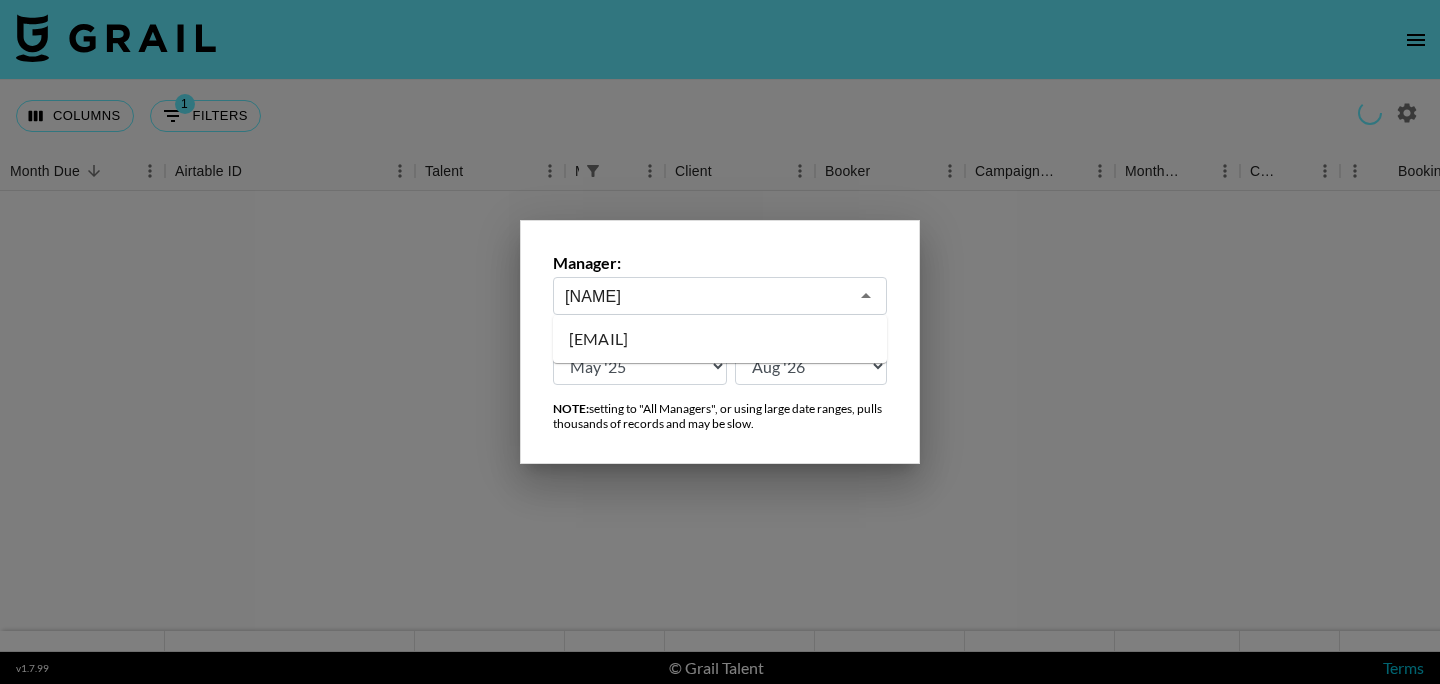 click on "[EMAIL]" at bounding box center (720, 339) 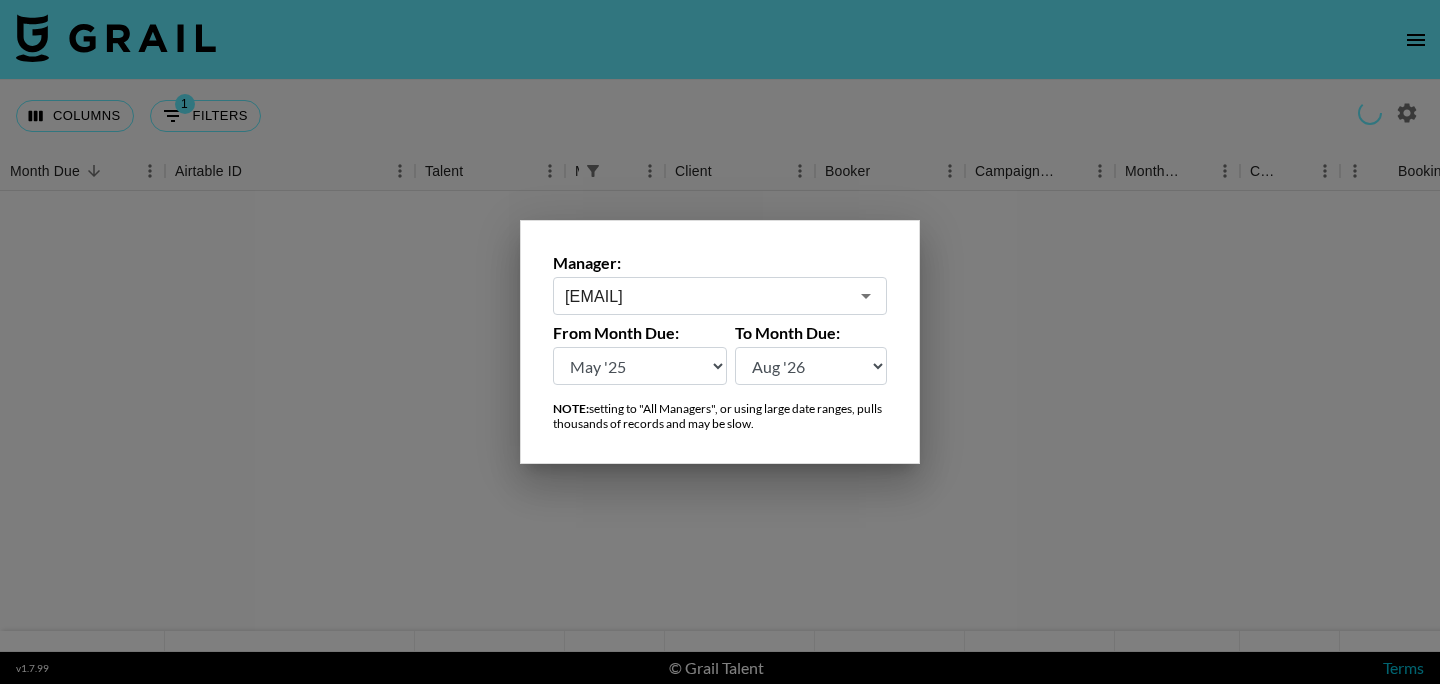 type on "[EMAIL]" 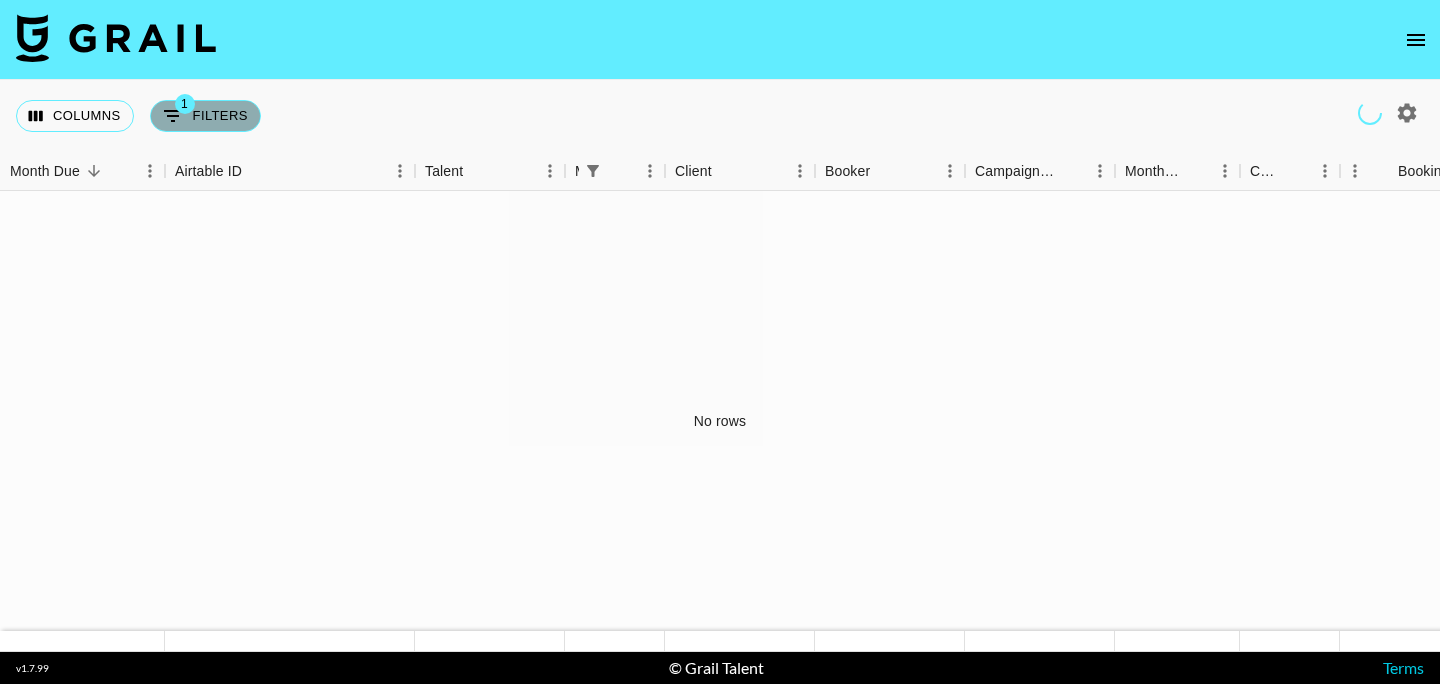click on "1 Filters" at bounding box center [205, 116] 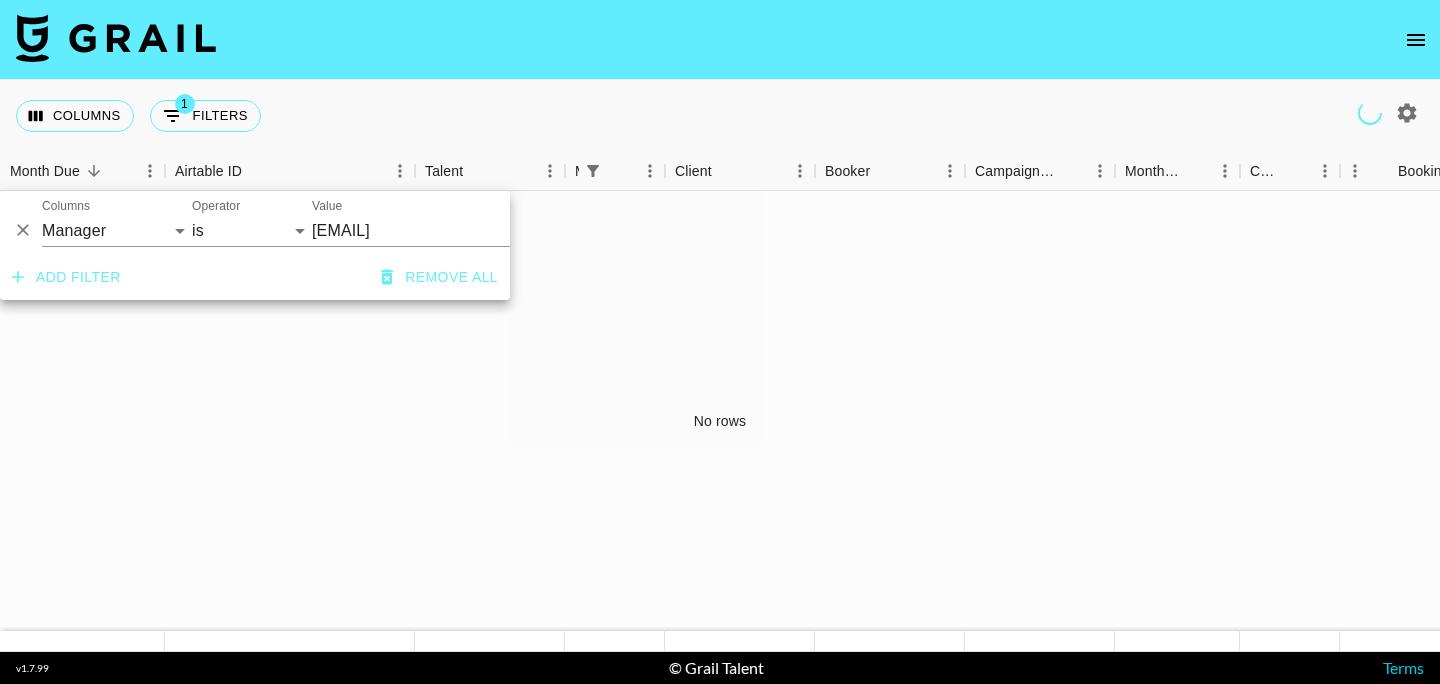 click on "[EMAIL]" at bounding box center [434, 230] 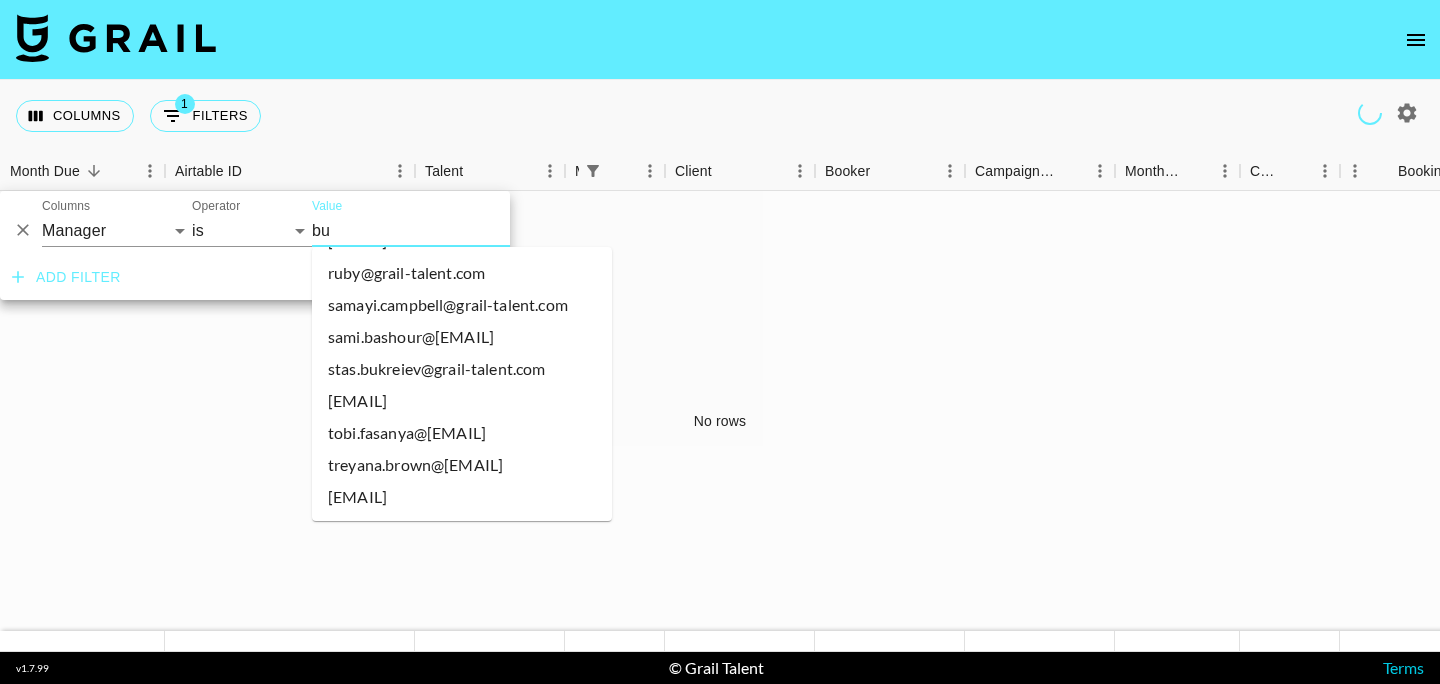 scroll, scrollTop: 0, scrollLeft: 0, axis: both 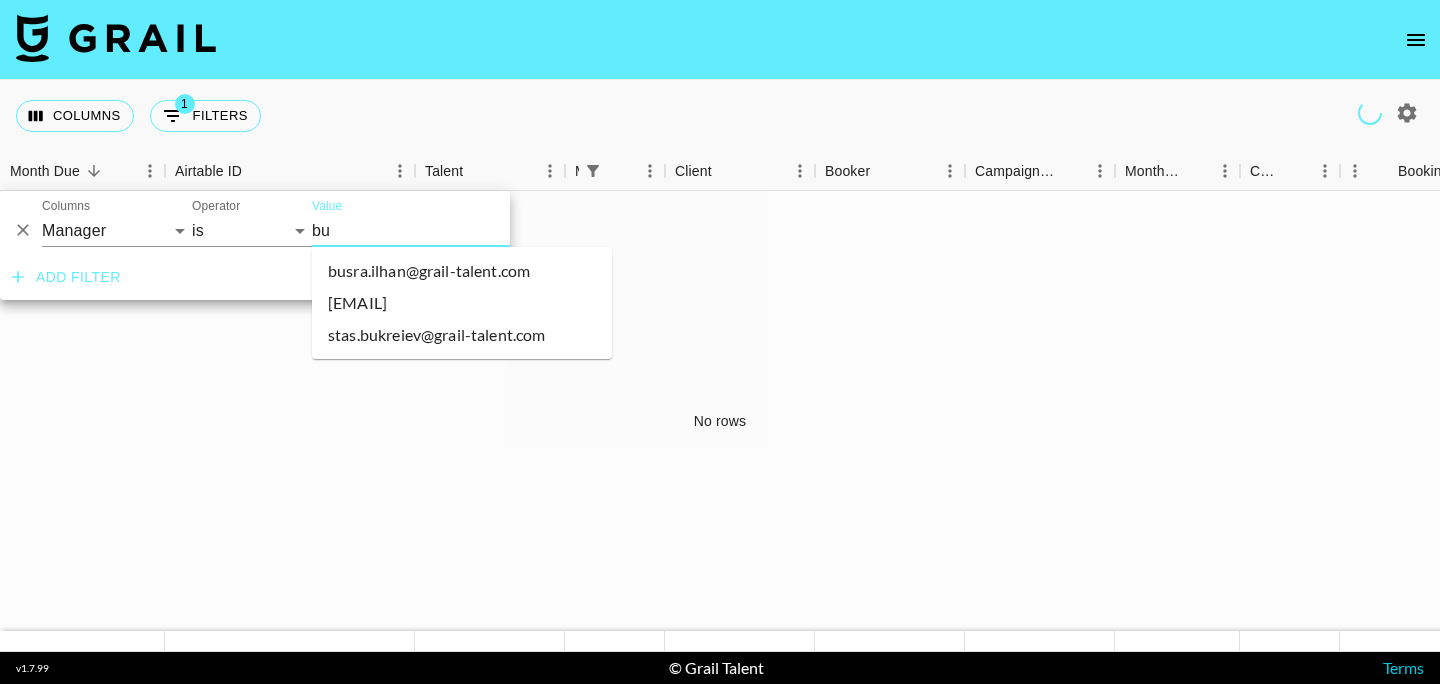 type on "[NAME]" 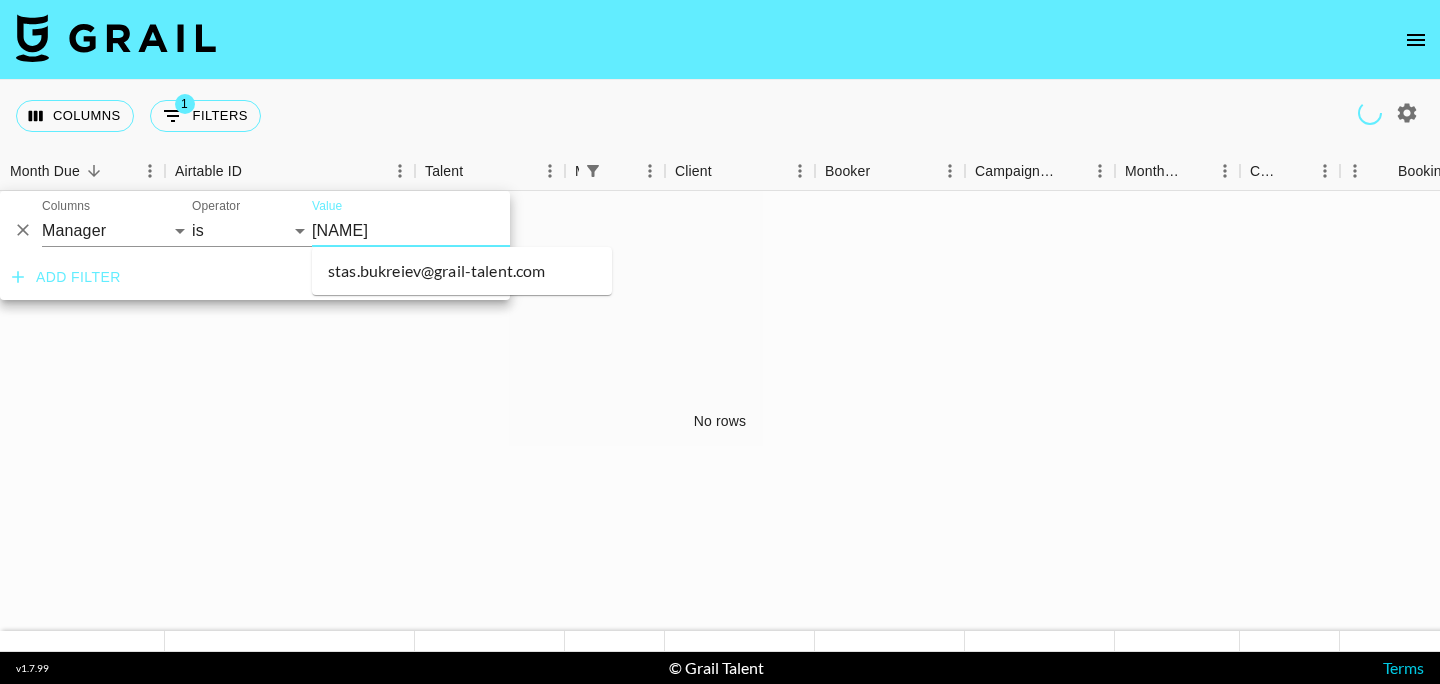 click on "stas.bukreiev@grail-talent.com" at bounding box center [462, 271] 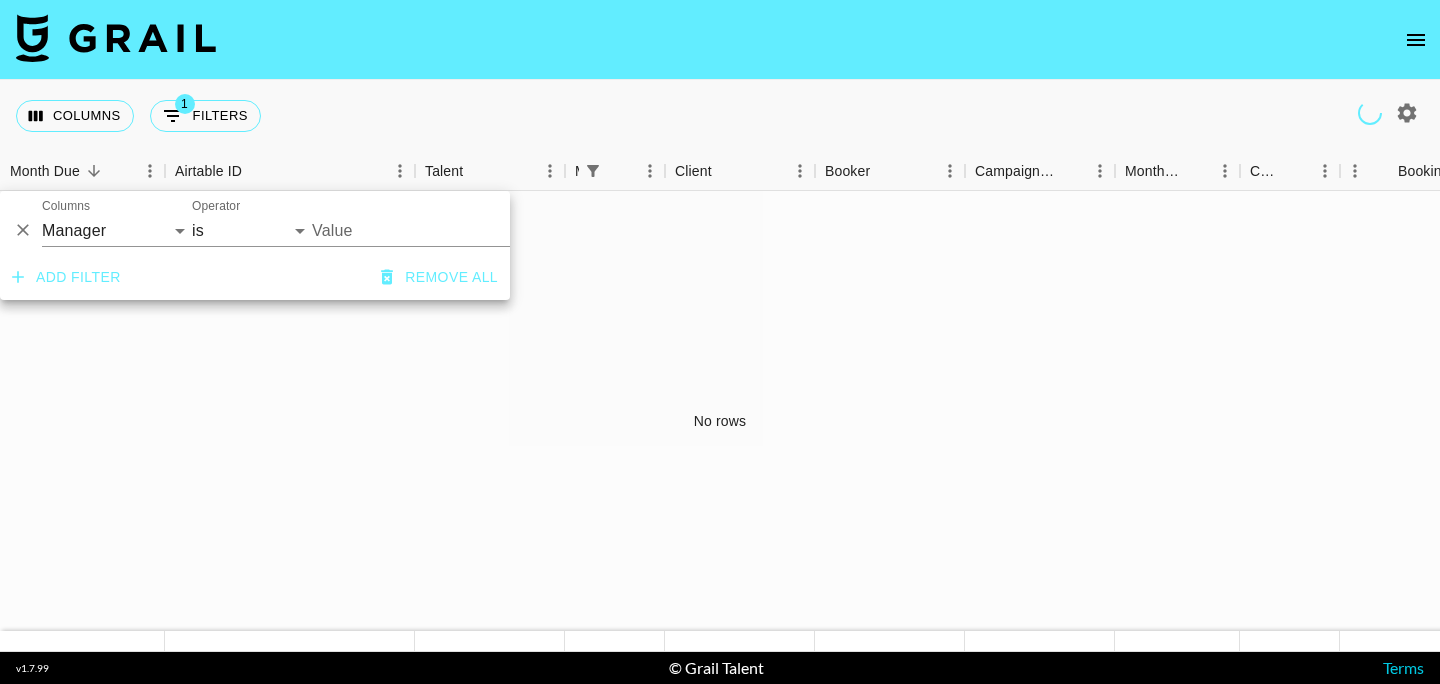 type on "stas.bukreiev@grail-talent.com" 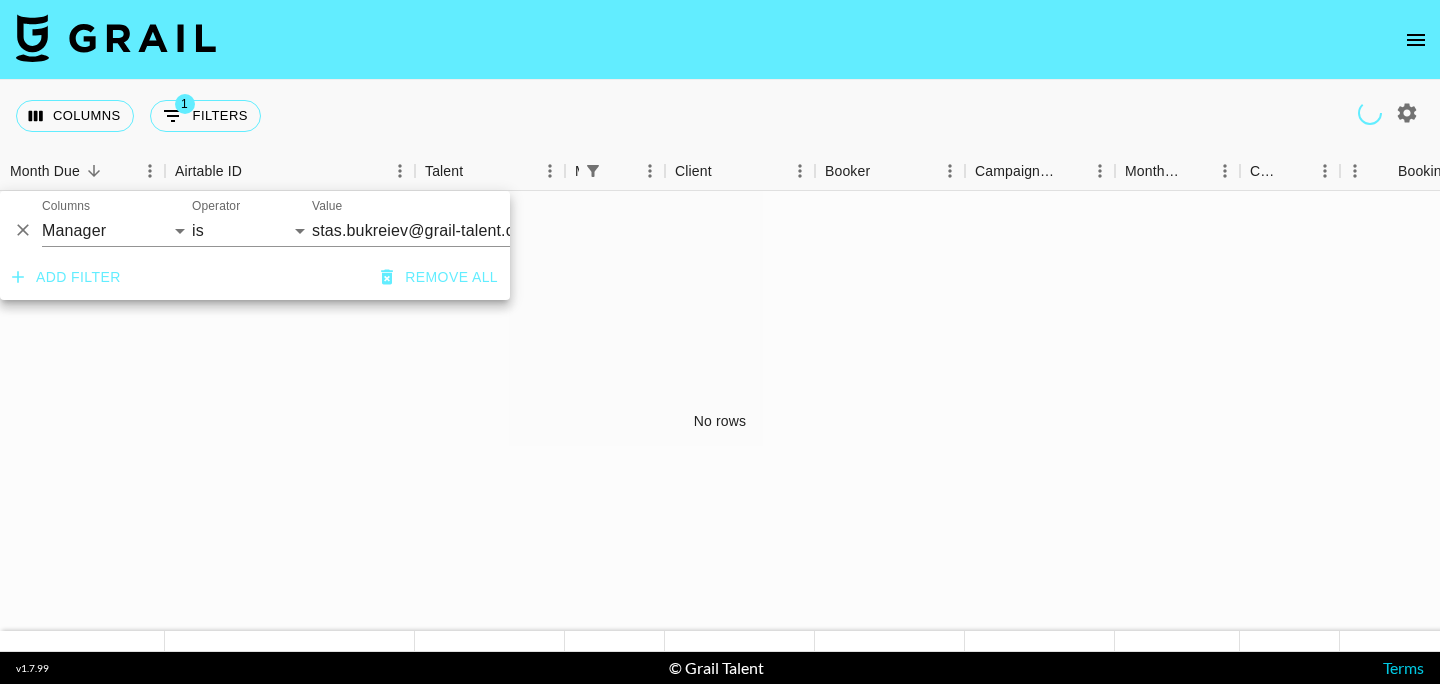 click 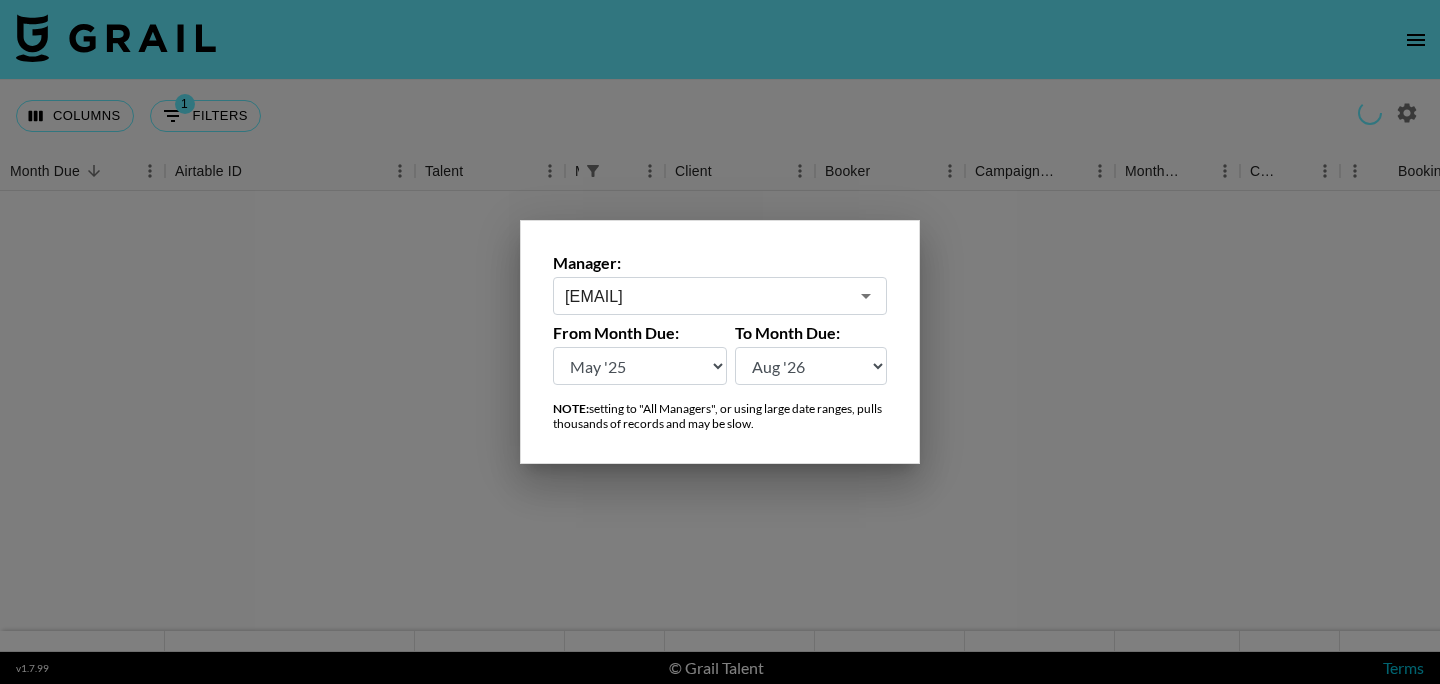 click on "[EMAIL]" at bounding box center [706, 296] 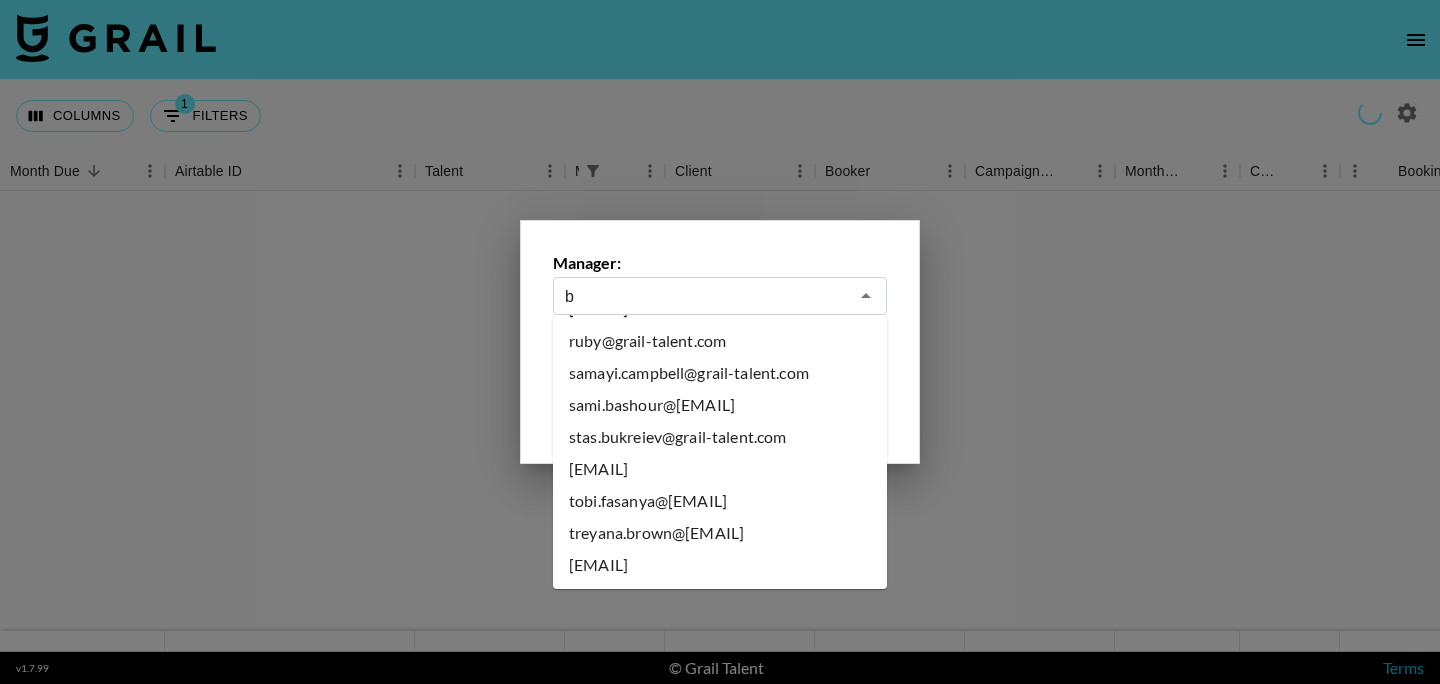 scroll, scrollTop: 0, scrollLeft: 0, axis: both 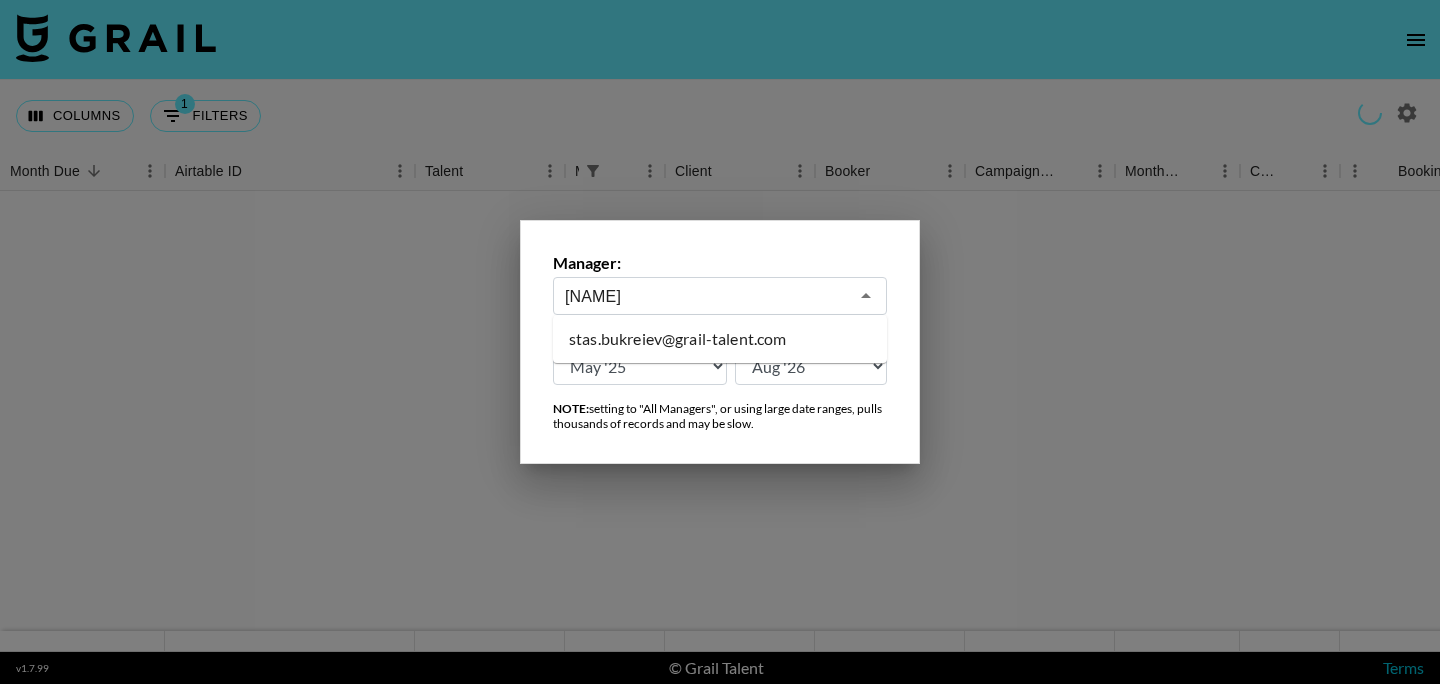 click on "stas.bukreiev@grail-talent.com" at bounding box center [720, 339] 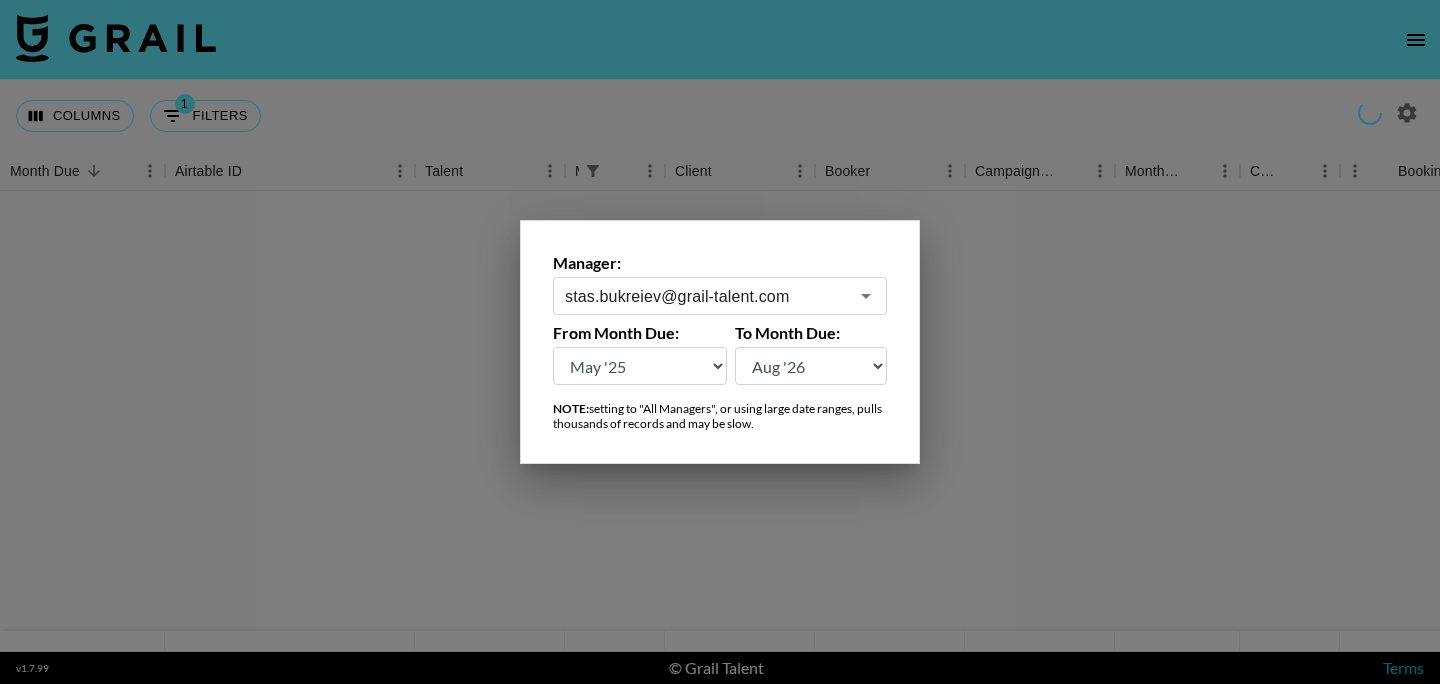 type on "stas.bukreiev@grail-talent.com" 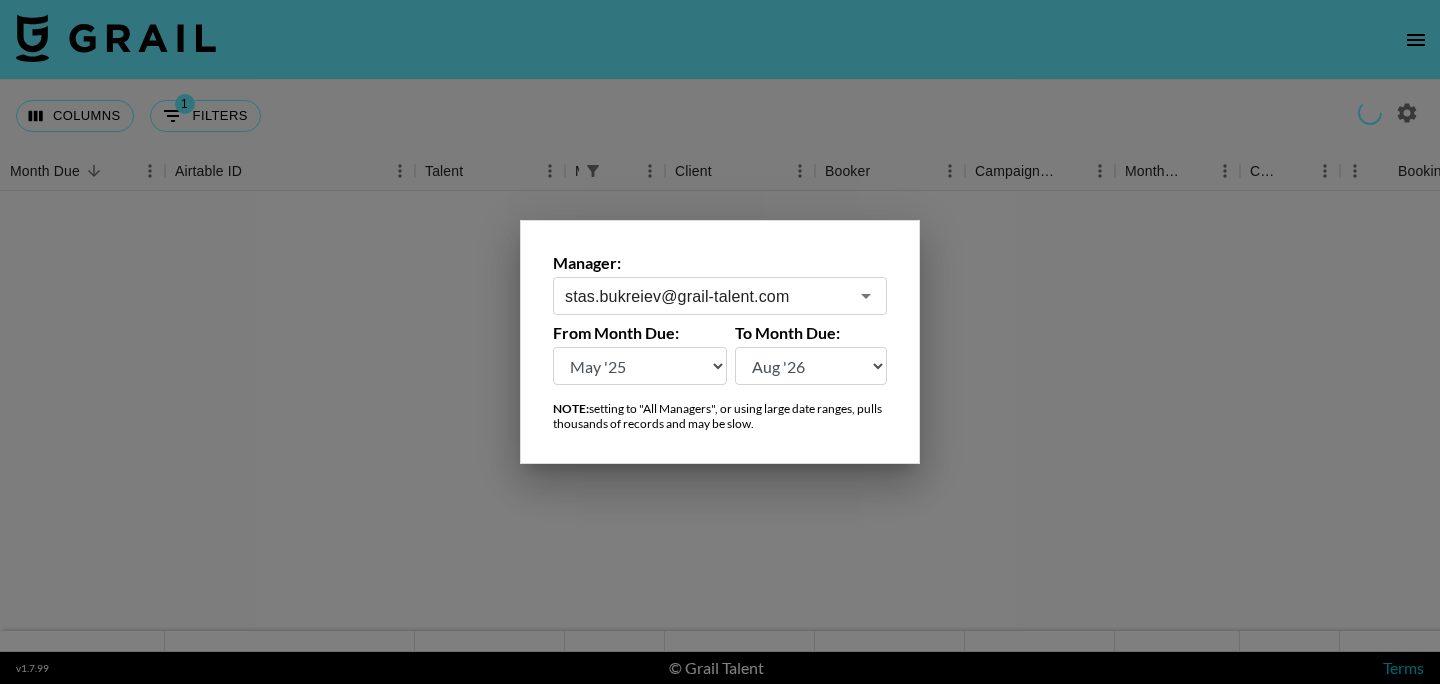 click at bounding box center (720, 342) 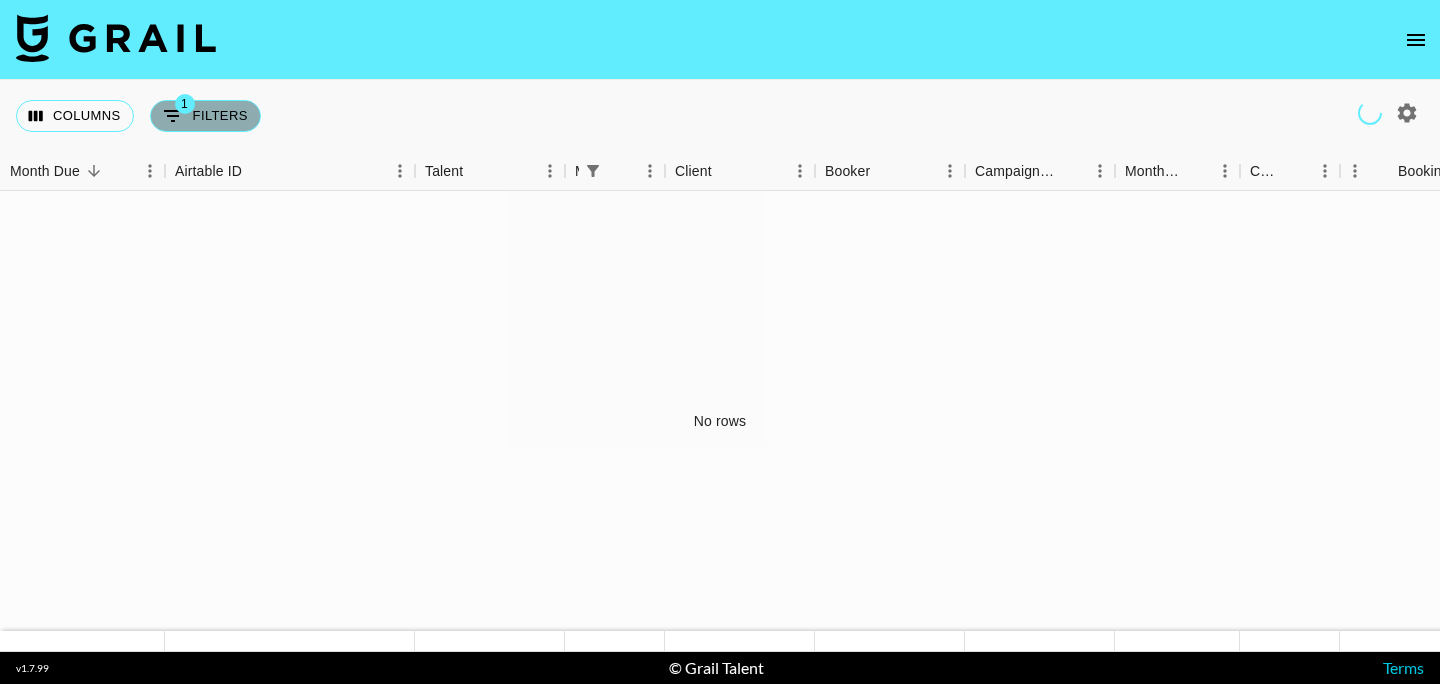 click on "1 Filters" at bounding box center [205, 116] 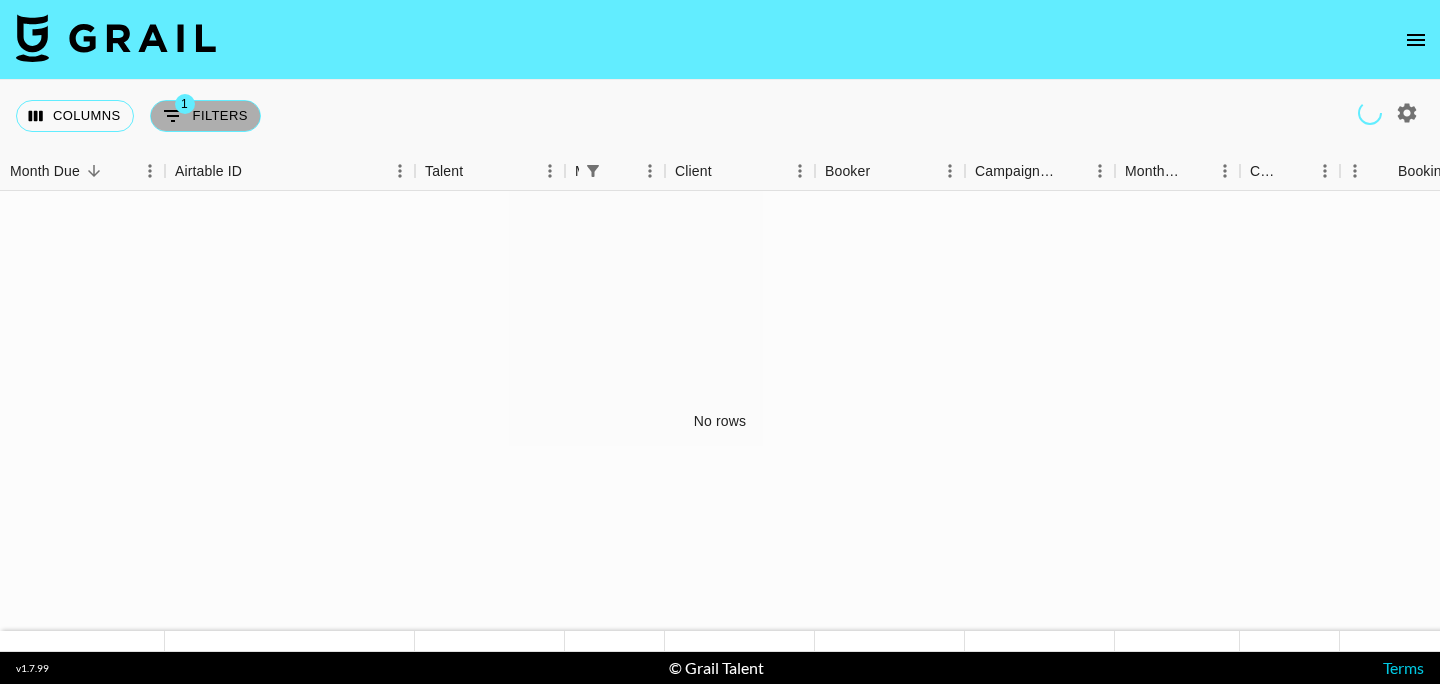 select on "managerIds" 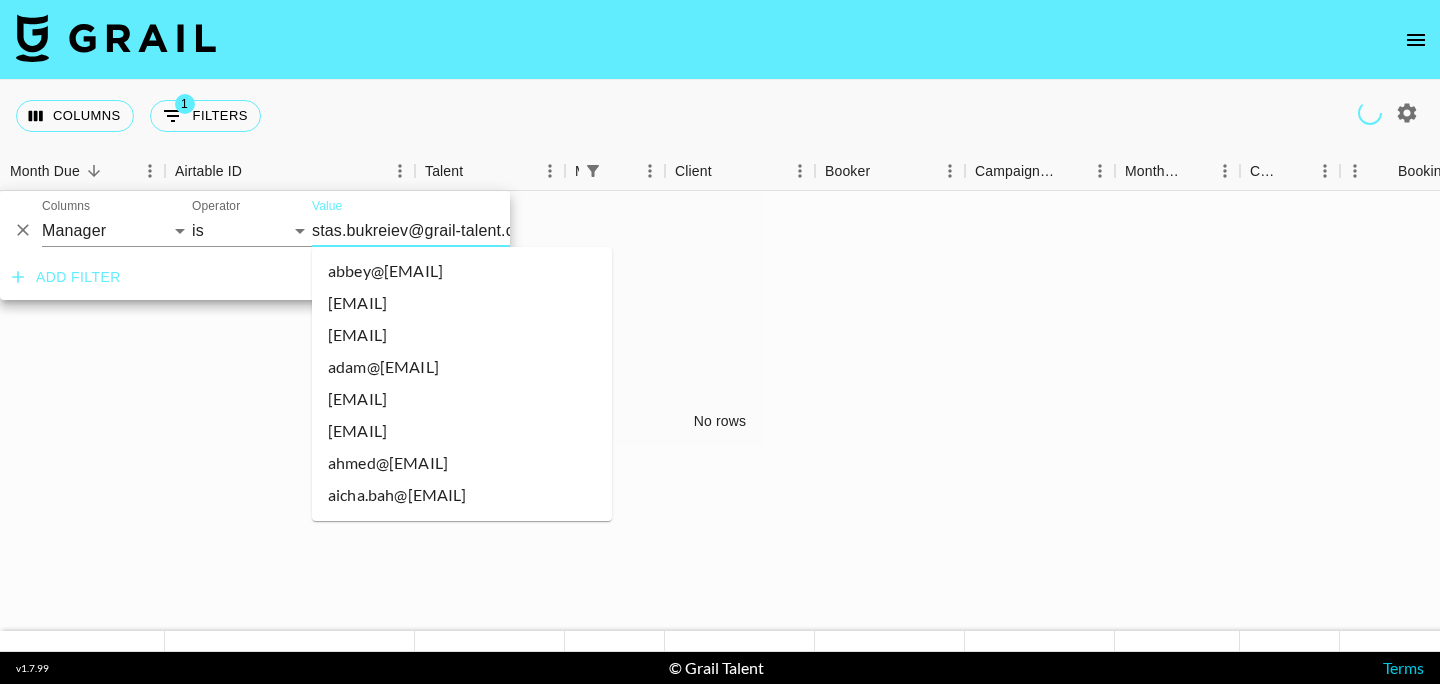 click on "stas.bukreiev@grail-talent.com" at bounding box center (434, 230) 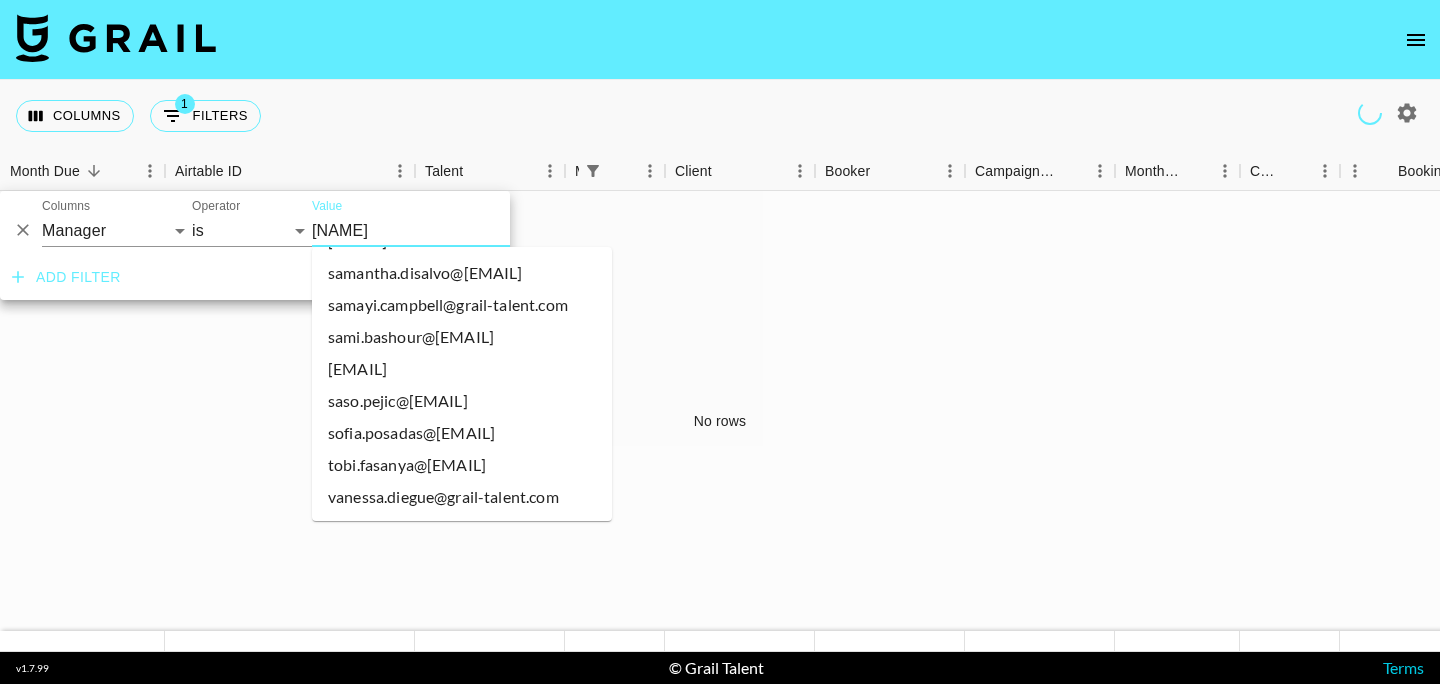 scroll, scrollTop: 0, scrollLeft: 0, axis: both 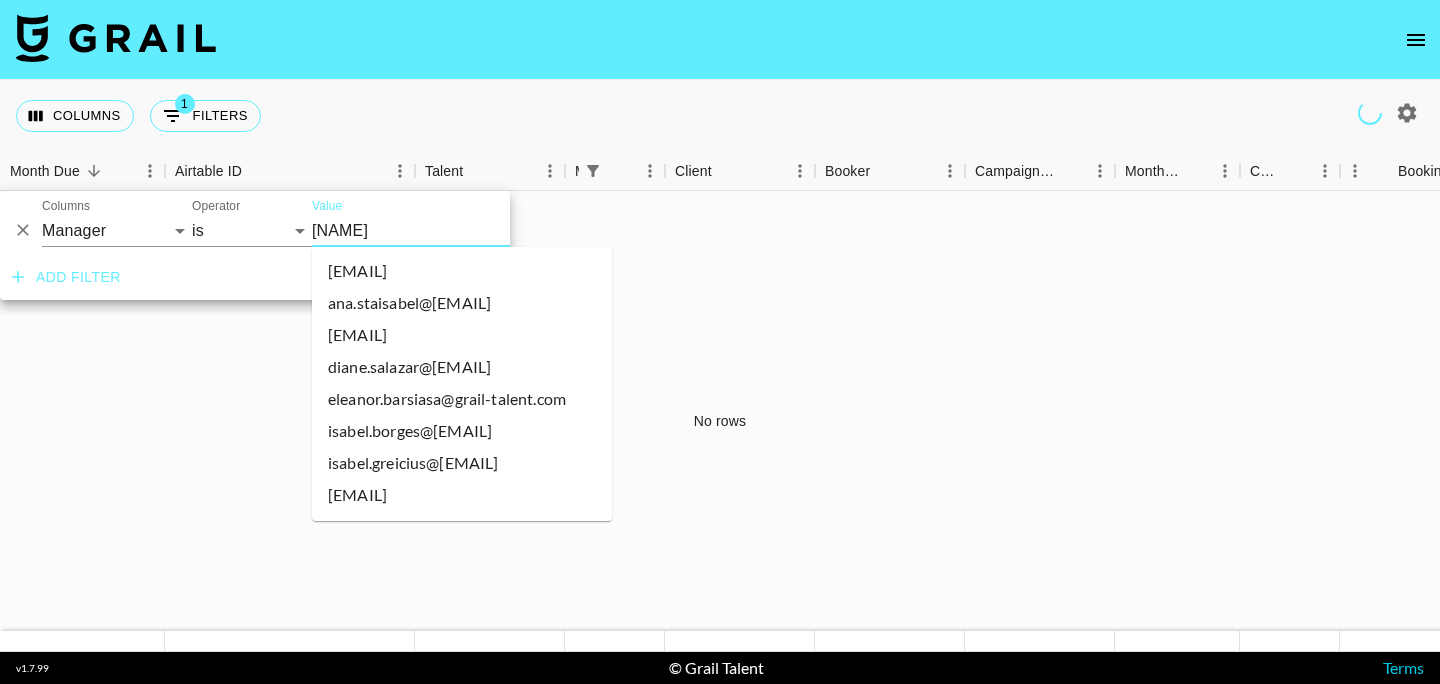 type on "[FIRST]" 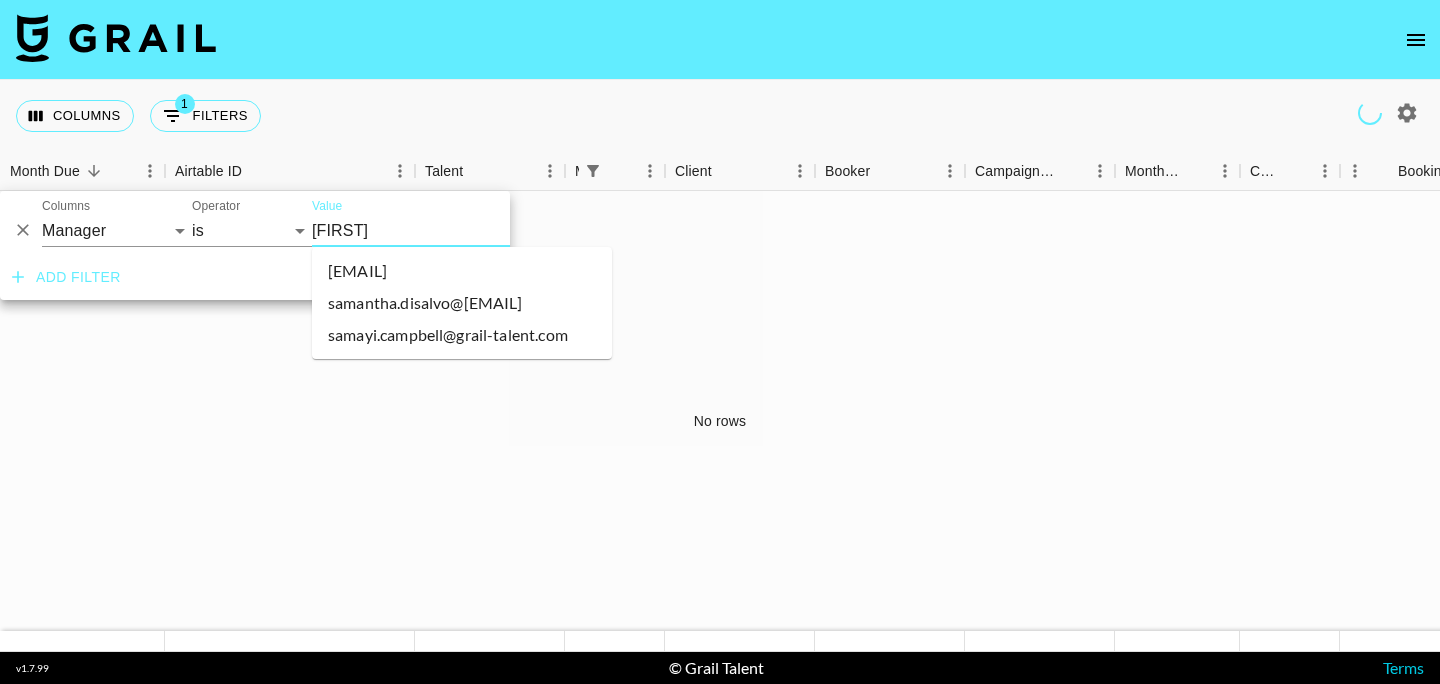 click on "[EMAIL]" at bounding box center (462, 271) 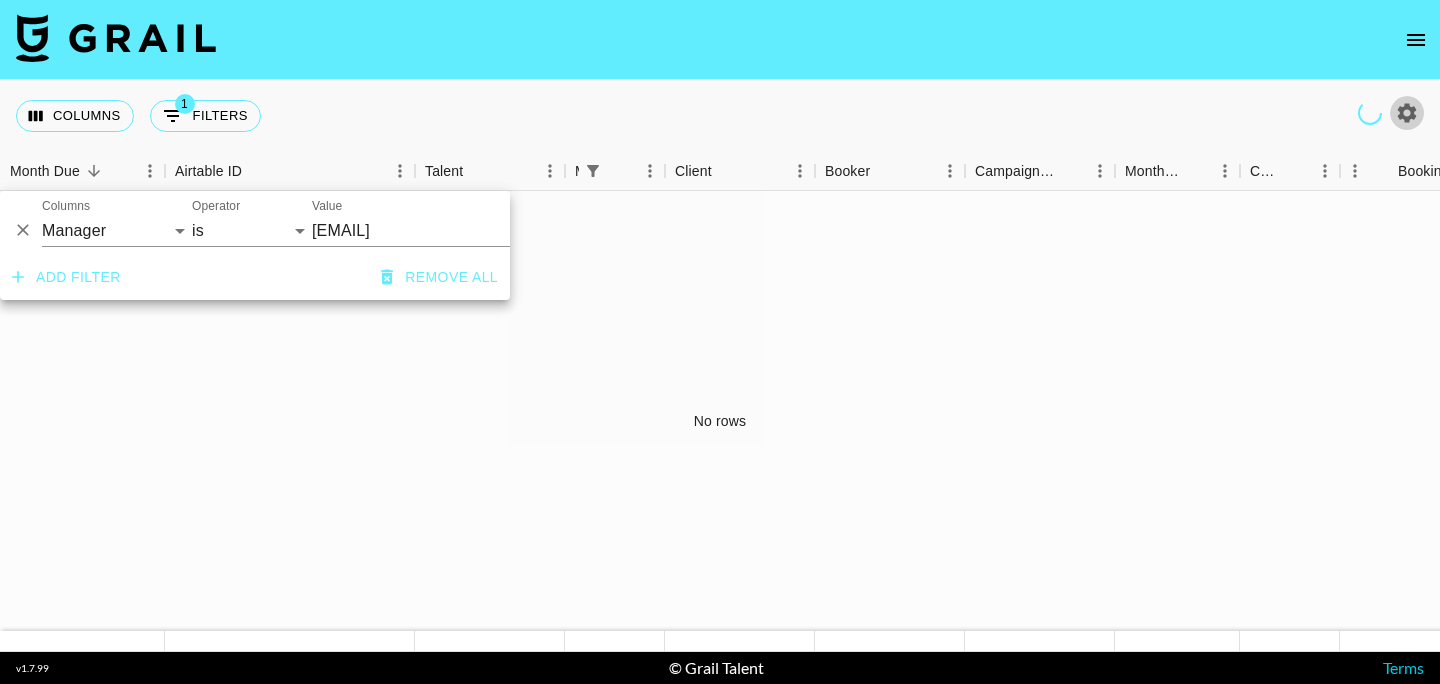 click 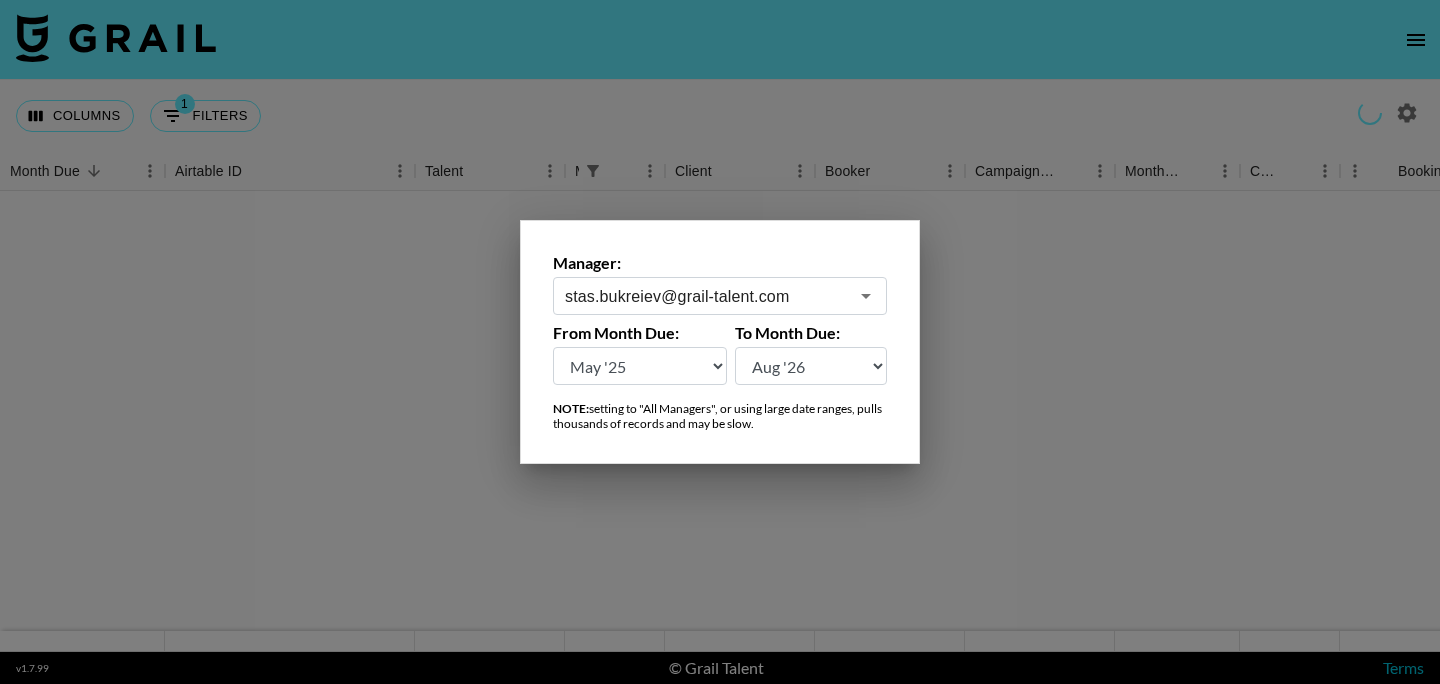 click on "stas.bukreiev@grail-talent.com" at bounding box center (706, 296) 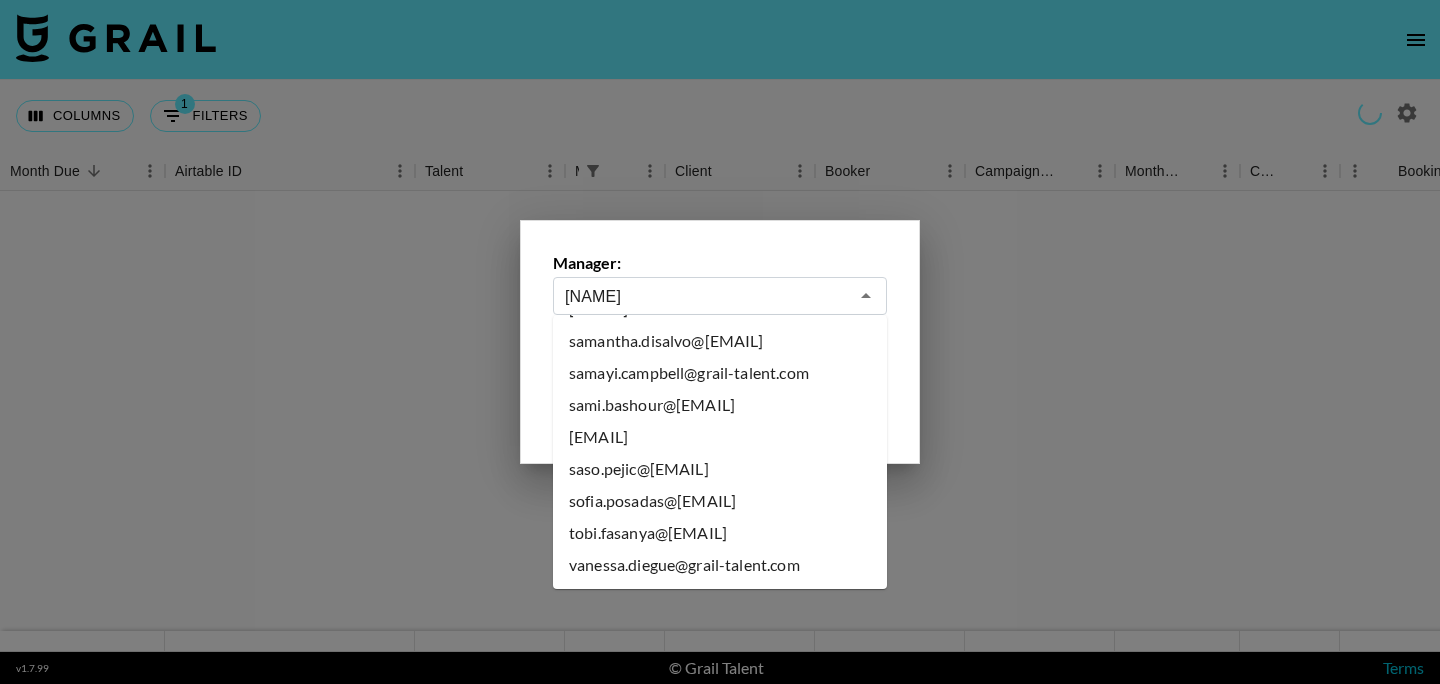 scroll, scrollTop: 0, scrollLeft: 0, axis: both 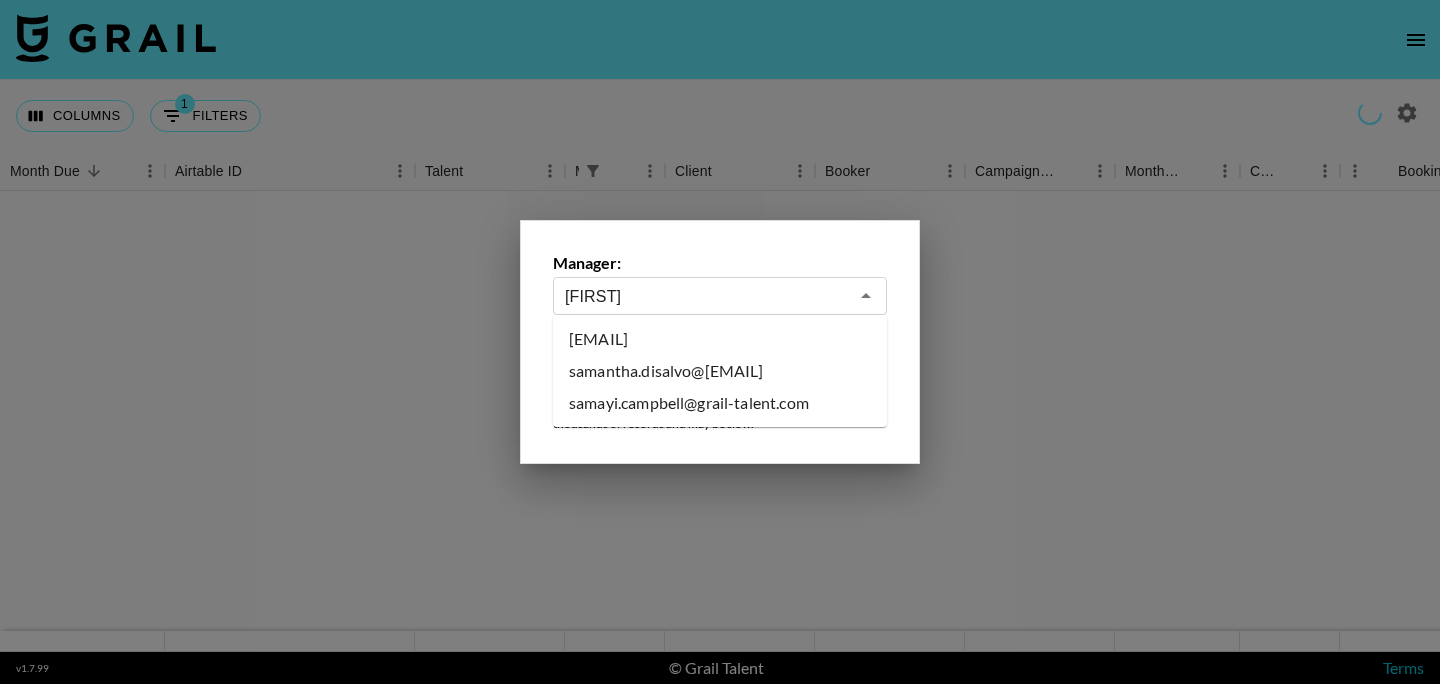 click on "[EMAIL]" at bounding box center [720, 339] 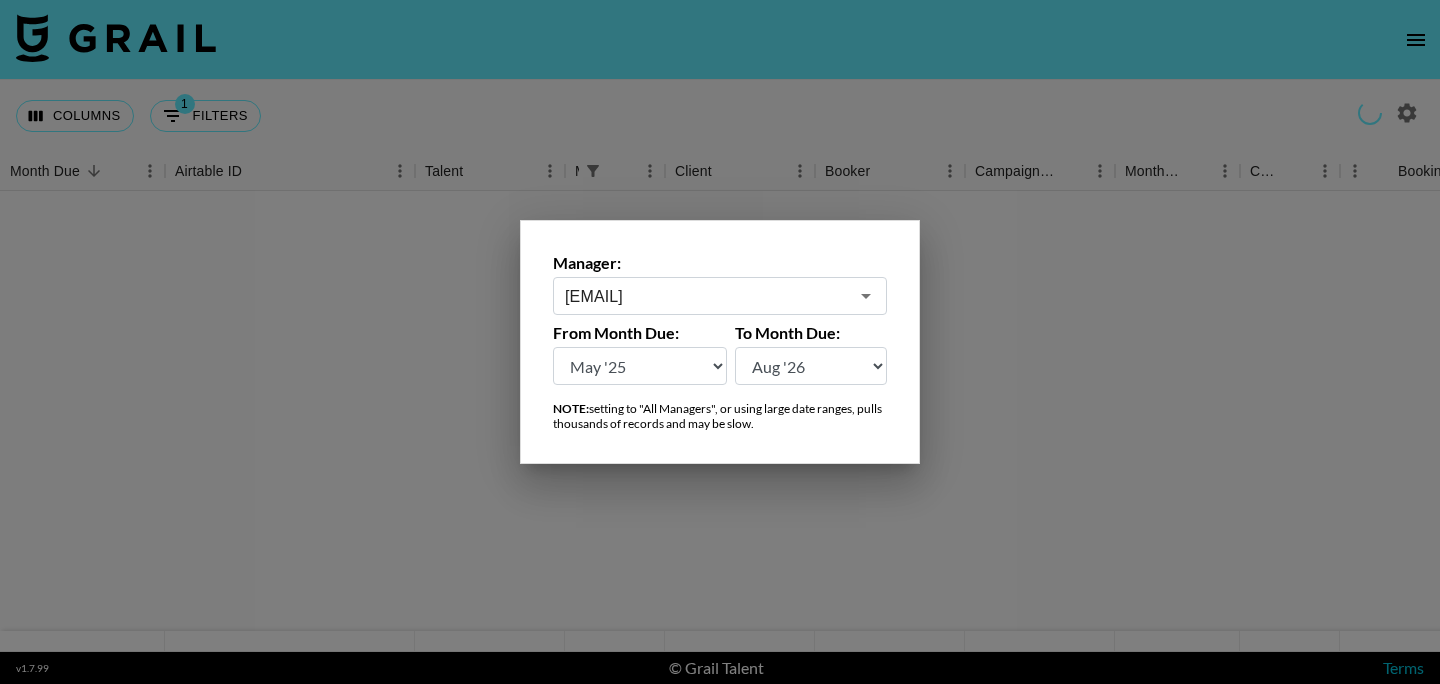 type on "[EMAIL]" 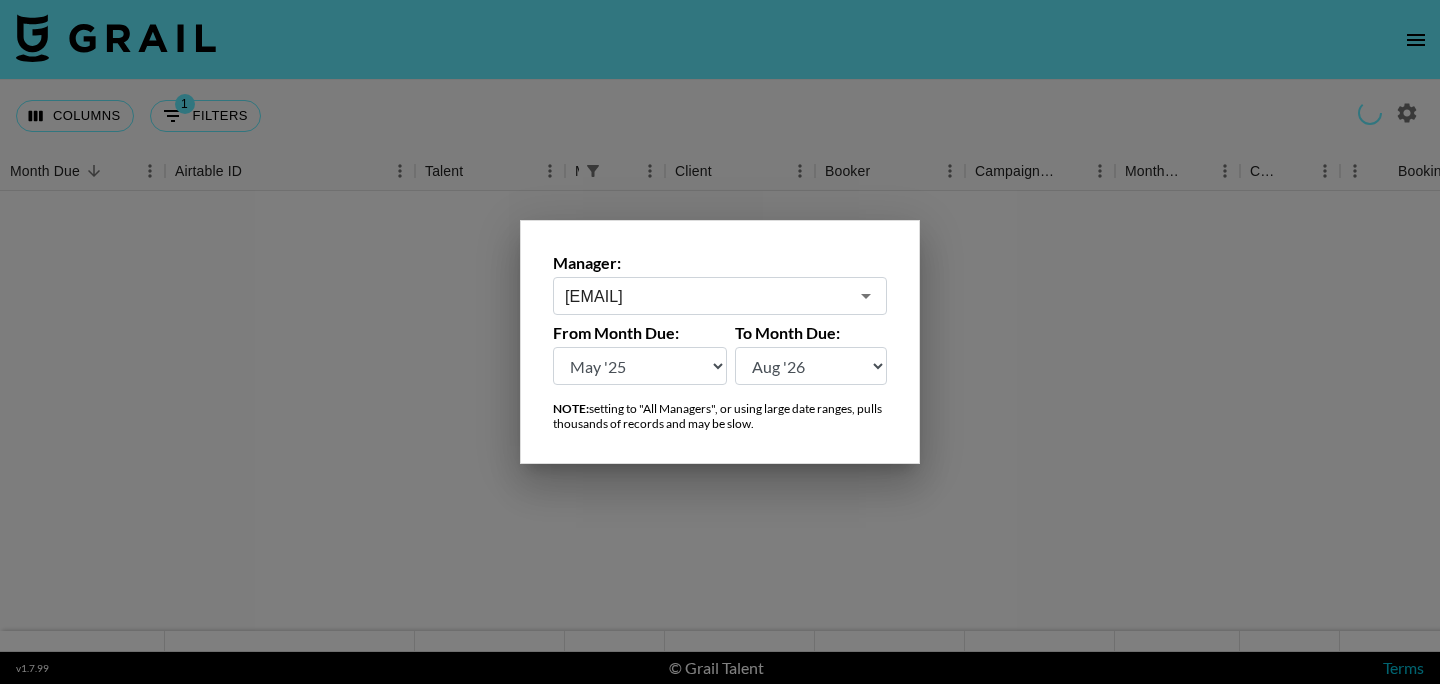 click at bounding box center [720, 342] 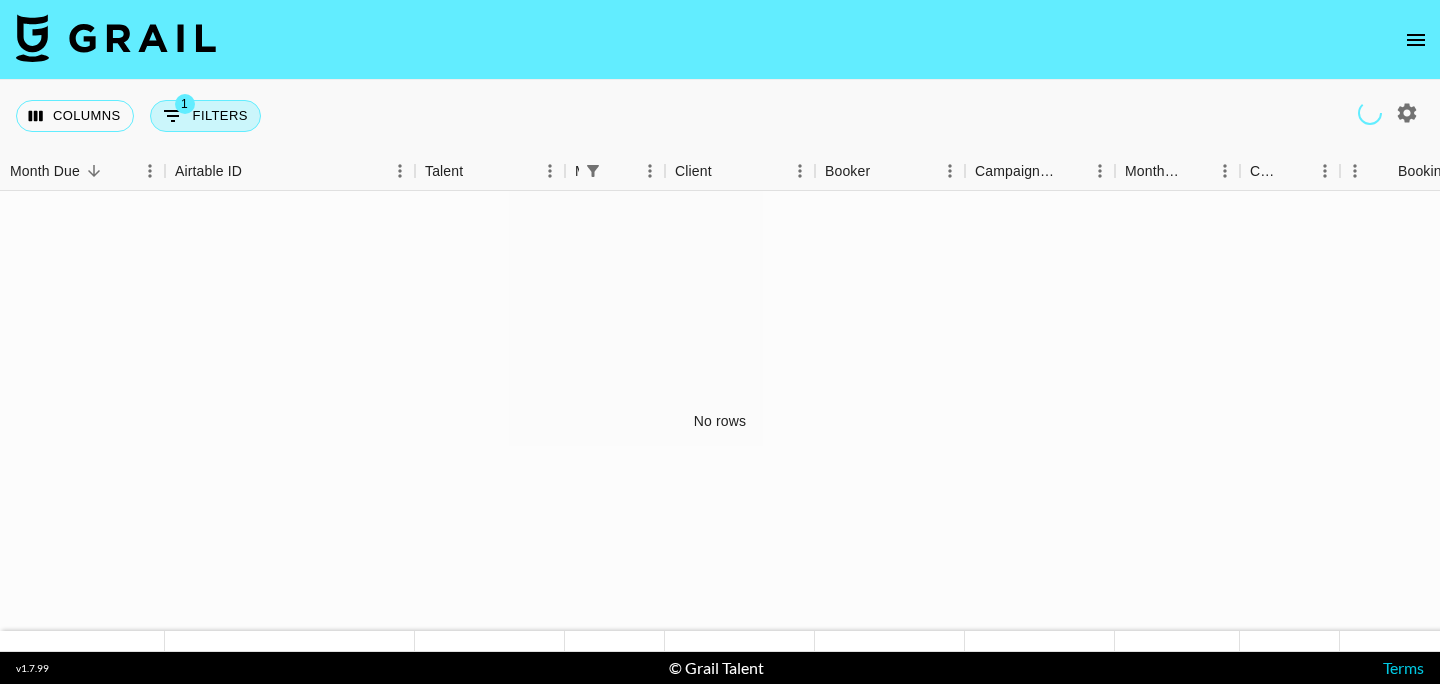 click on "1 Filters" at bounding box center [205, 116] 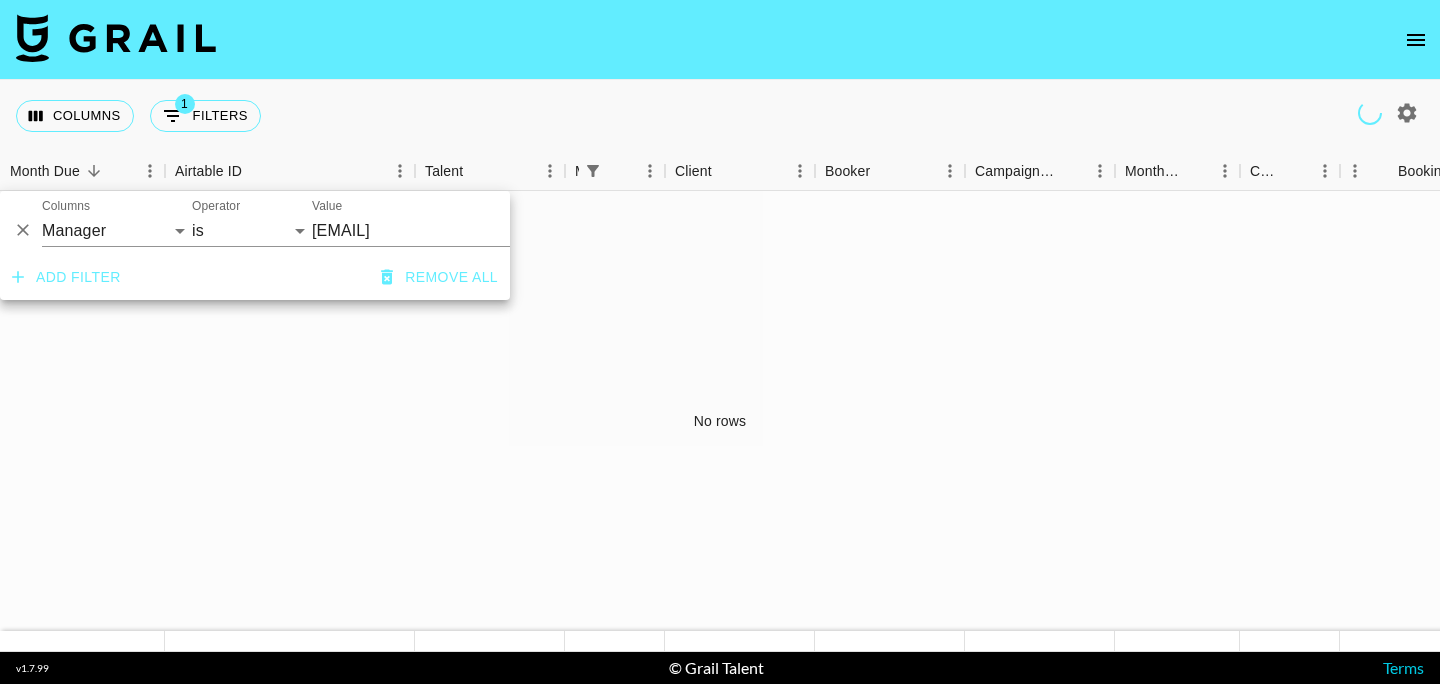 click on "[EMAIL]" at bounding box center (434, 230) 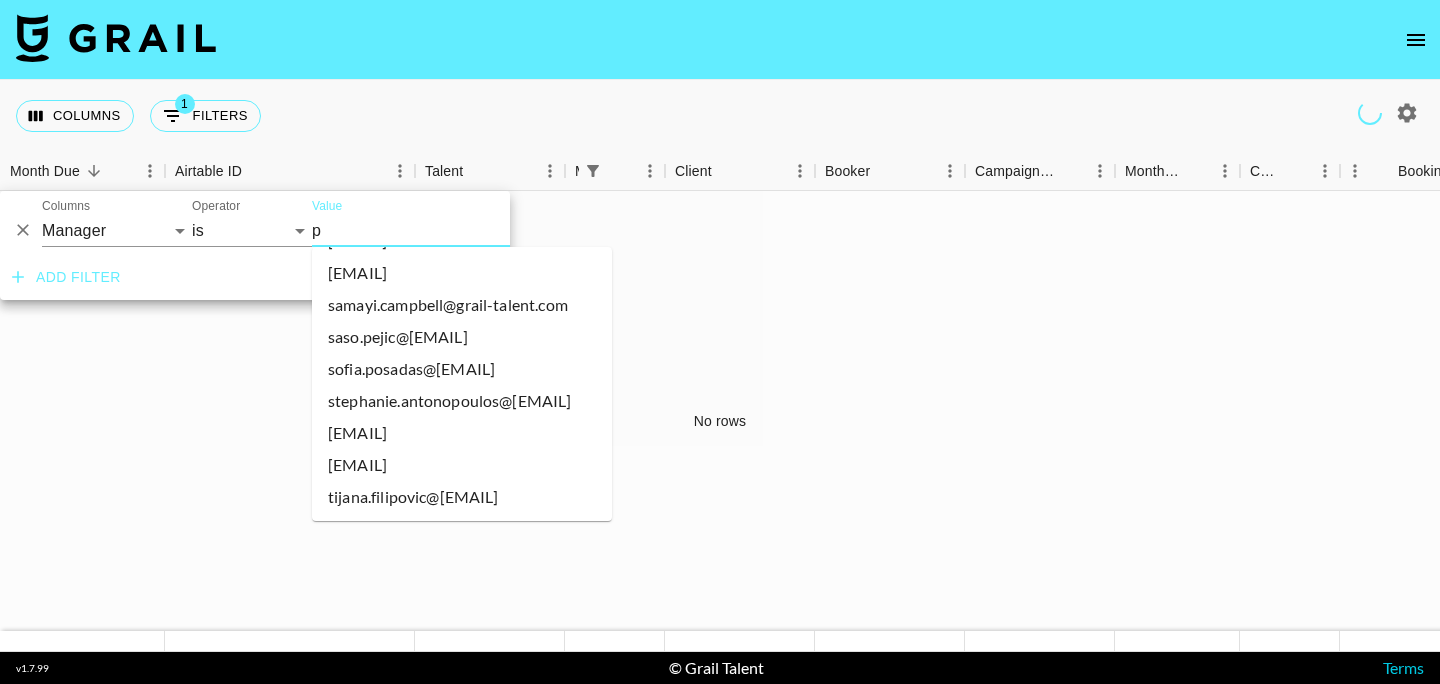 scroll, scrollTop: 0, scrollLeft: 0, axis: both 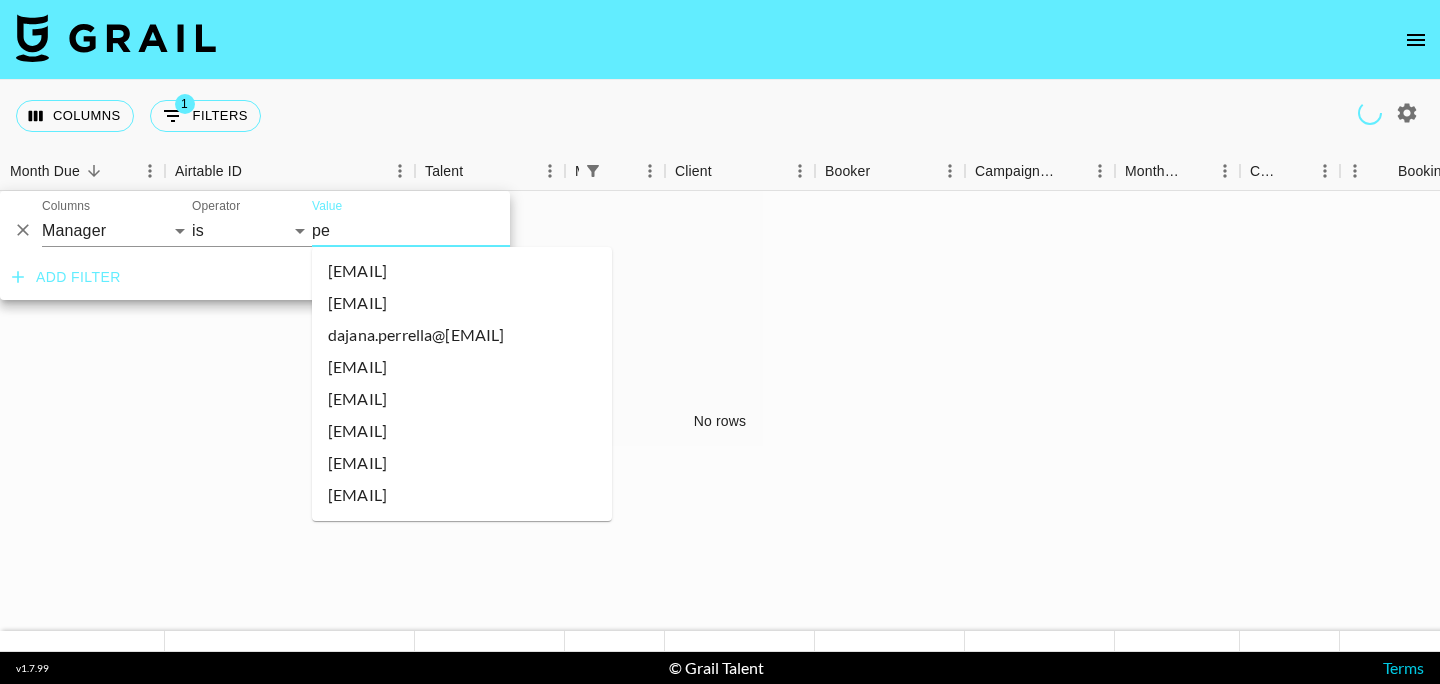 type on "[NAME]" 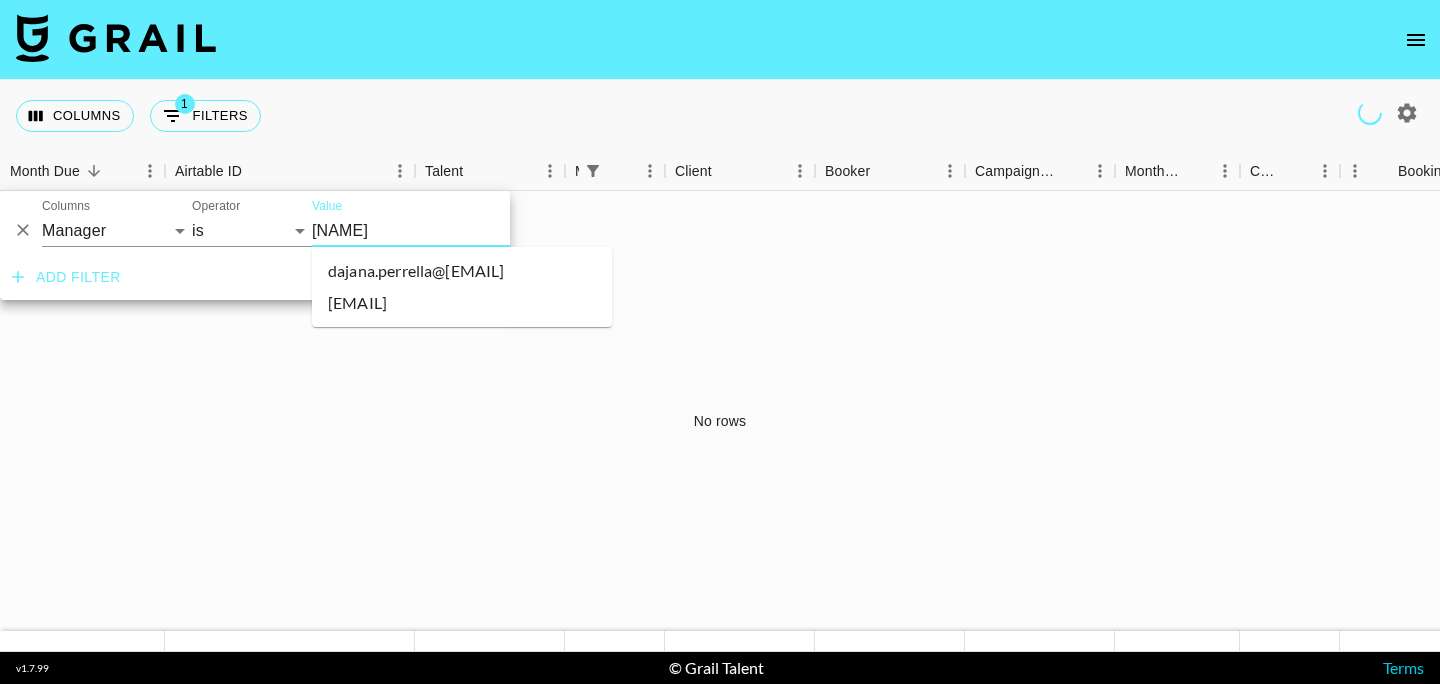 click on "dajana.perrella@[EMAIL]" at bounding box center (462, 271) 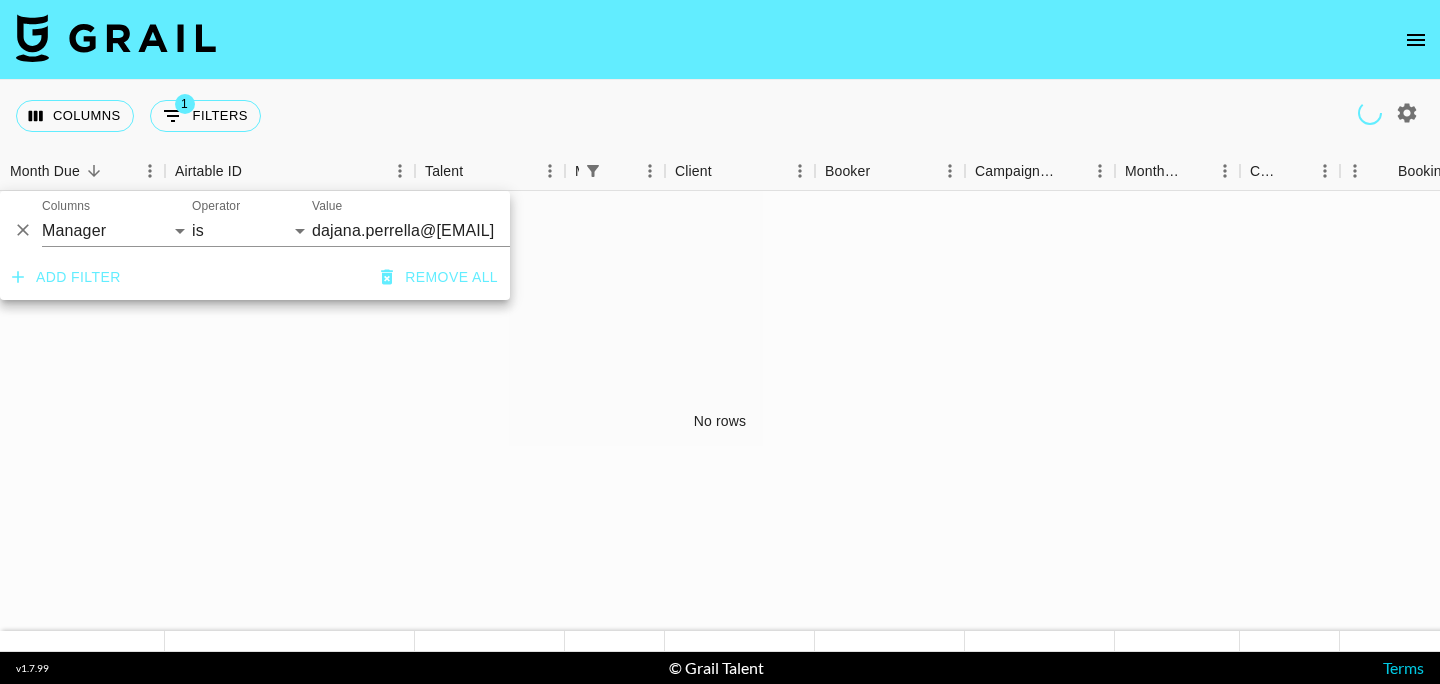 click 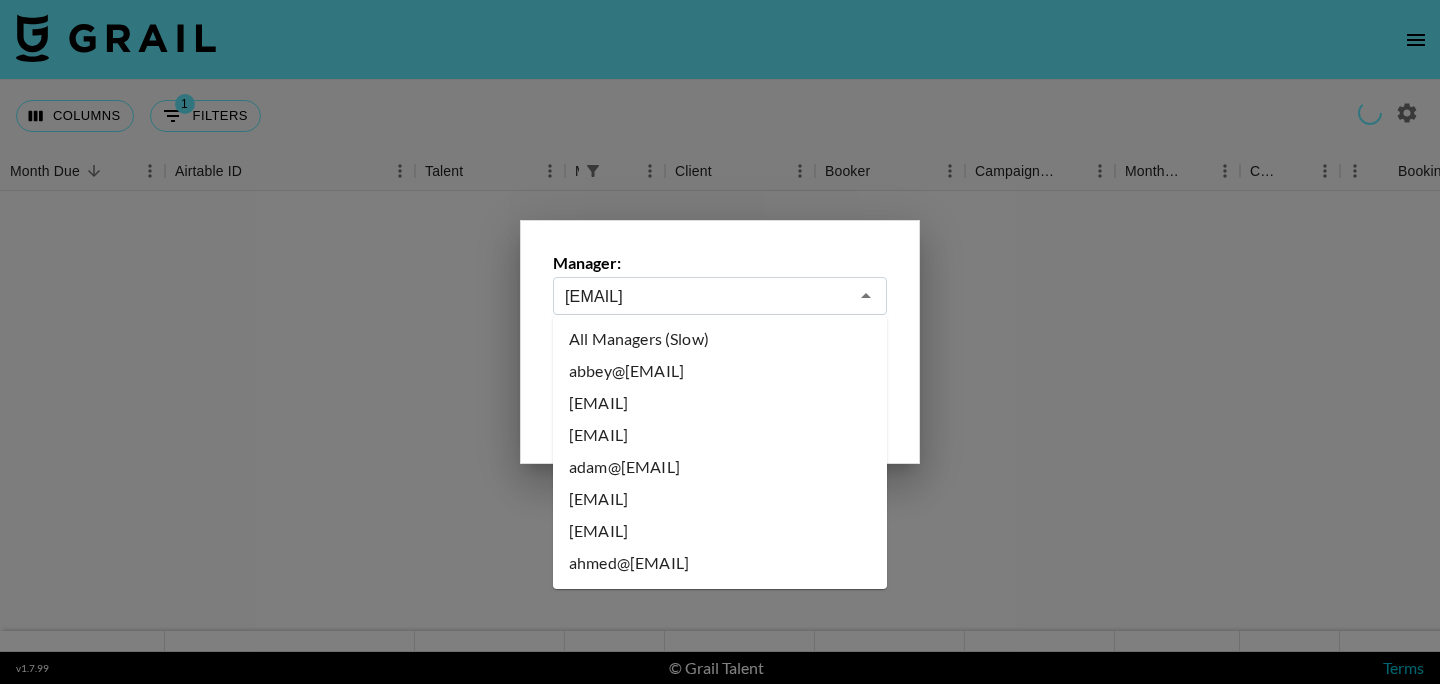 click on "[EMAIL]" at bounding box center (706, 296) 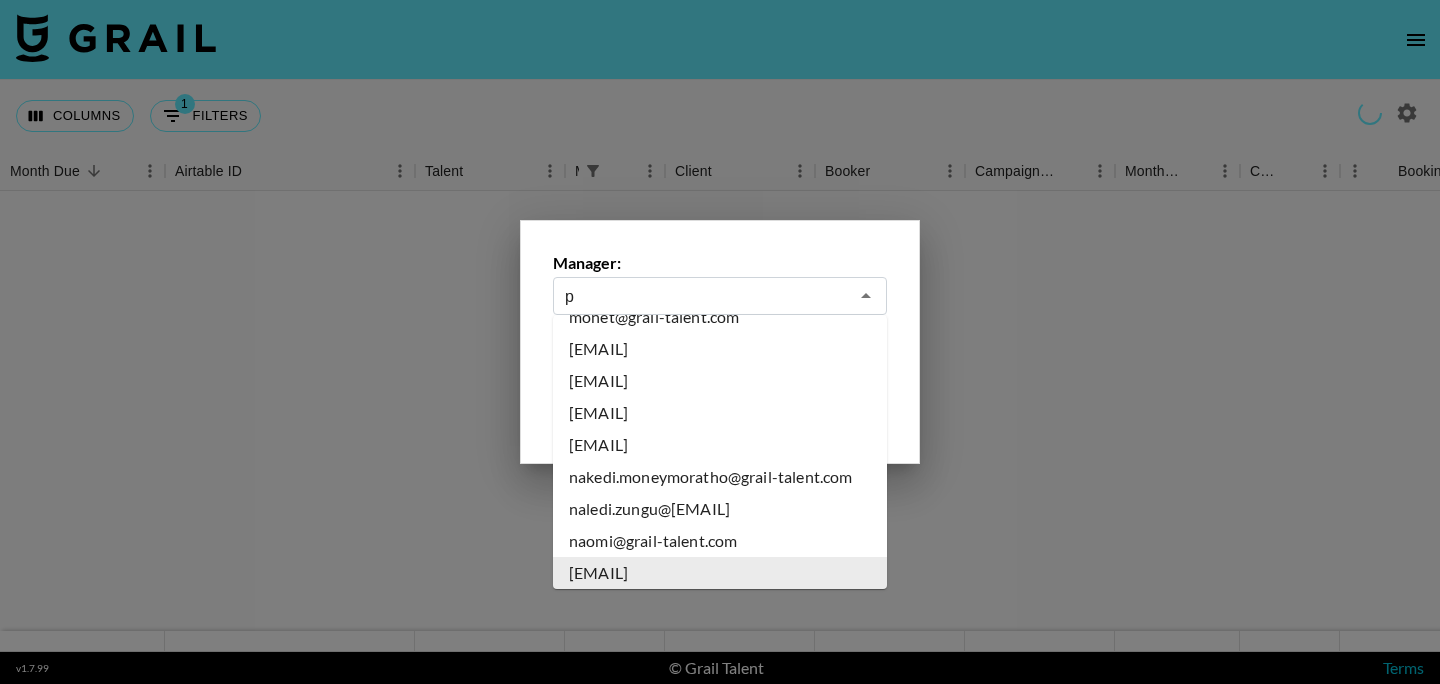 scroll, scrollTop: 0, scrollLeft: 0, axis: both 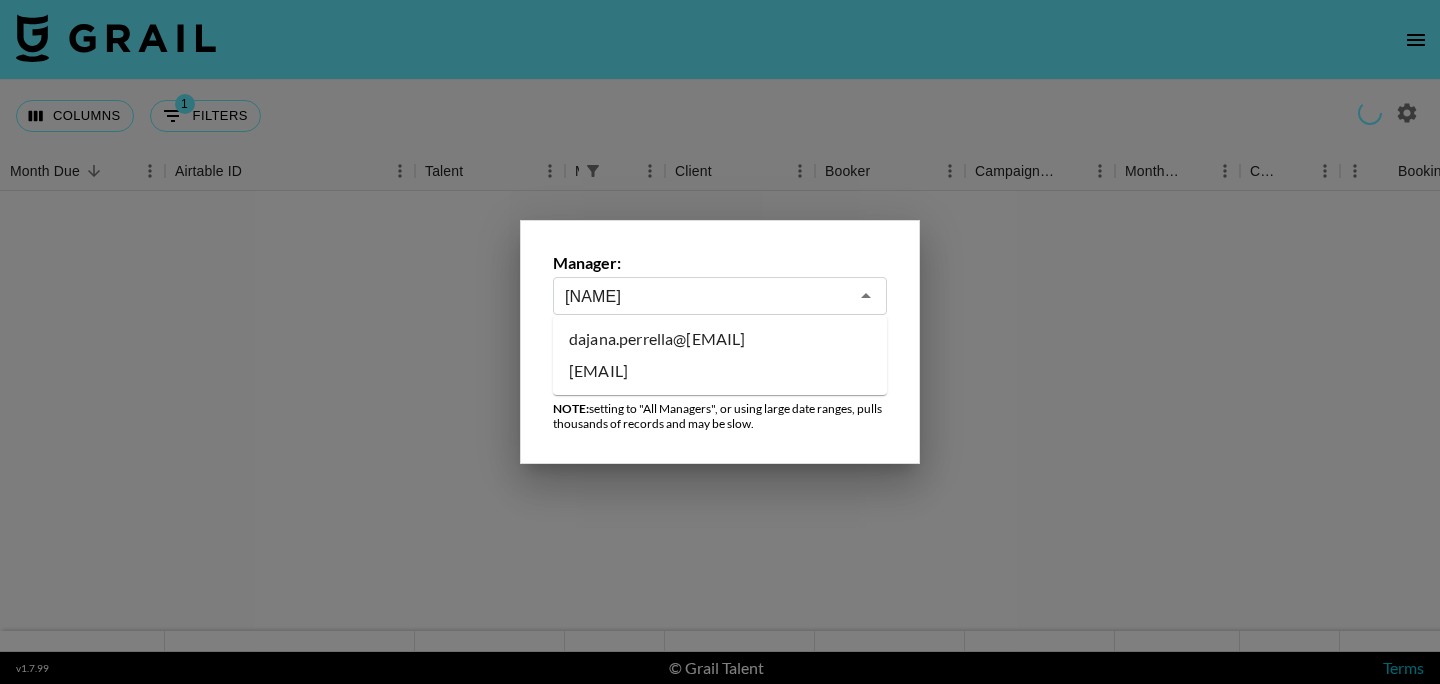 click on "dajana.perrella@[EMAIL]" at bounding box center (720, 339) 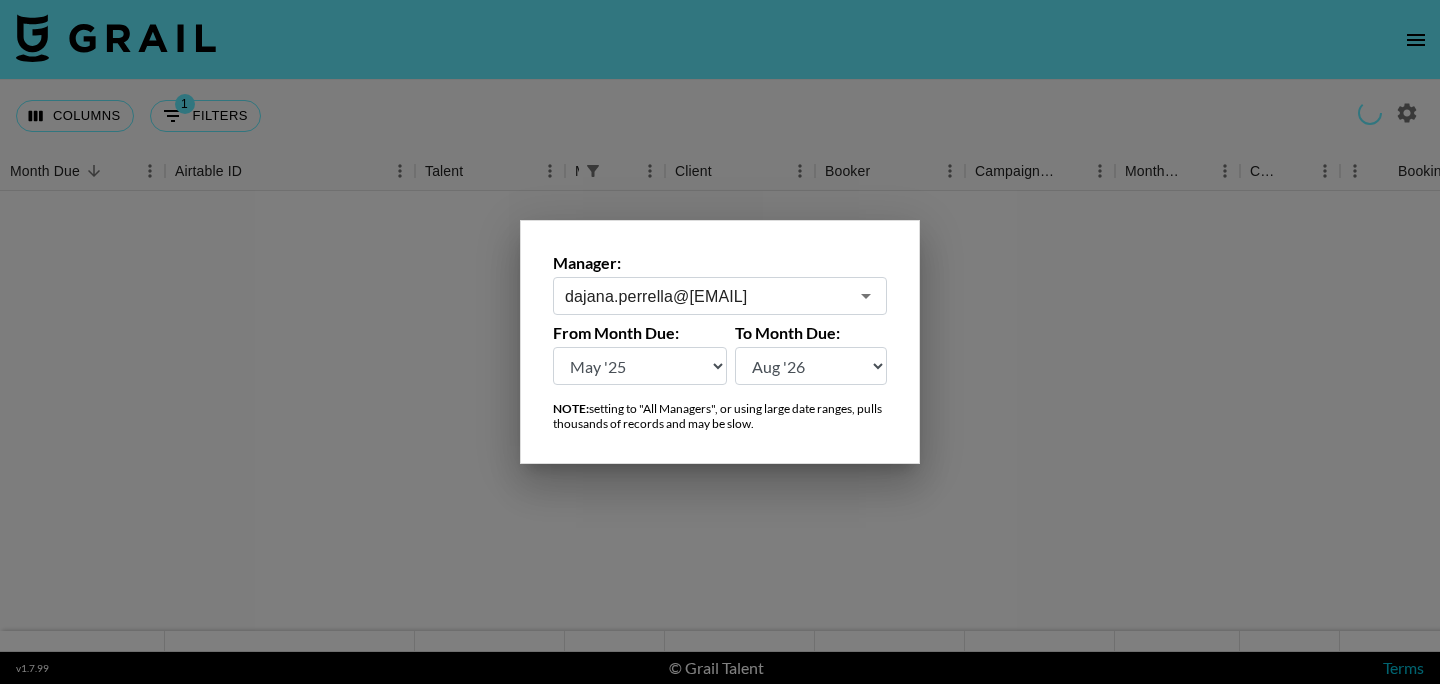 type on "dajana.perrella@[EMAIL]" 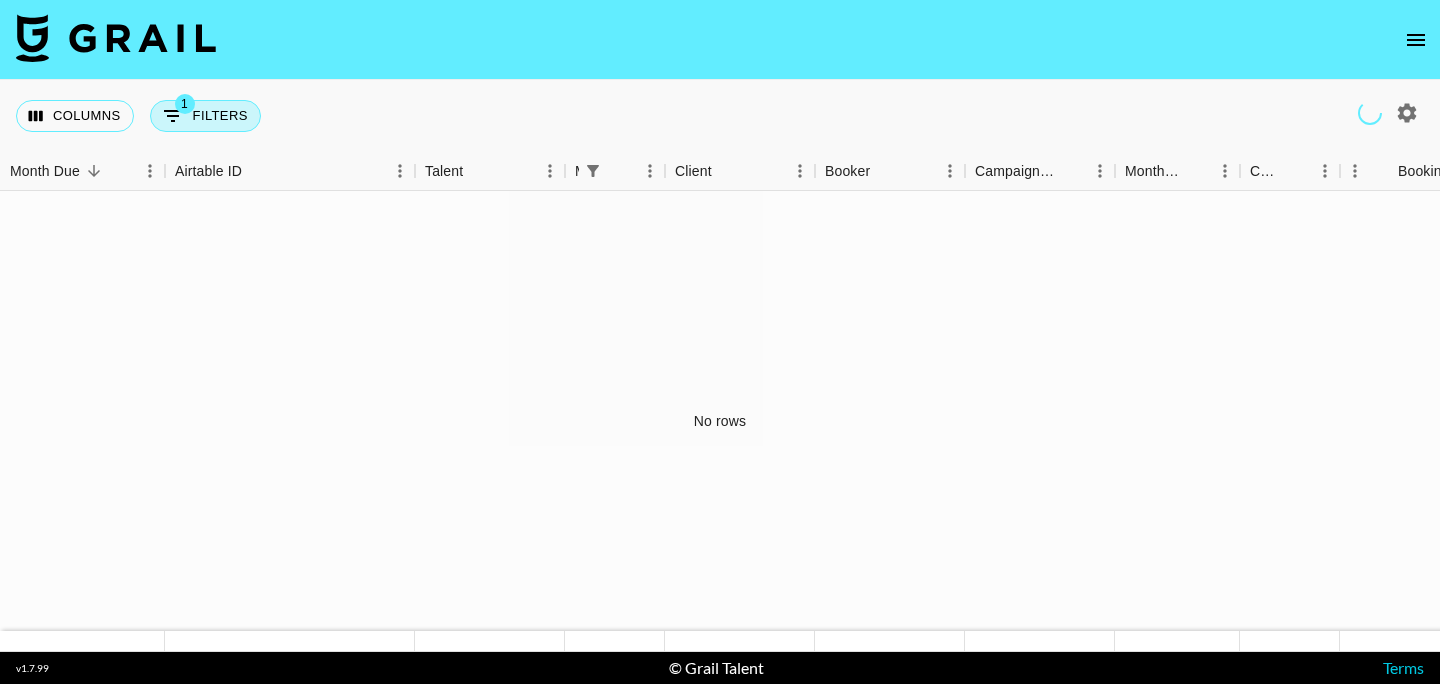 click on "1 Filters" at bounding box center [205, 116] 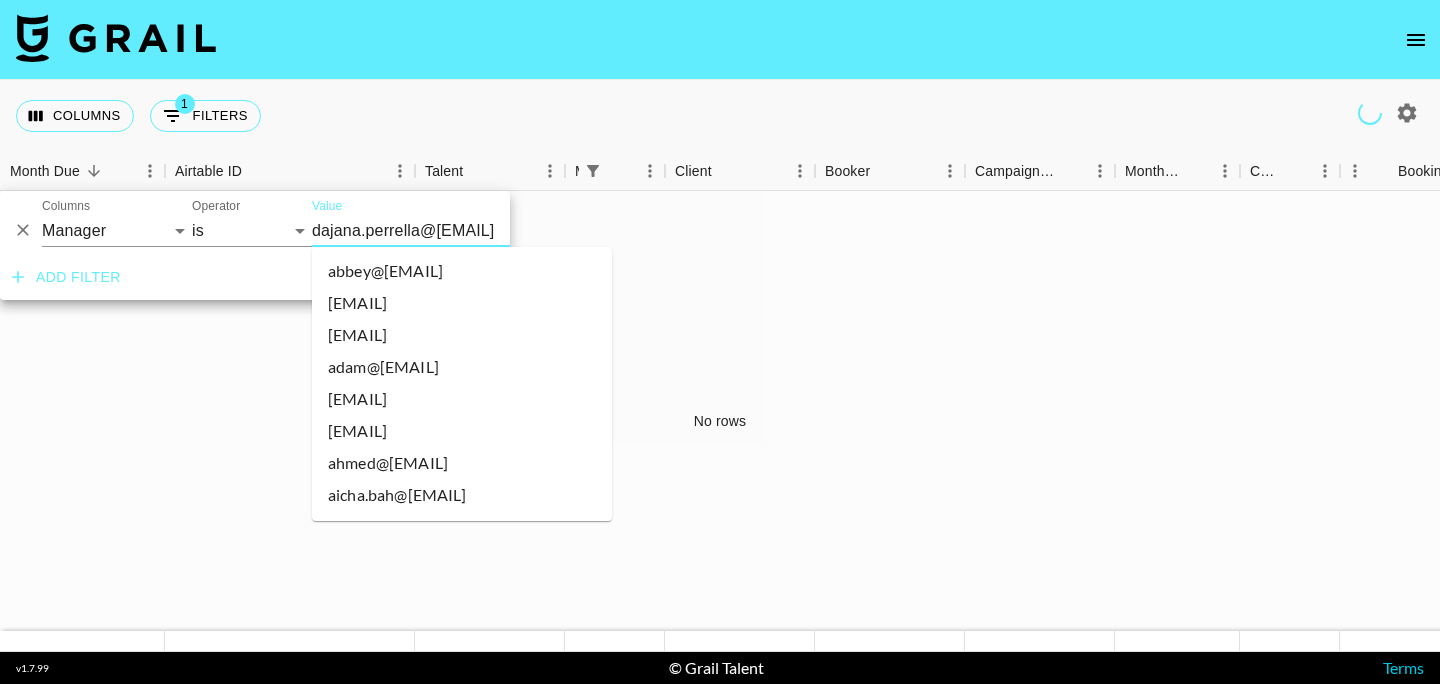 click on "dajana.perrella@[EMAIL]" at bounding box center [434, 230] 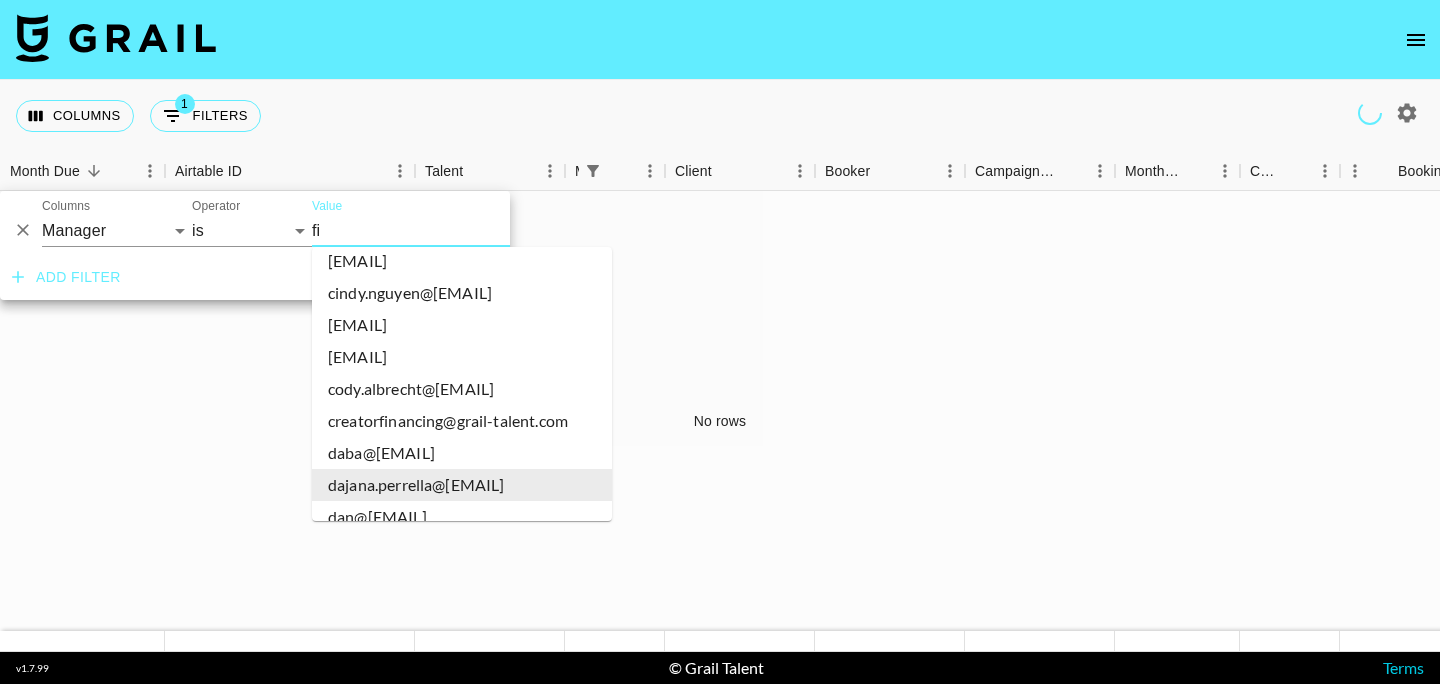 scroll, scrollTop: 0, scrollLeft: 0, axis: both 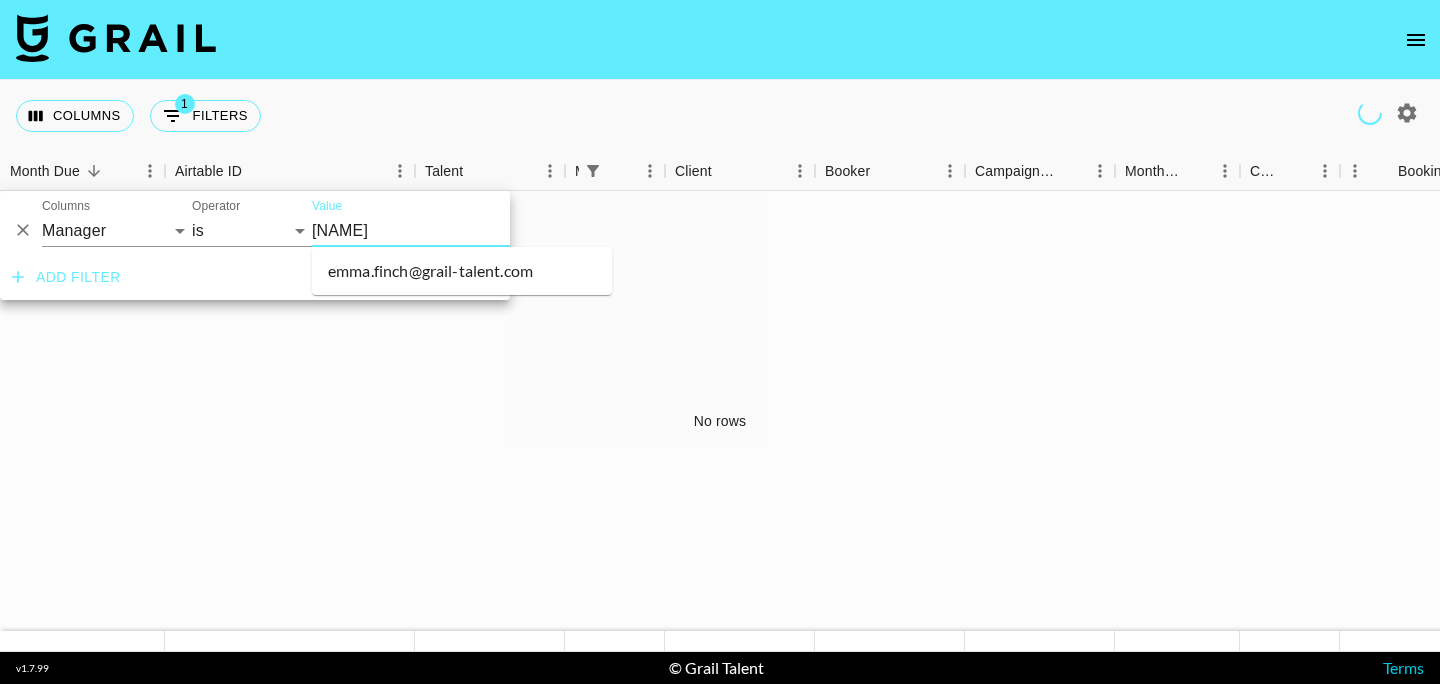 click on "emma.finch@grail-talent.com" at bounding box center (462, 271) 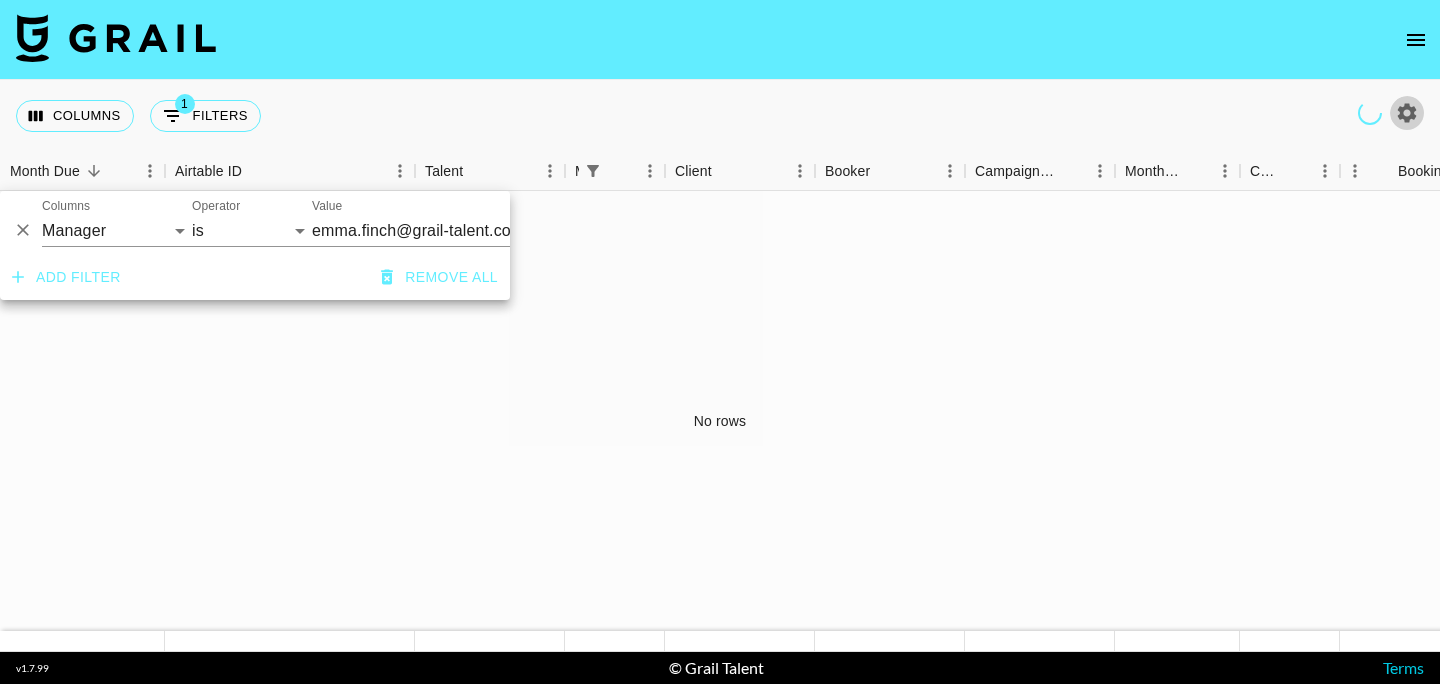 click 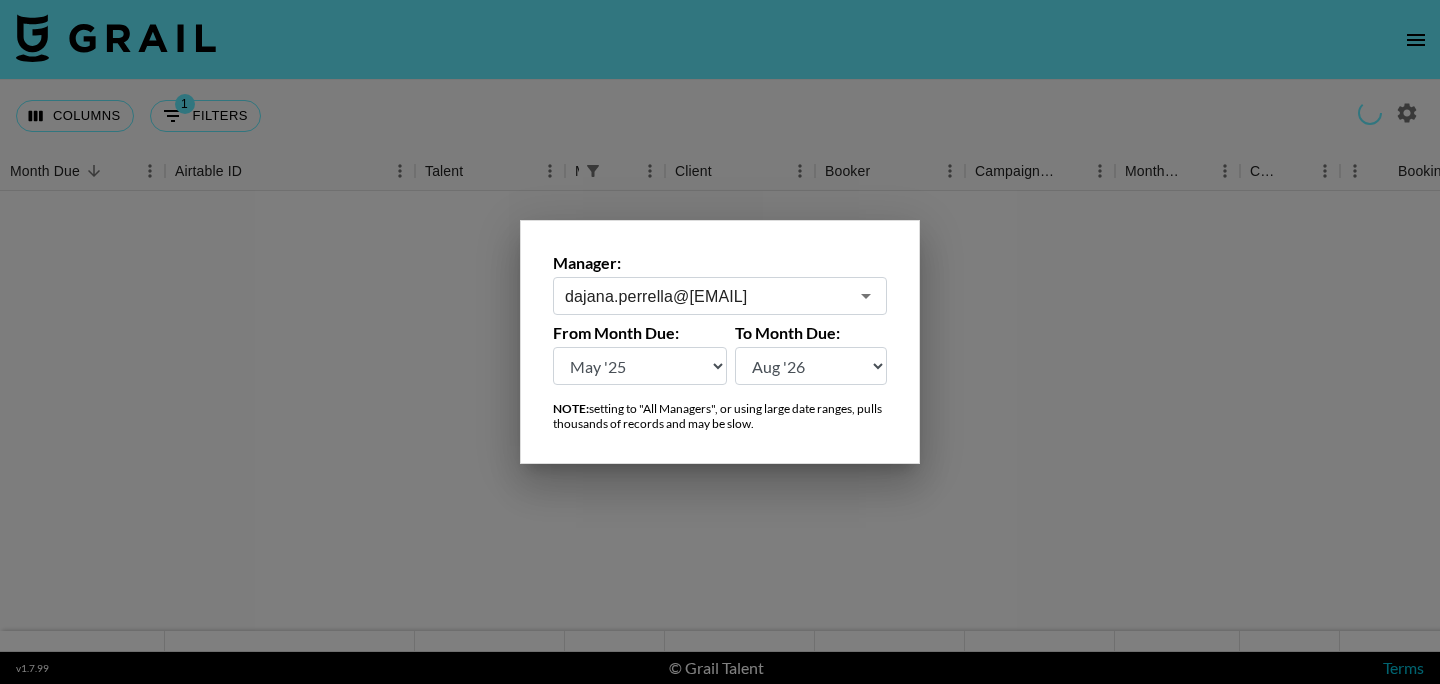 click on "[EMAIL]" at bounding box center [720, 296] 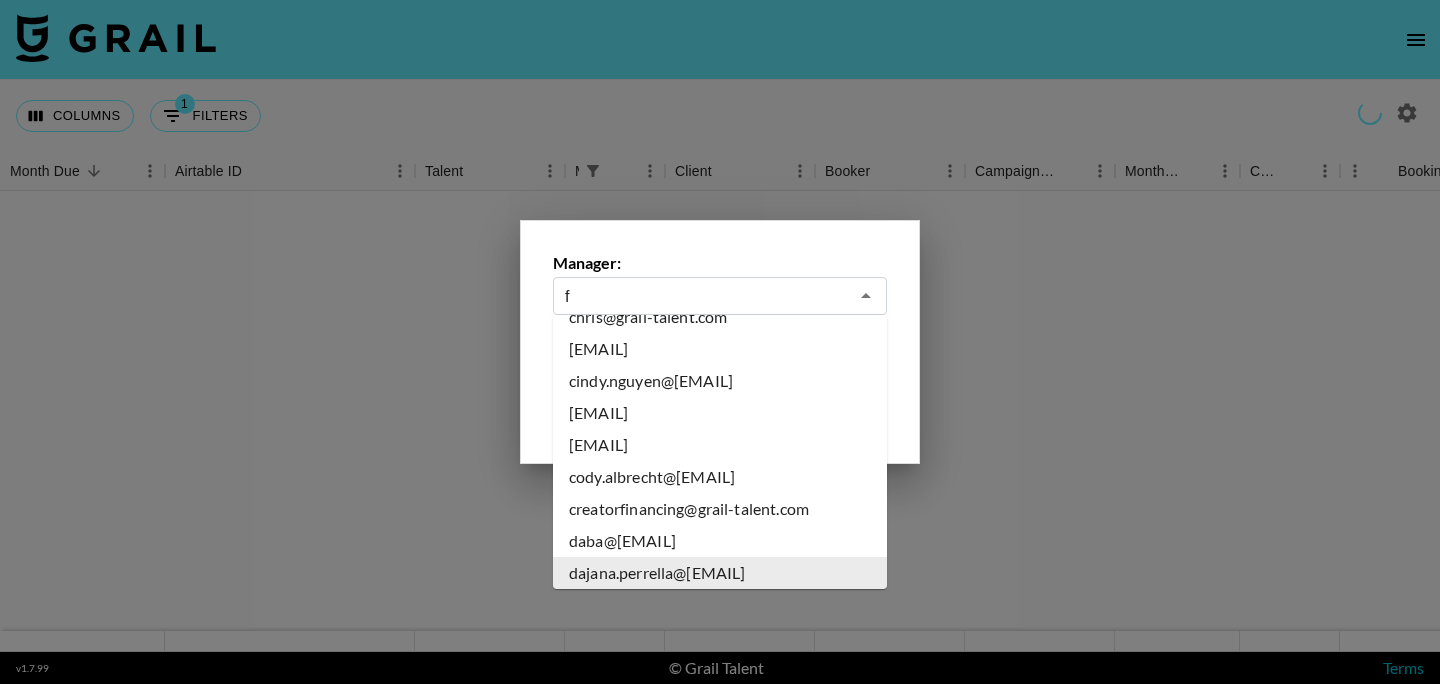 scroll, scrollTop: 0, scrollLeft: 0, axis: both 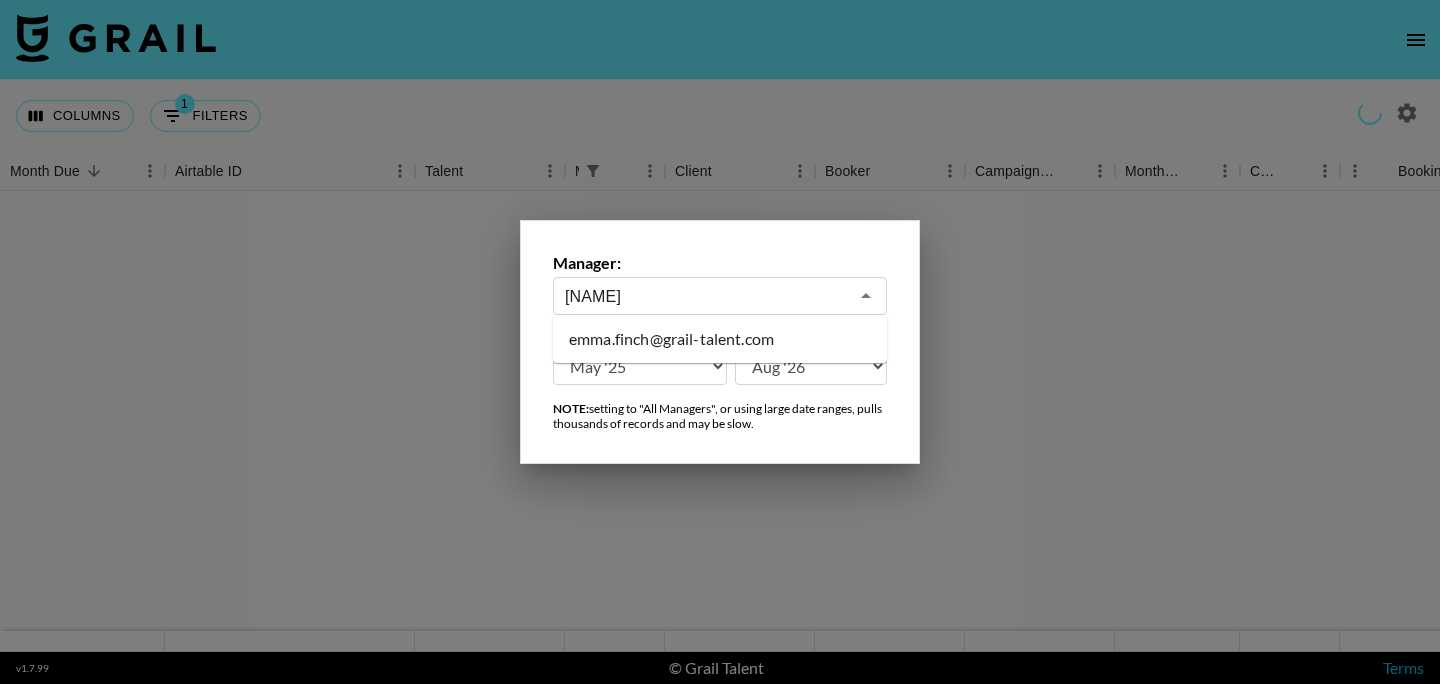 click on "emma.finch@grail-talent.com" at bounding box center [720, 339] 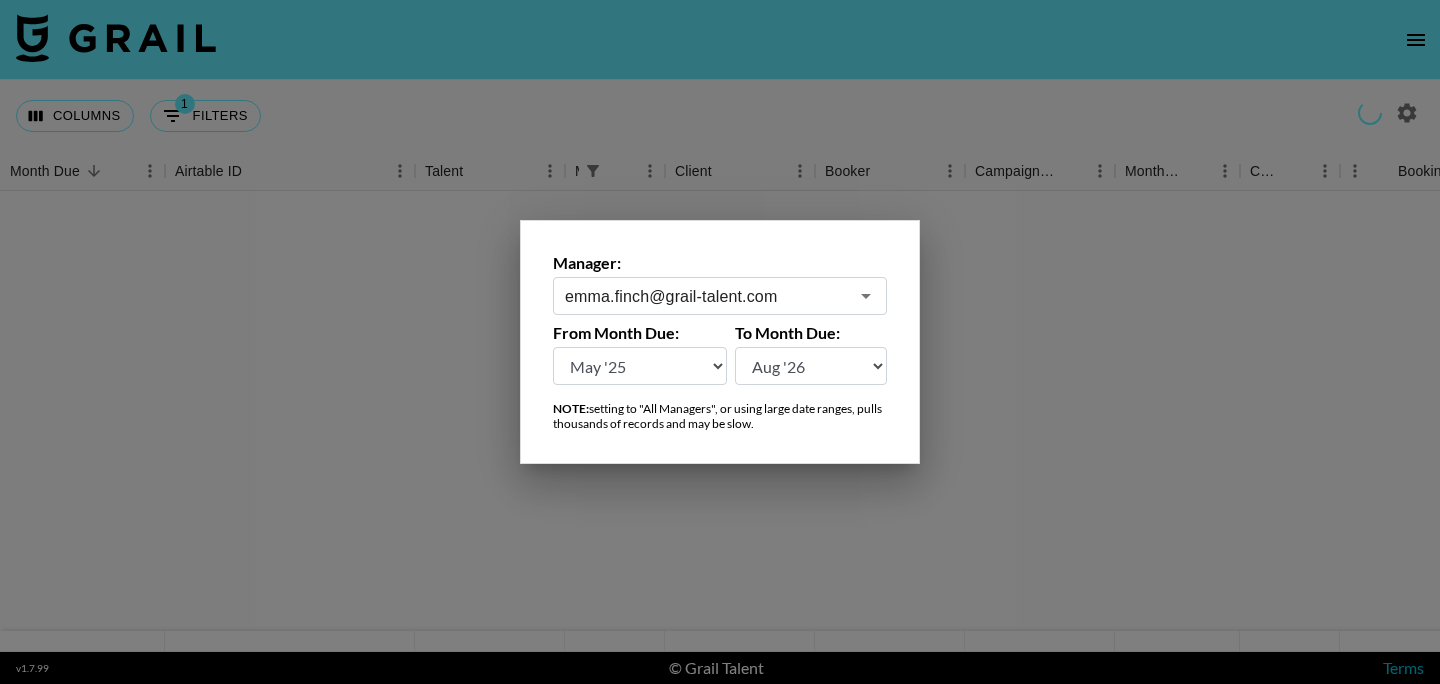 type on "emma.finch@grail-talent.com" 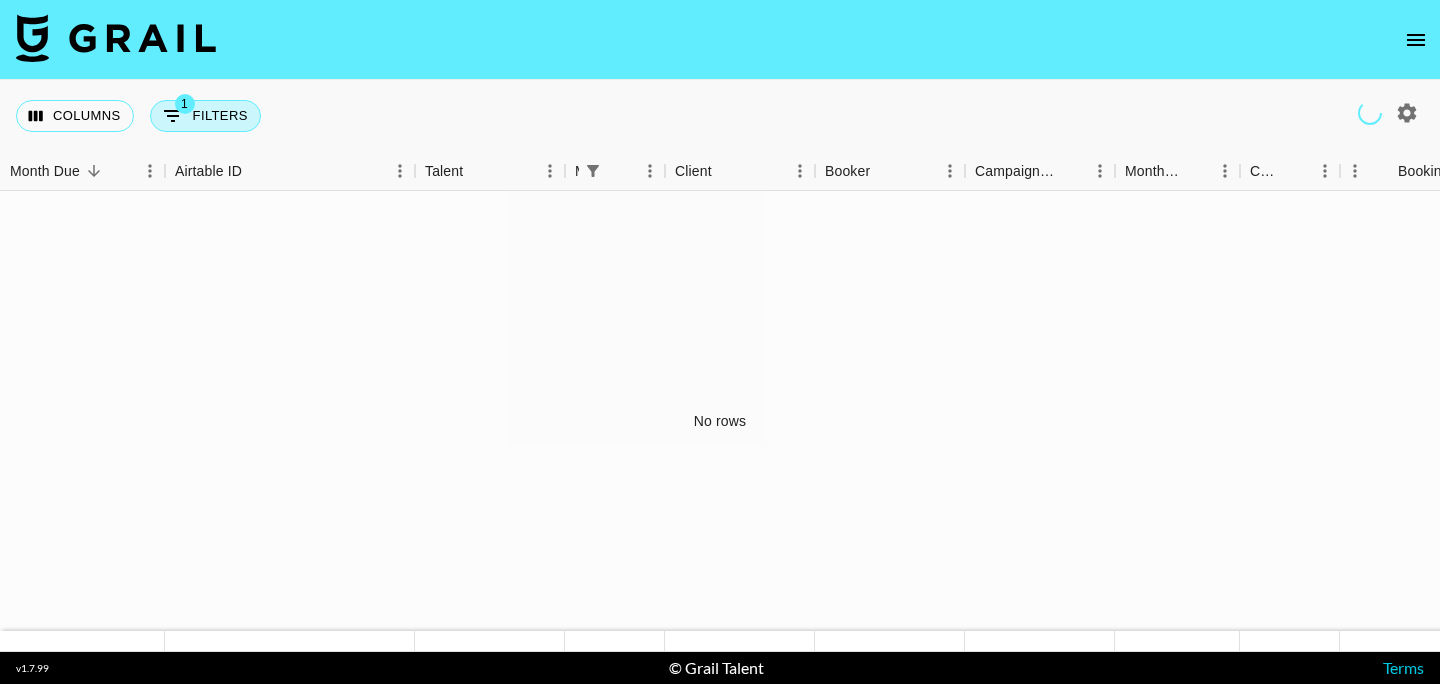 click on "1 Filters" at bounding box center [205, 116] 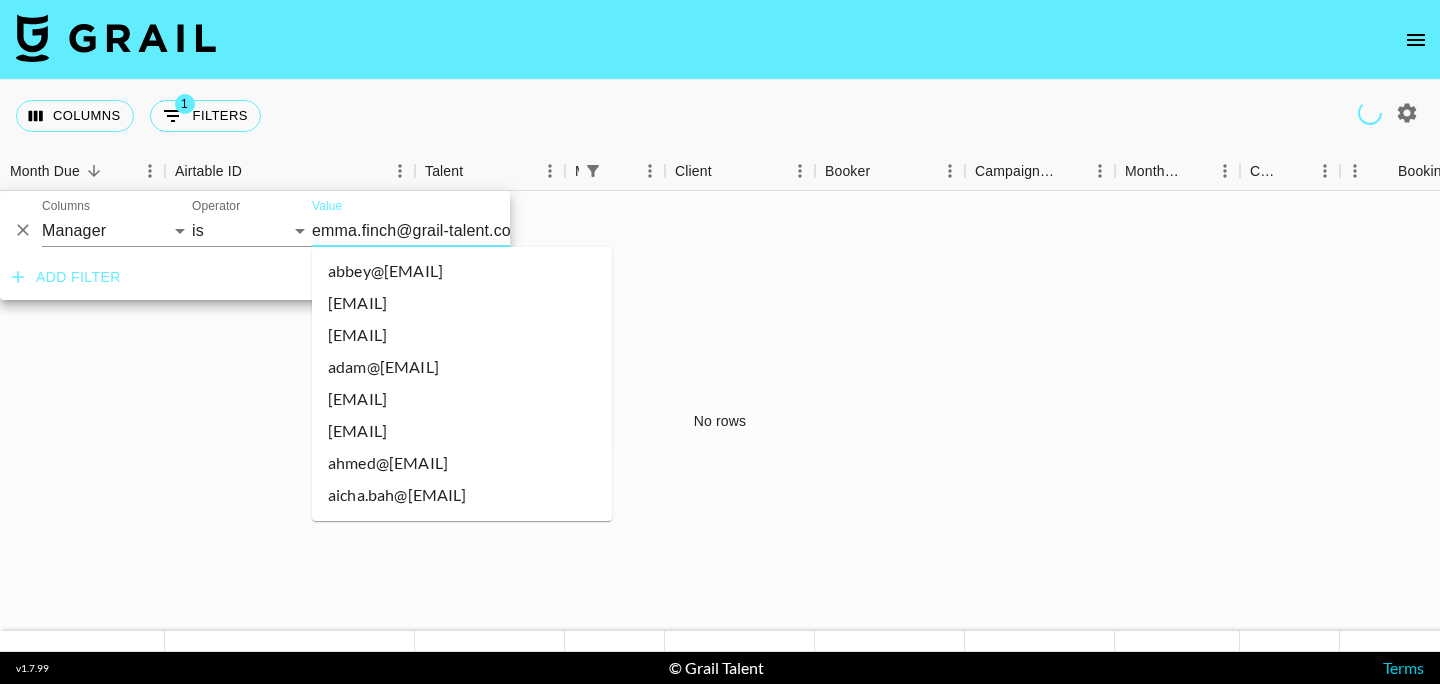 click on "emma.finch@grail-talent.com" at bounding box center (434, 230) 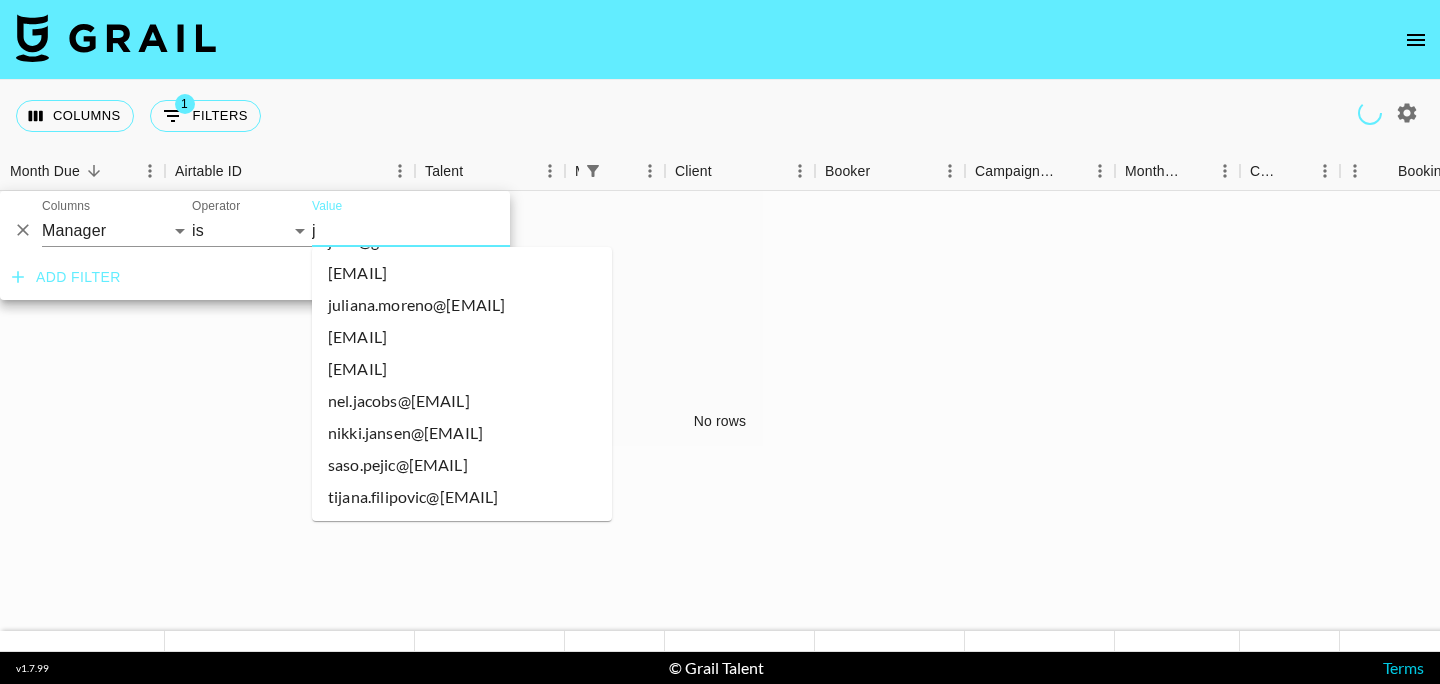 scroll, scrollTop: 0, scrollLeft: 0, axis: both 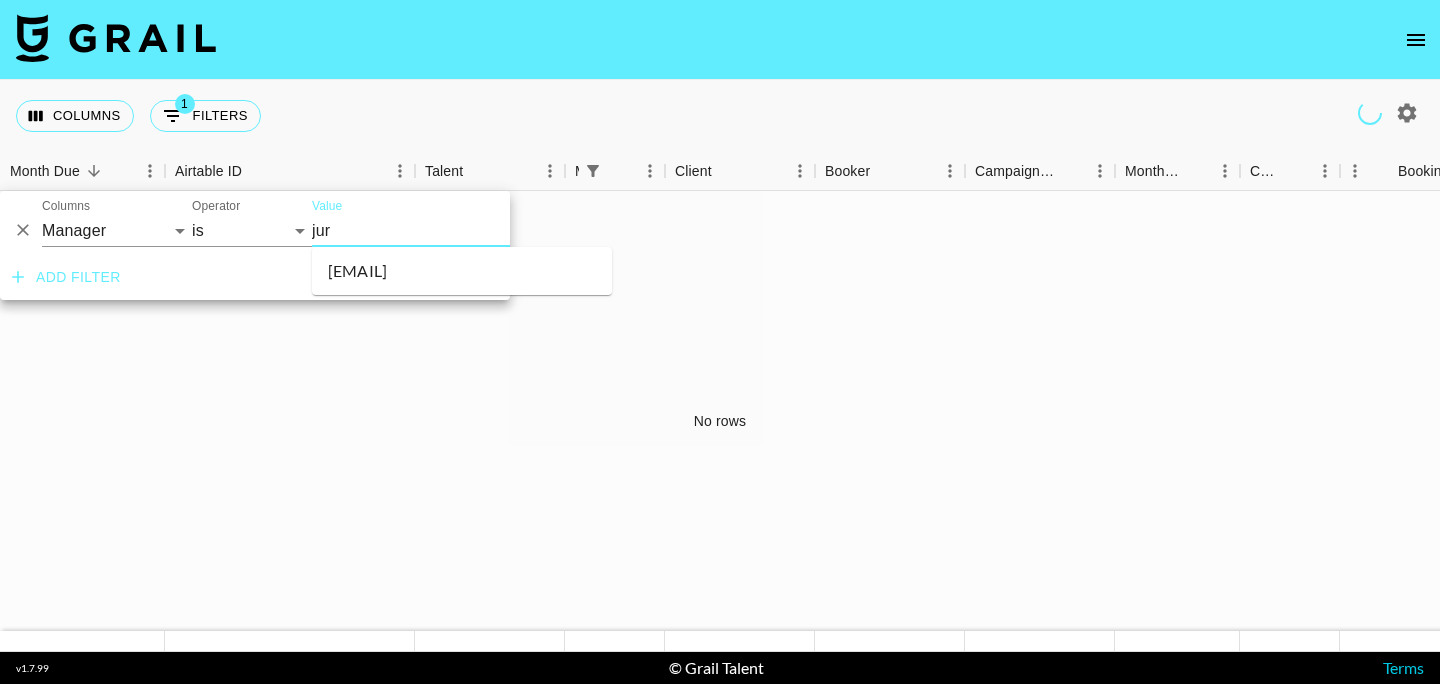 click on "[EMAIL]" at bounding box center [462, 271] 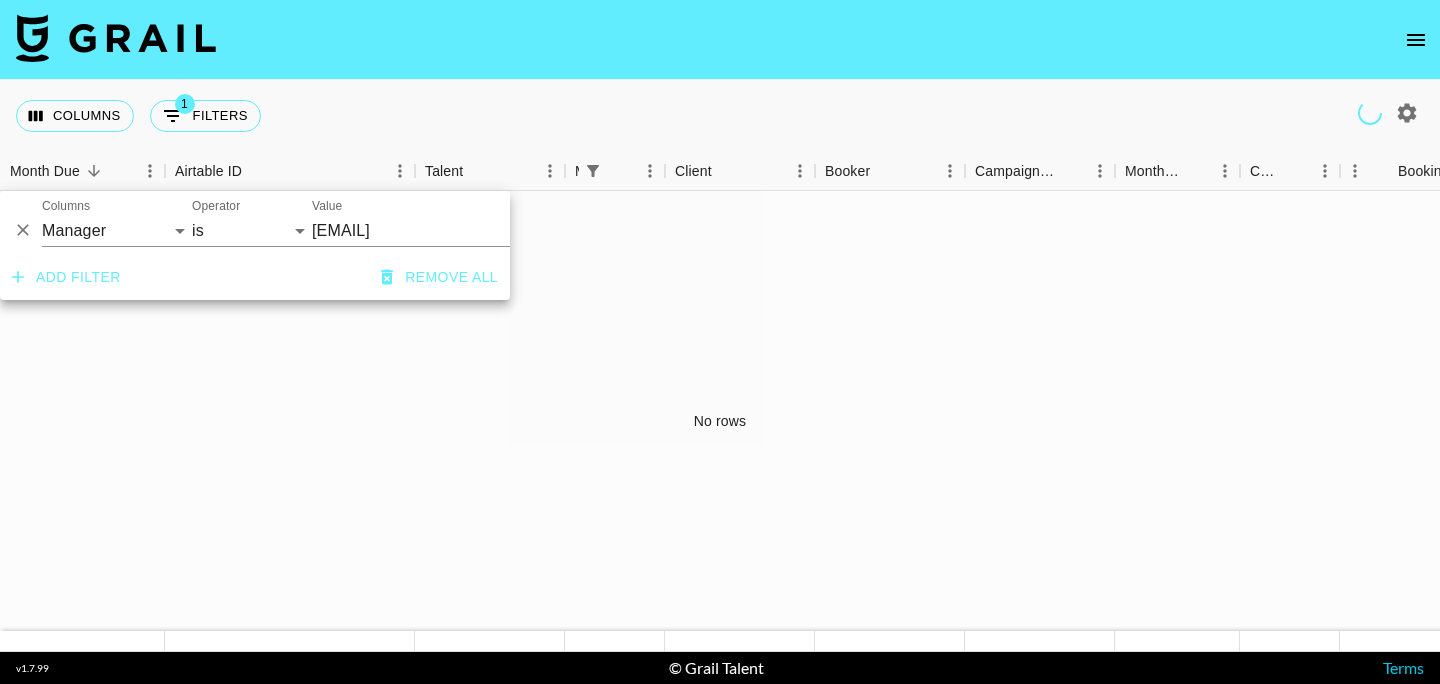 click 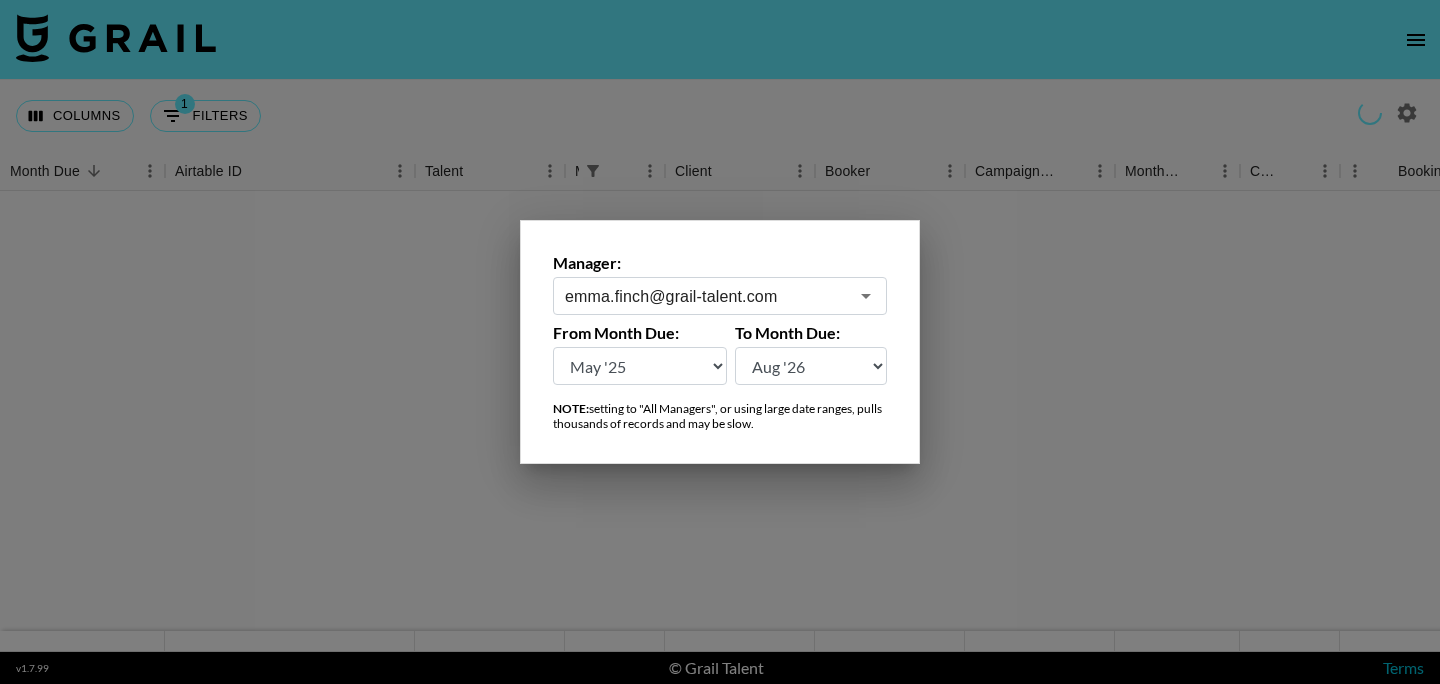 click on "emma.finch@grail-talent.com" at bounding box center [706, 296] 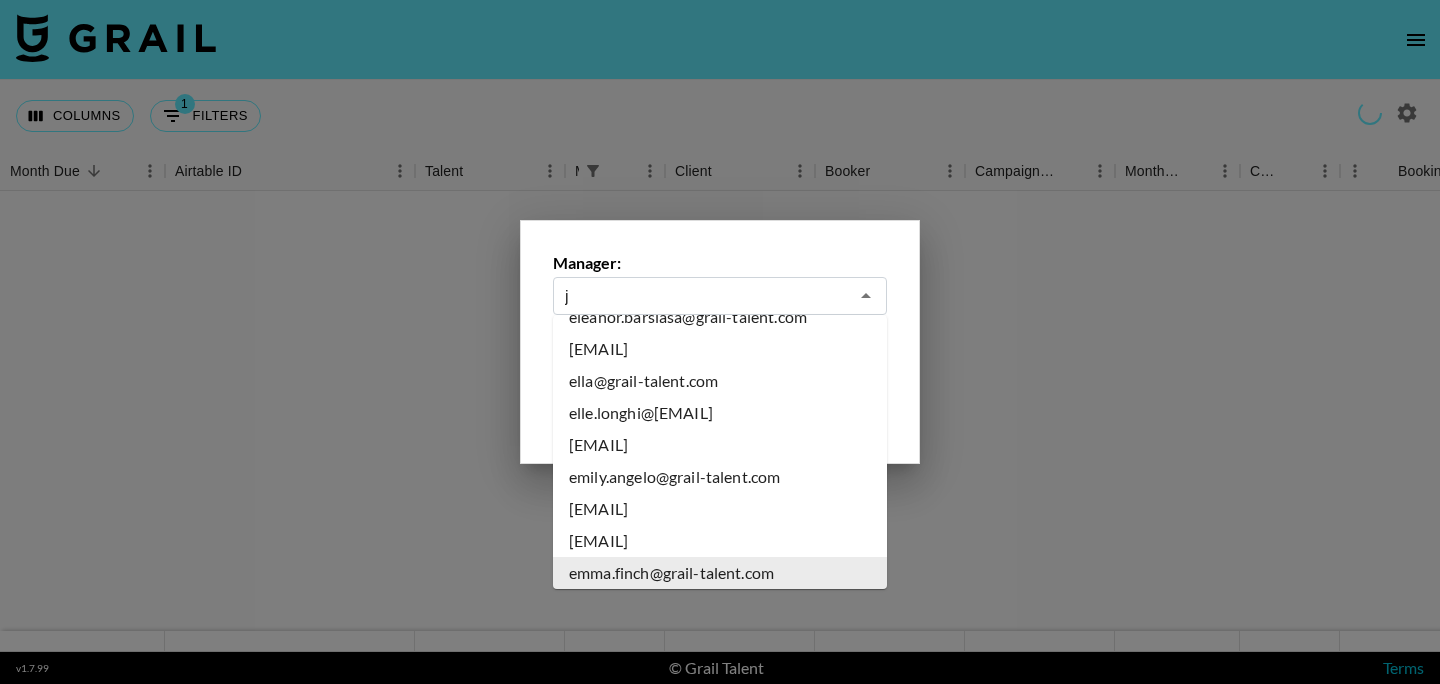 scroll, scrollTop: 0, scrollLeft: 0, axis: both 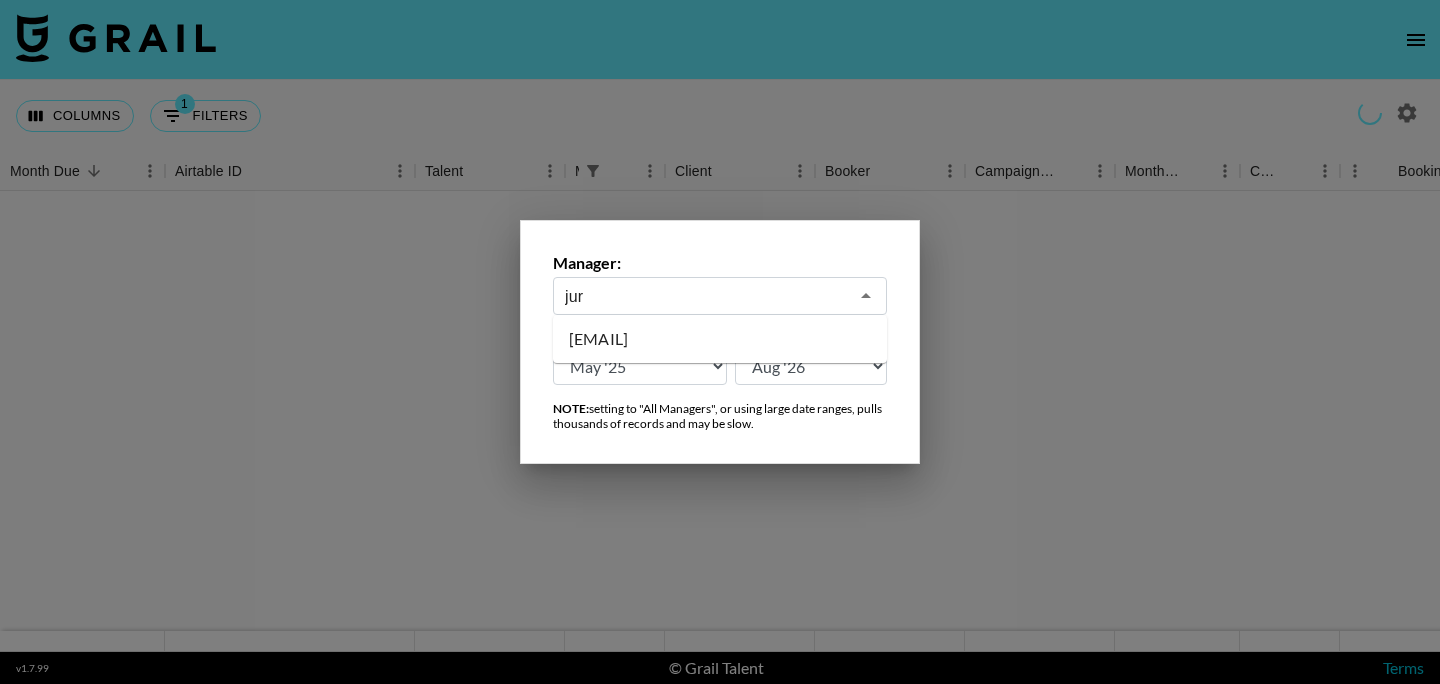 click on "[EMAIL]" at bounding box center (720, 339) 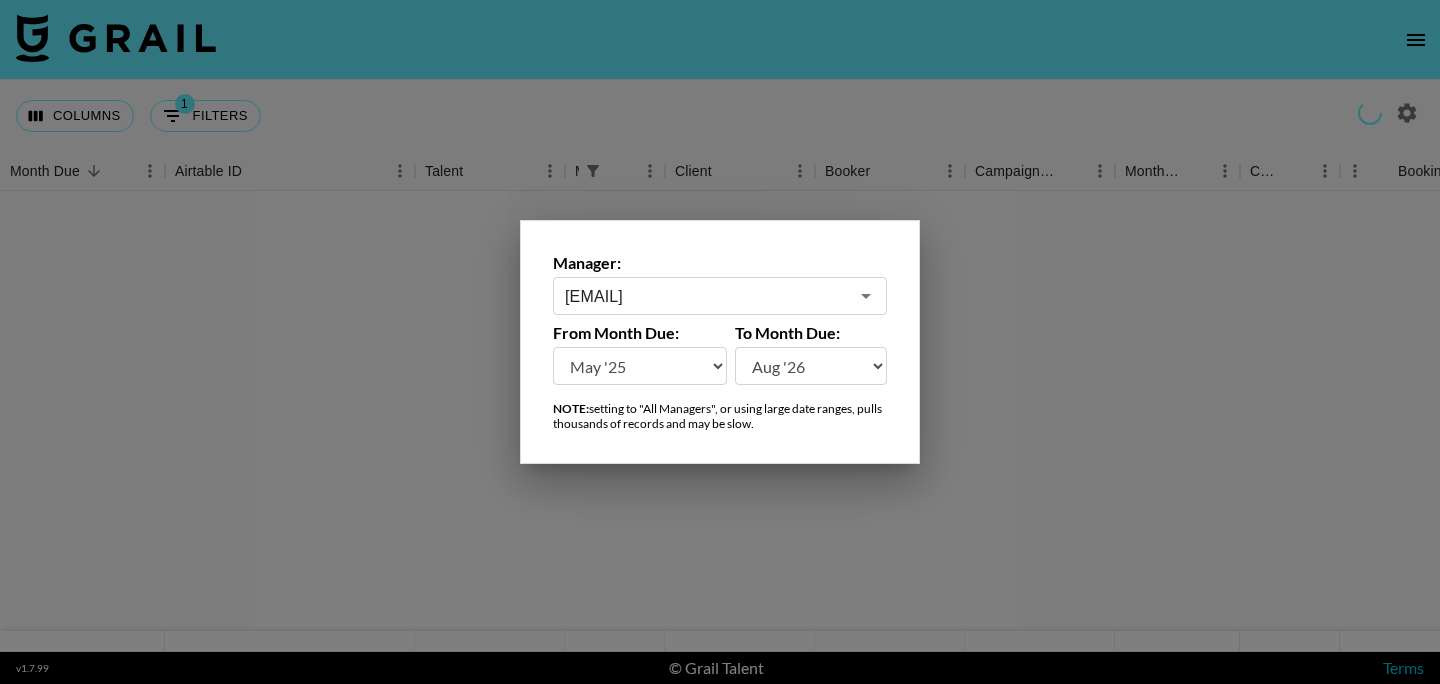 click at bounding box center [720, 342] 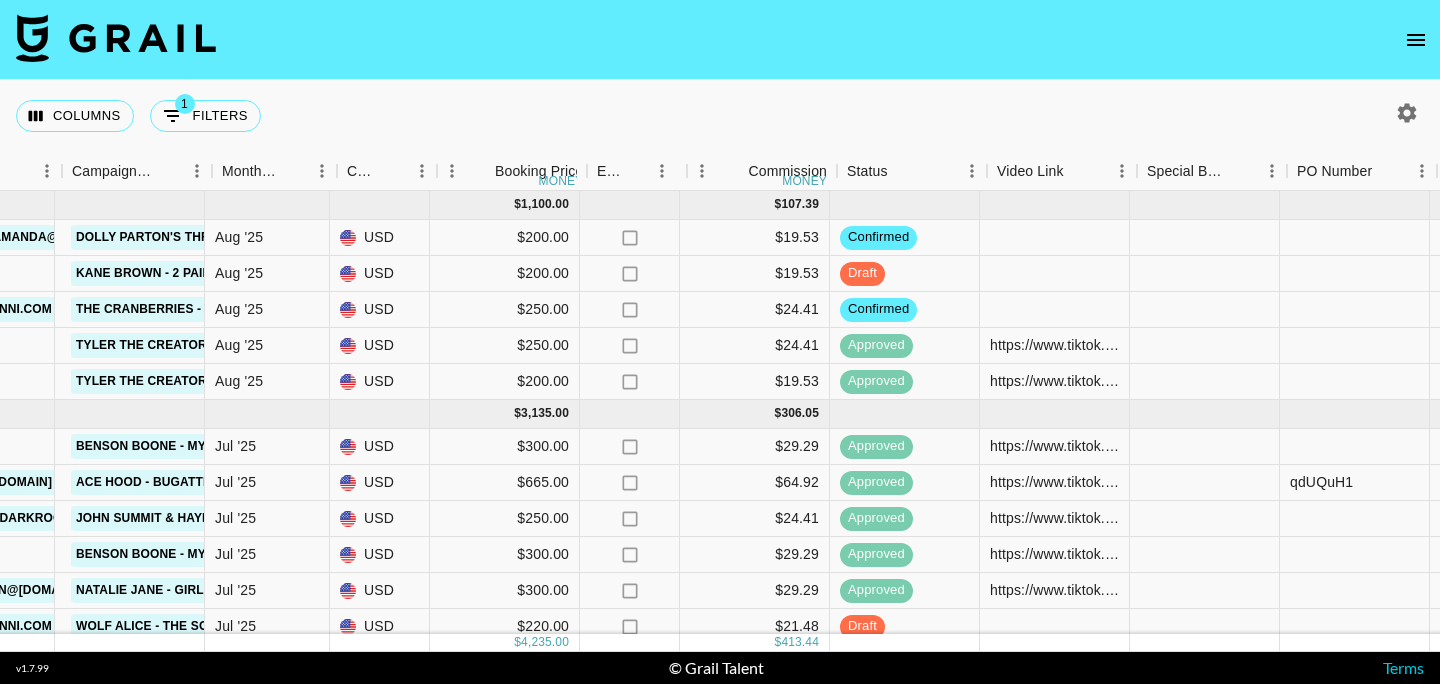 scroll, scrollTop: 0, scrollLeft: 898, axis: horizontal 